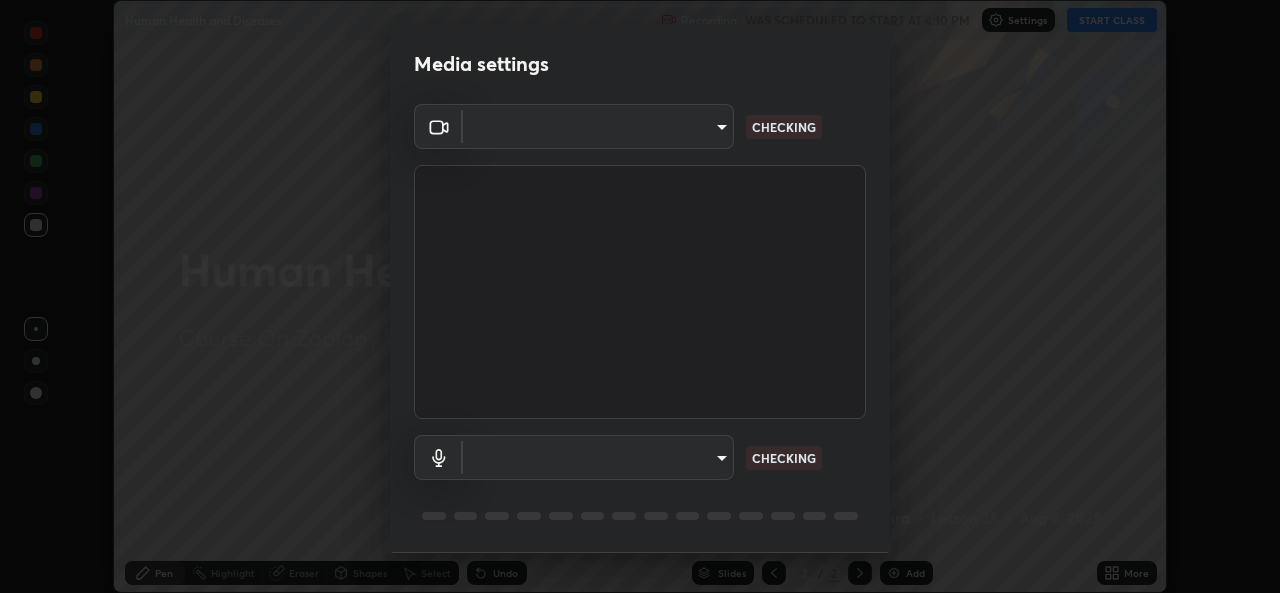 scroll, scrollTop: 0, scrollLeft: 0, axis: both 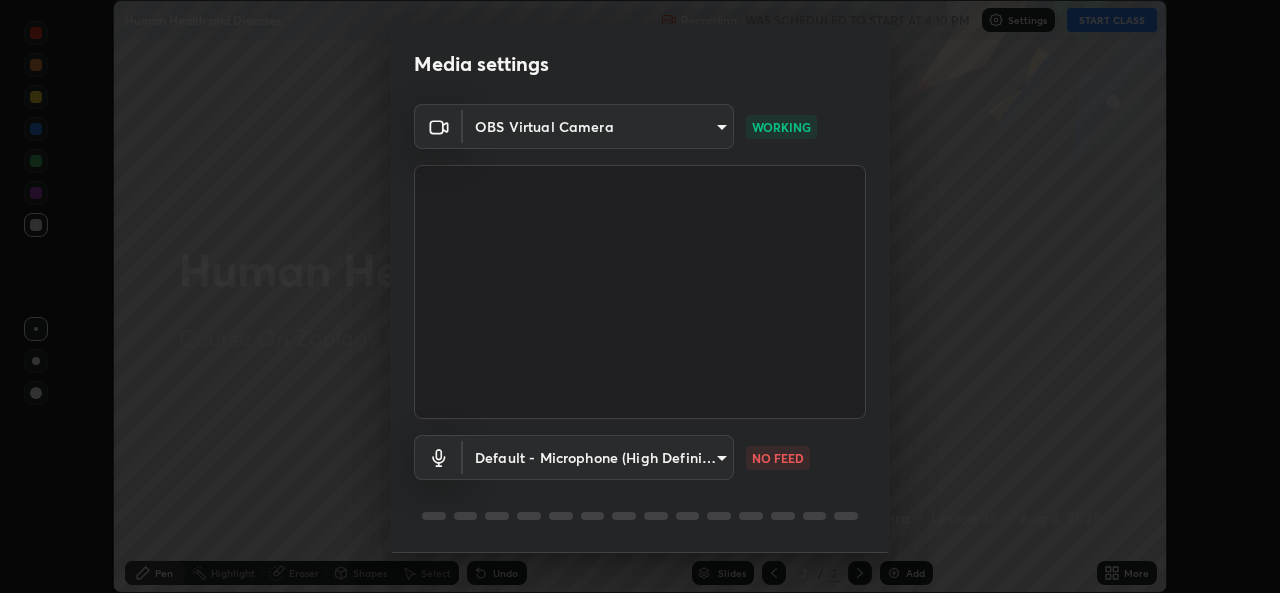 click on "Erase all Human Health and Diseases Recording WAS SCHEDULED TO START AT  4:10 PM Settings START CLASS Setting up your live class Human Health and Diseases • L35 of Course On Zoology for NEET Excel 1 2026 [FIRST] [LAST] Pen Highlight Eraser Shapes Select Undo Slides 2 / 2 Add More No doubts shared Encourage your learners to ask a doubt for better clarity Report an issue Reason for reporting Buffering Chat not working Audio - Video sync issue Educator video quality low ​ Attach an image Report Media settings OBS Virtual Camera [HASH] WORKING Default - Microphone (High Definition Audio Device) default NO FEED 1 / 5 Next" at bounding box center (640, 296) 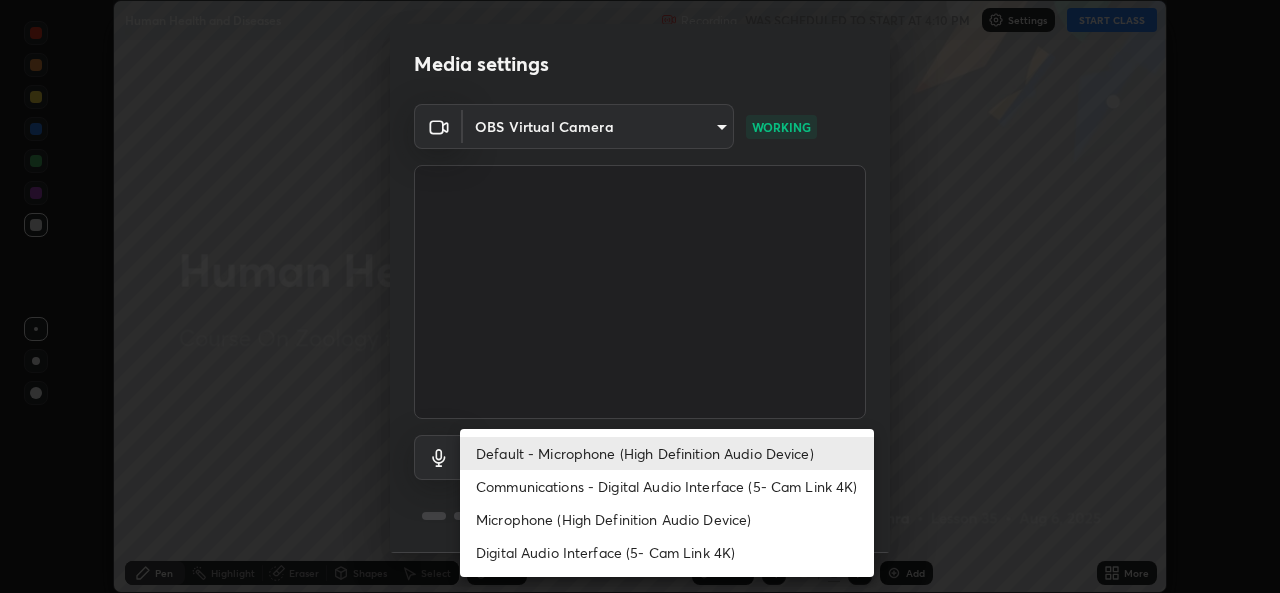 click on "Communications - Digital Audio Interface (5- Cam Link 4K)" at bounding box center (667, 486) 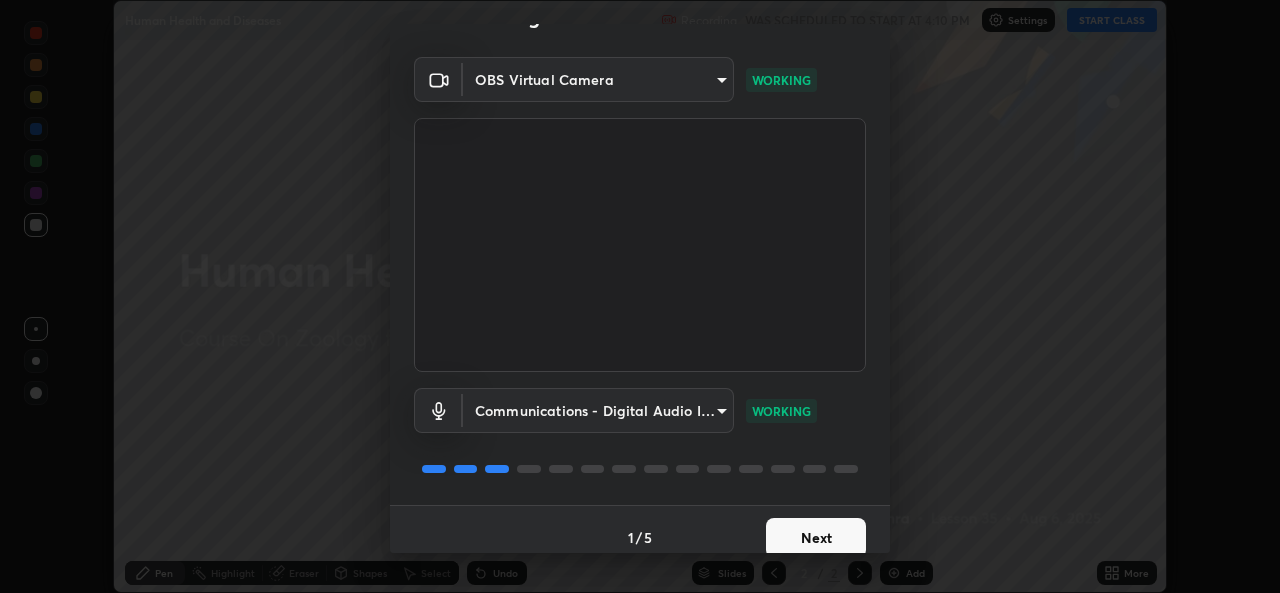 scroll, scrollTop: 63, scrollLeft: 0, axis: vertical 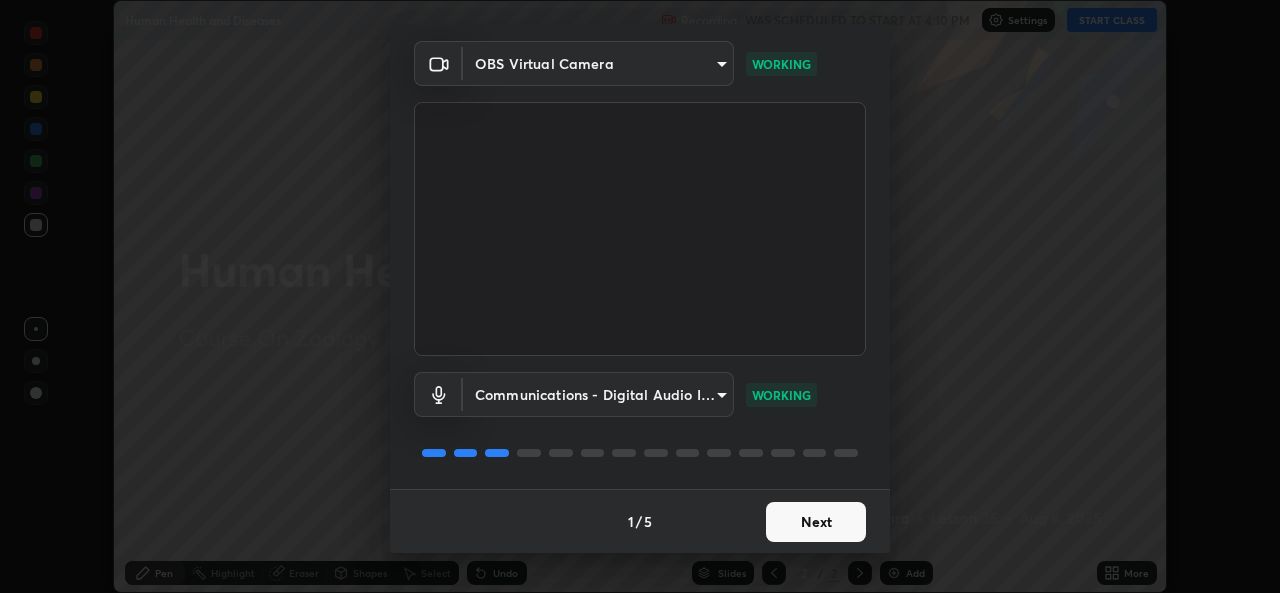 click on "Next" at bounding box center (816, 522) 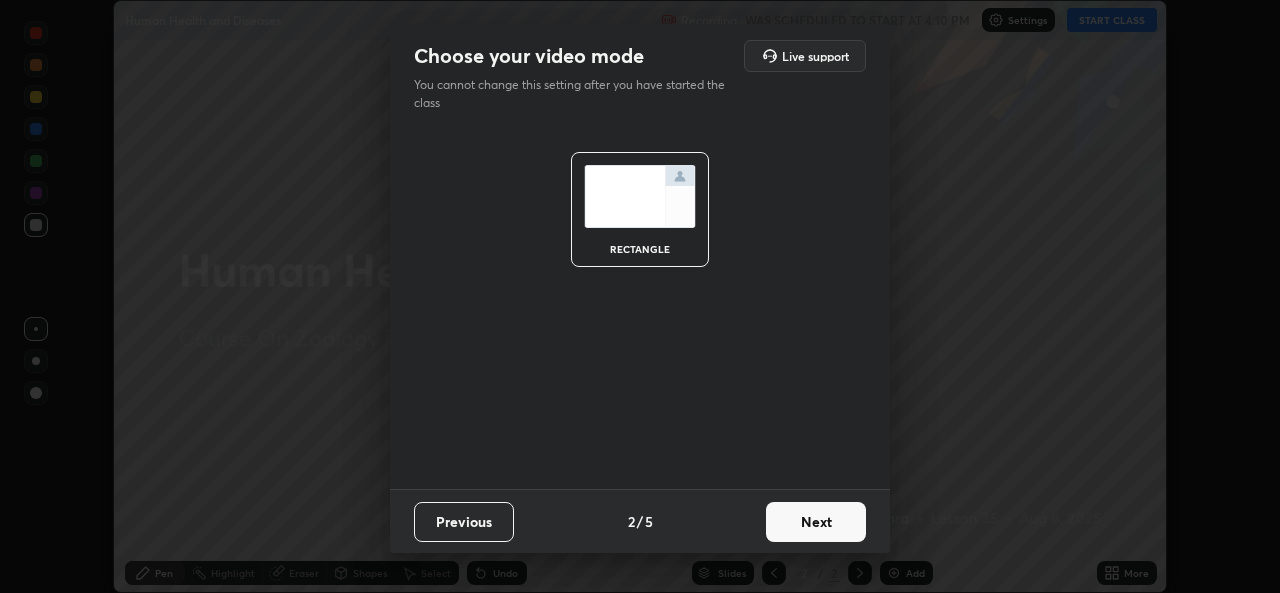 scroll, scrollTop: 0, scrollLeft: 0, axis: both 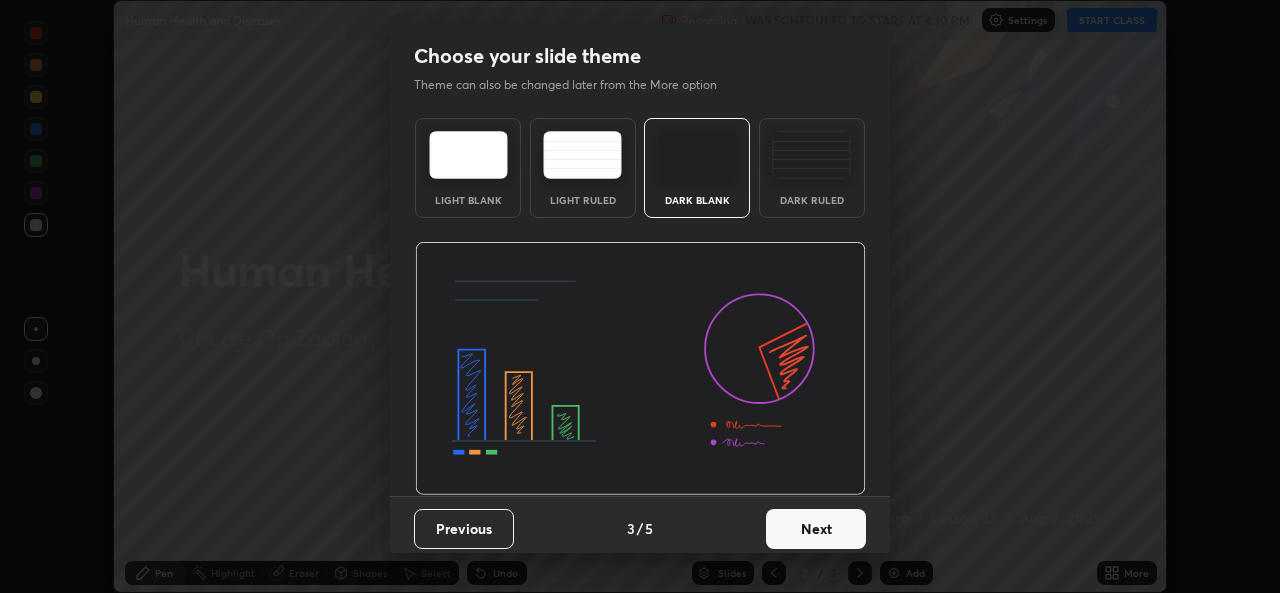 click on "Next" at bounding box center [816, 529] 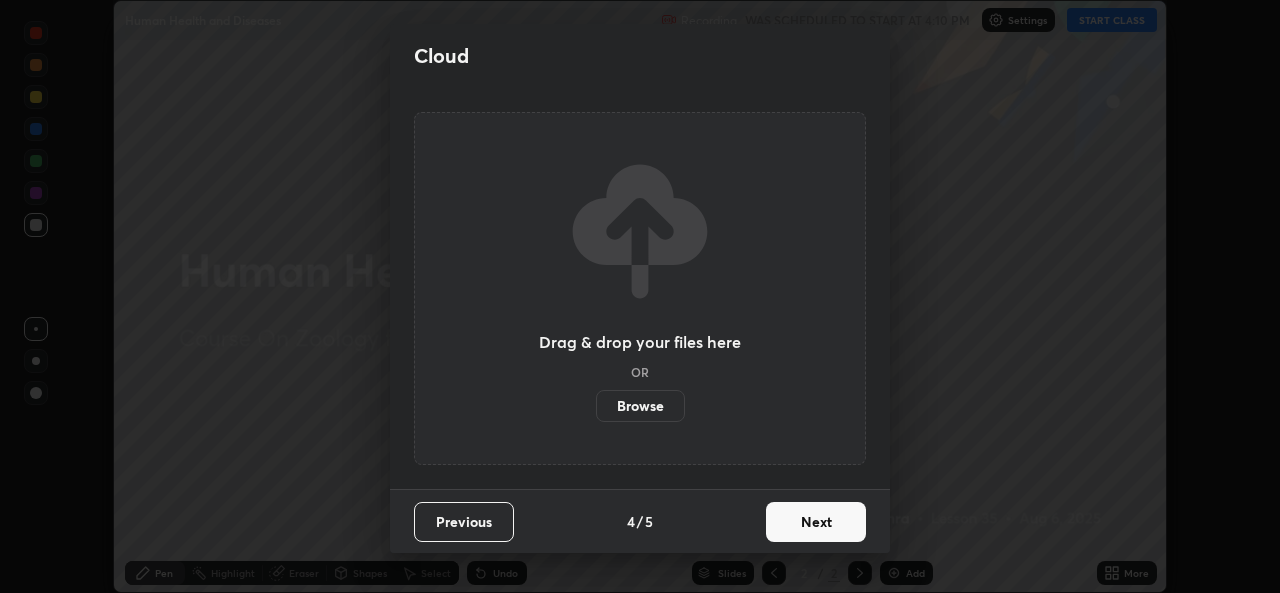 click on "Previous" at bounding box center (464, 522) 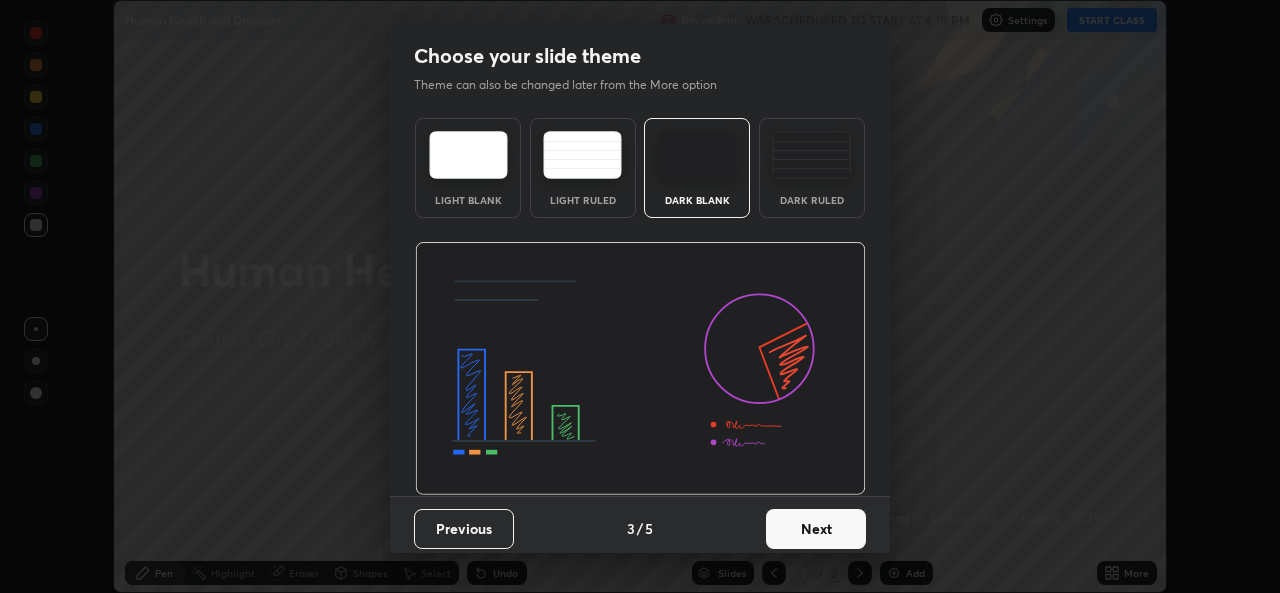 click on "Previous" at bounding box center (464, 529) 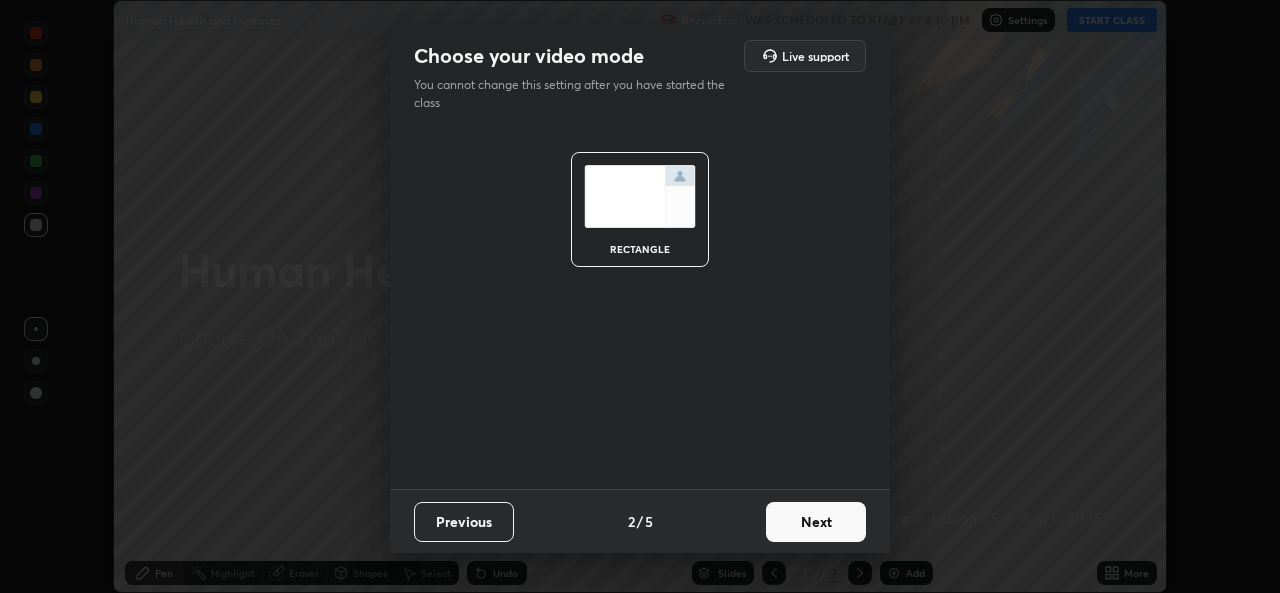 click on "Previous" at bounding box center (464, 522) 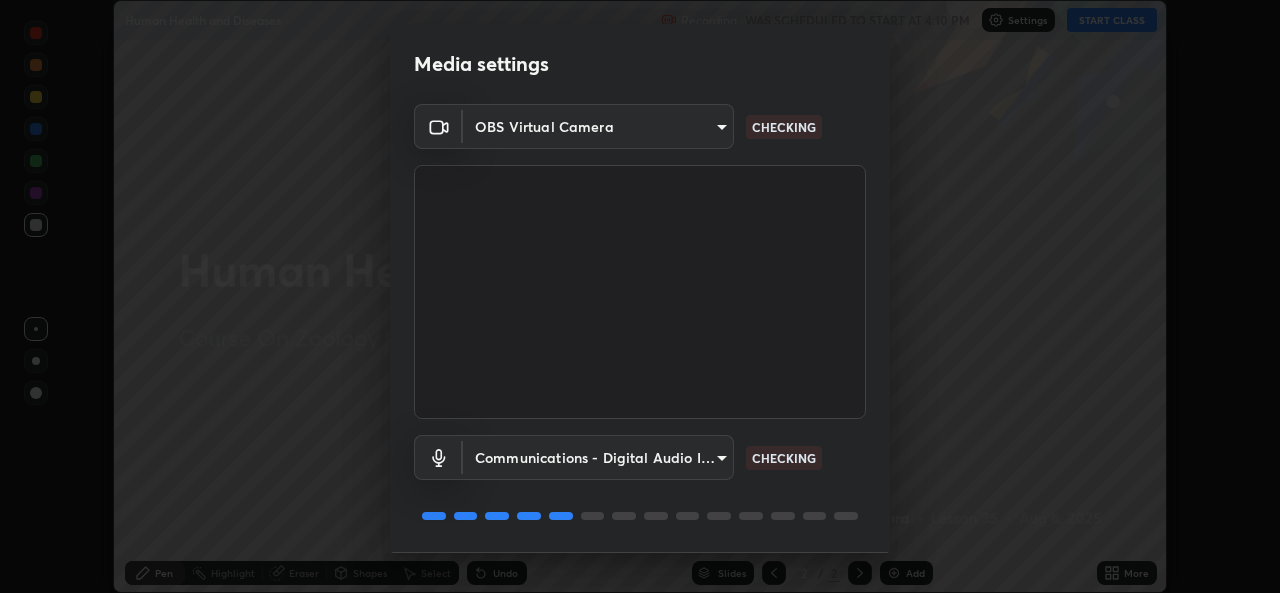 scroll, scrollTop: 63, scrollLeft: 0, axis: vertical 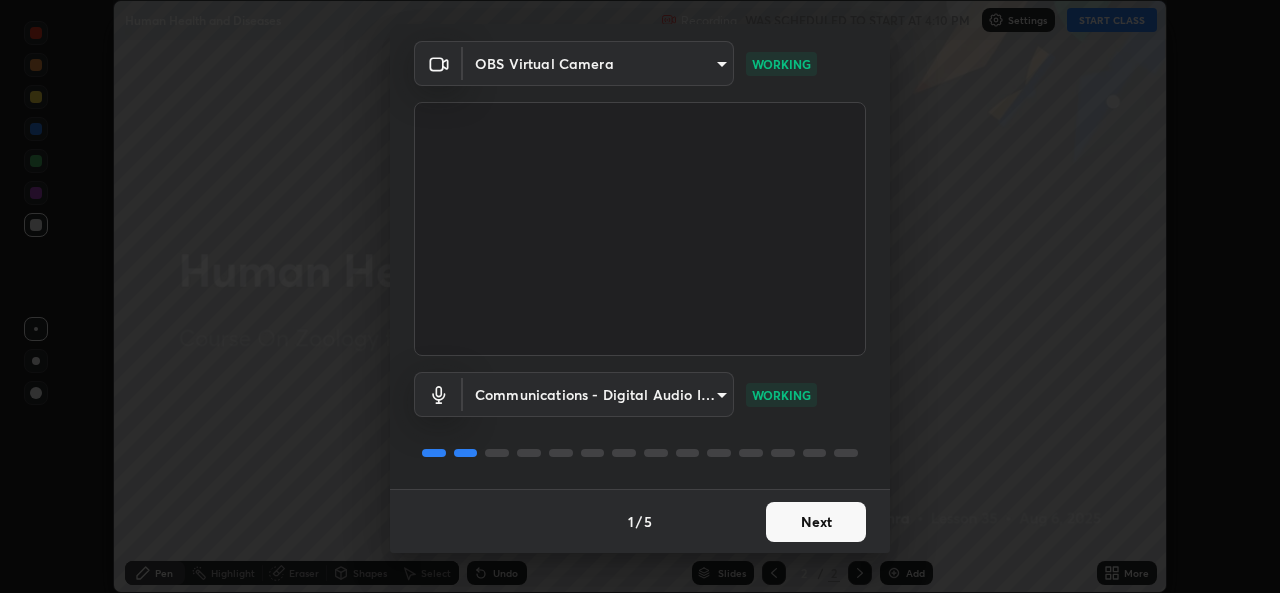 click on "Next" at bounding box center [816, 522] 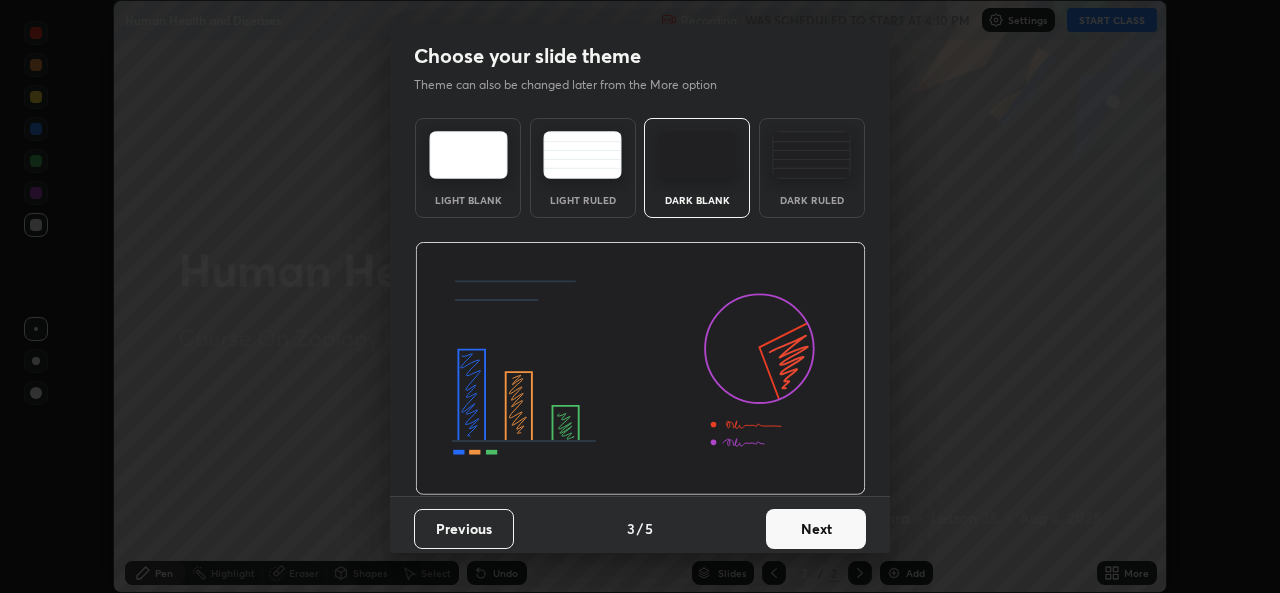 click on "Next" at bounding box center (816, 529) 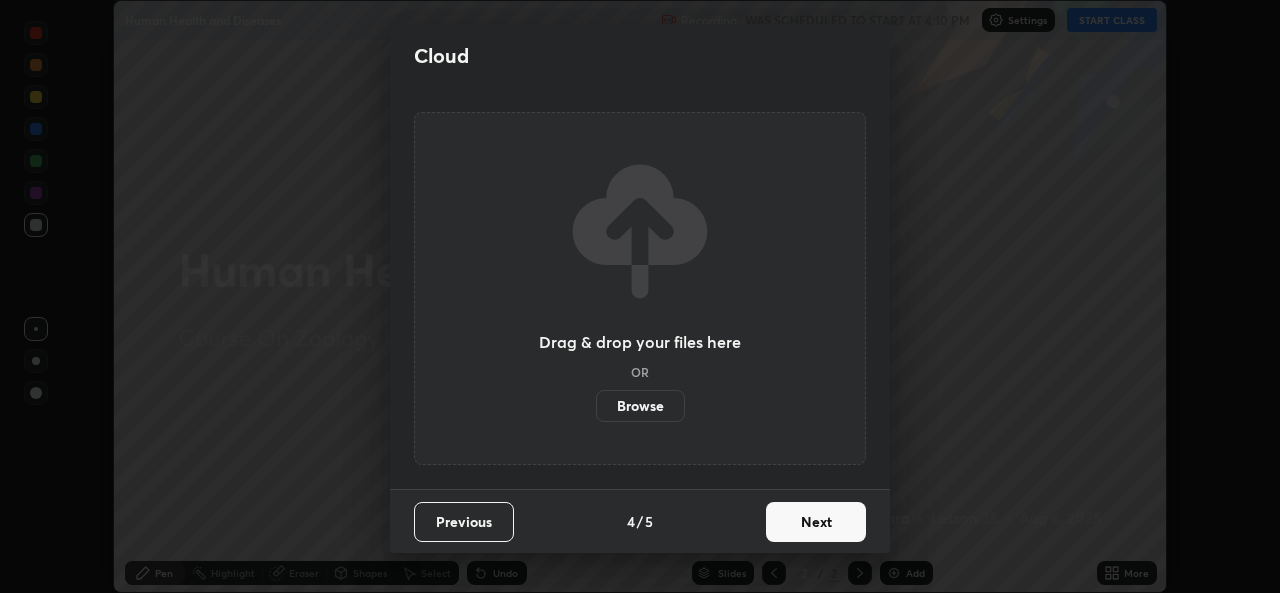 click on "Next" at bounding box center [816, 522] 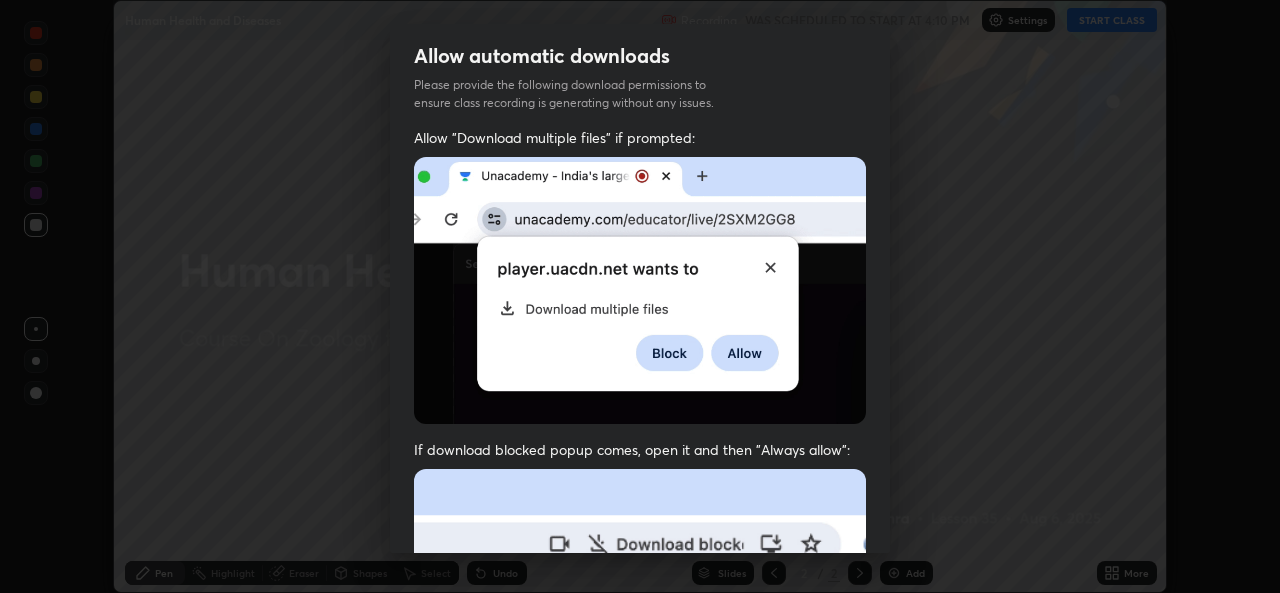 click at bounding box center [640, 687] 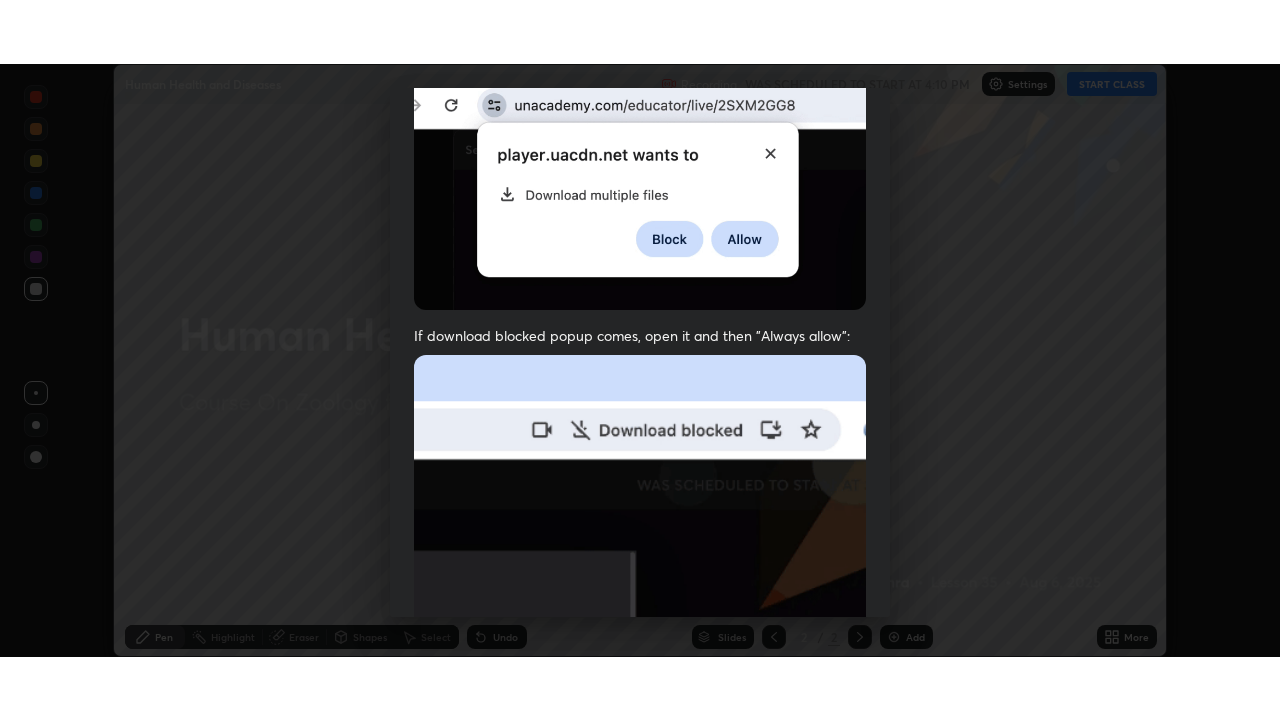 scroll, scrollTop: 471, scrollLeft: 0, axis: vertical 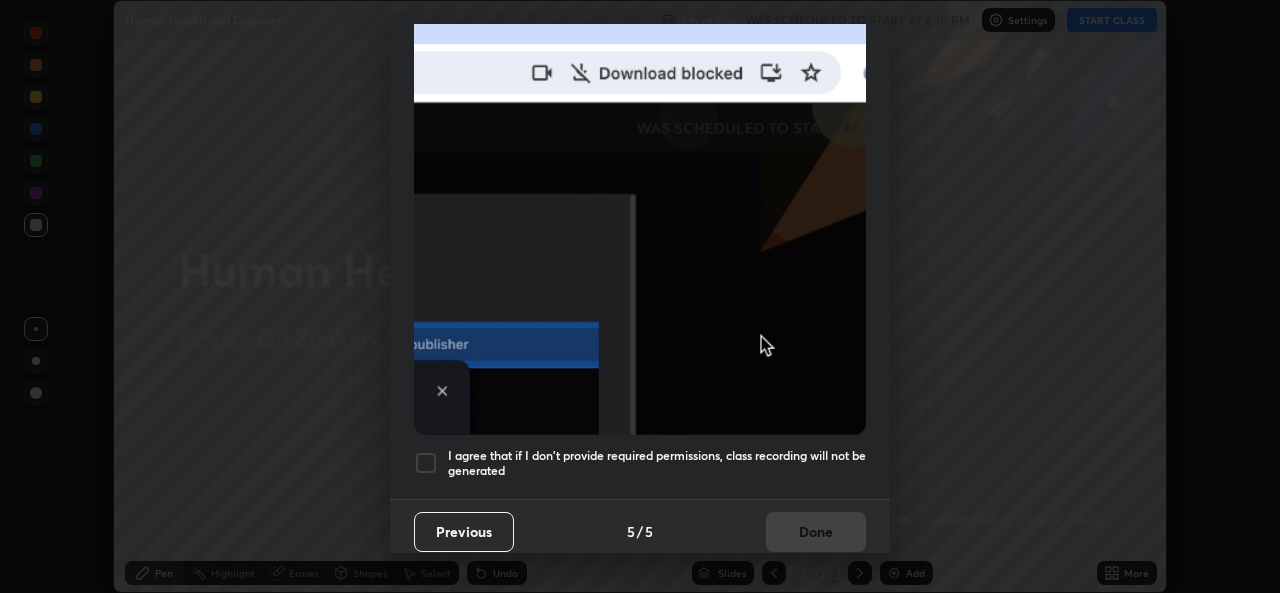 click on "I agree that if I don't provide required permissions, class recording will not be generated" at bounding box center (657, 463) 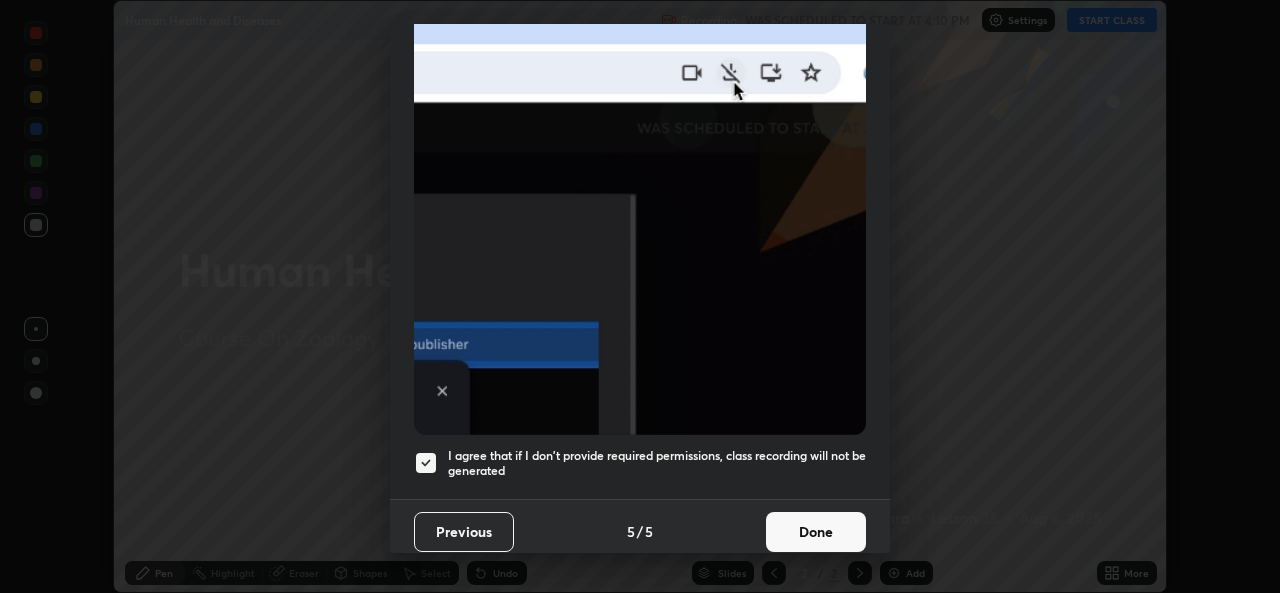 click on "Done" at bounding box center [816, 532] 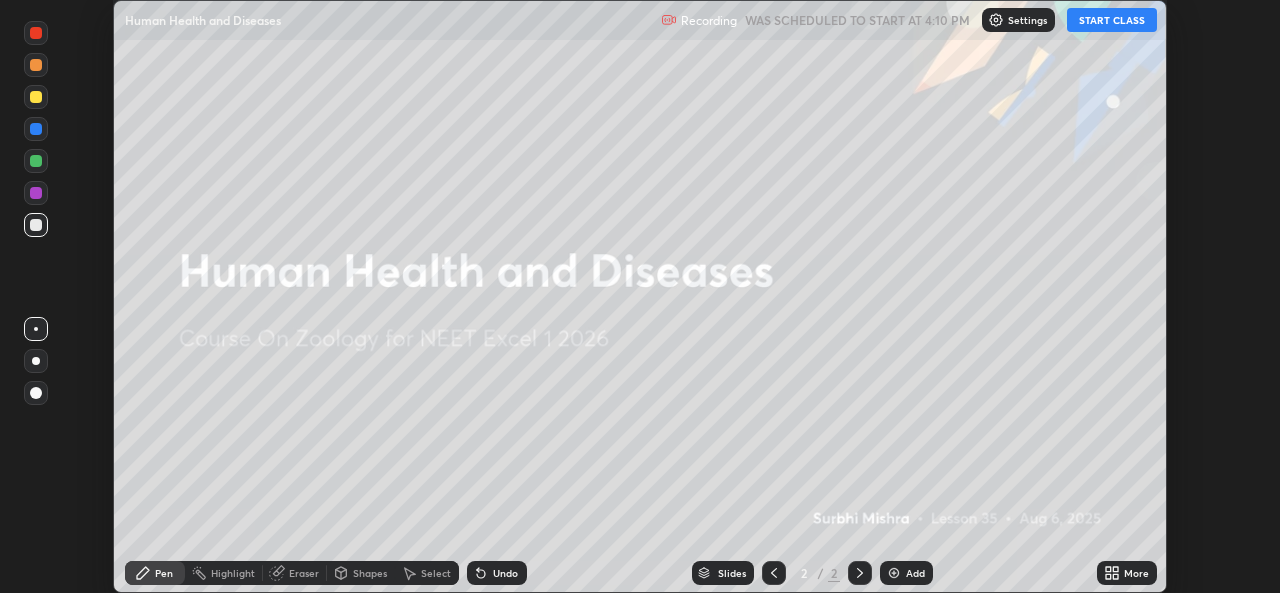 click 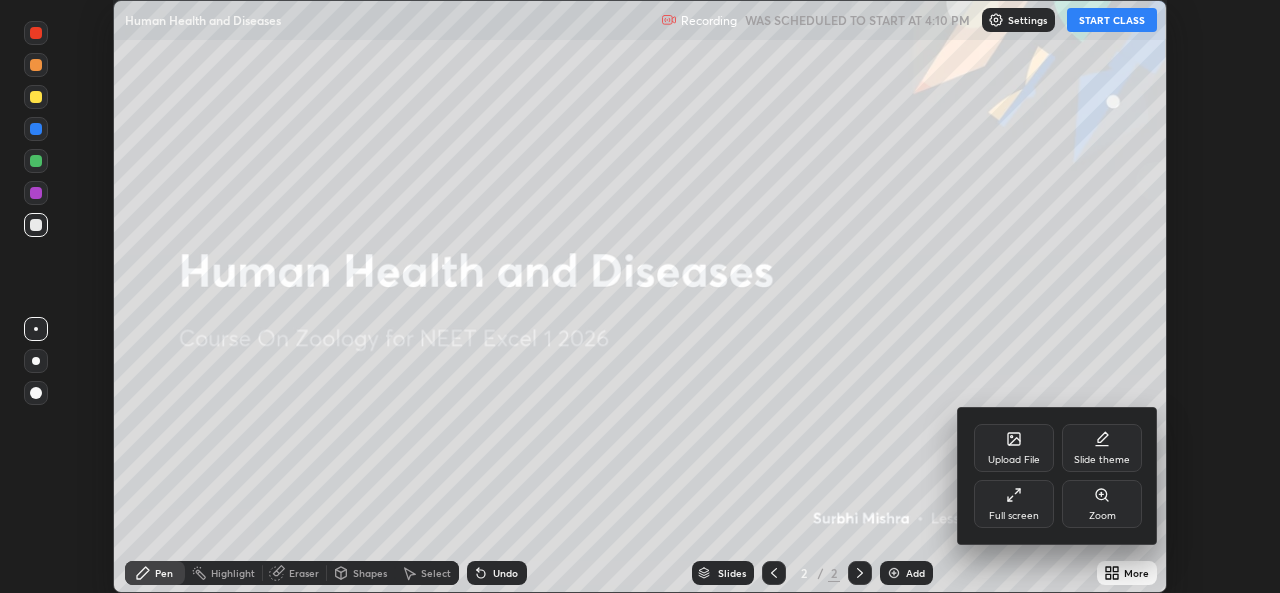 click on "Full screen" at bounding box center [1014, 504] 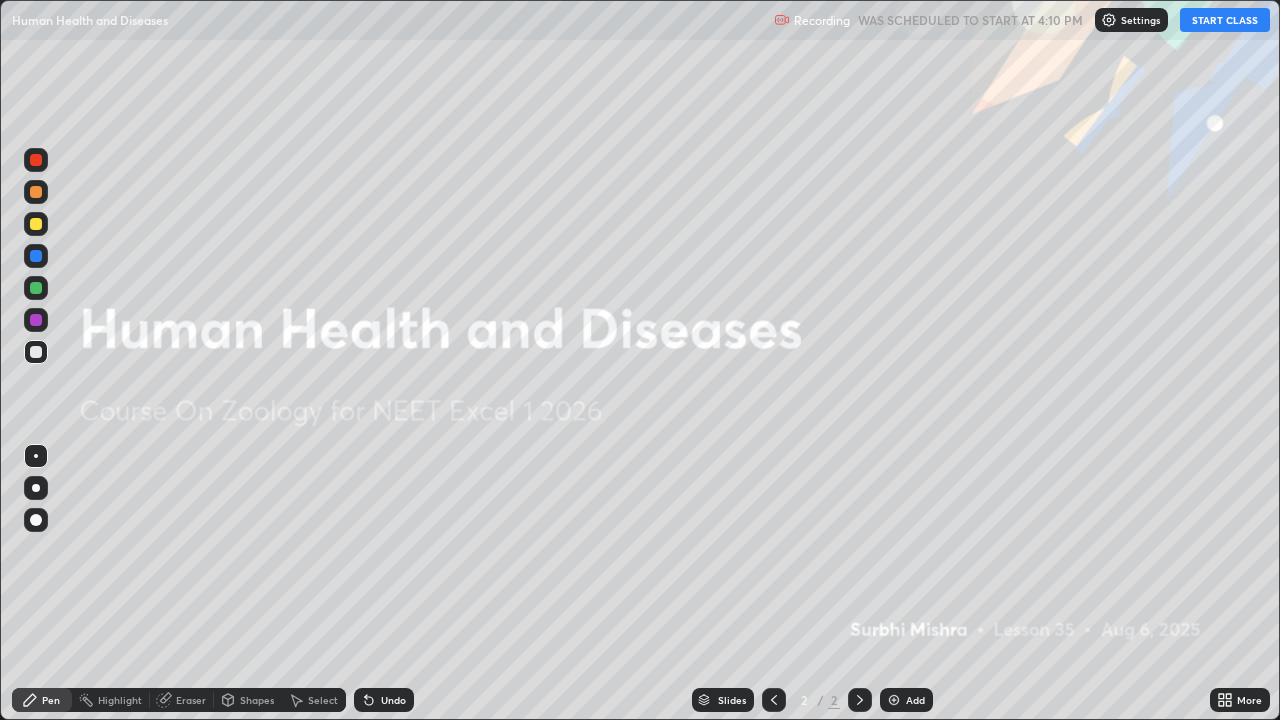 scroll, scrollTop: 99280, scrollLeft: 98720, axis: both 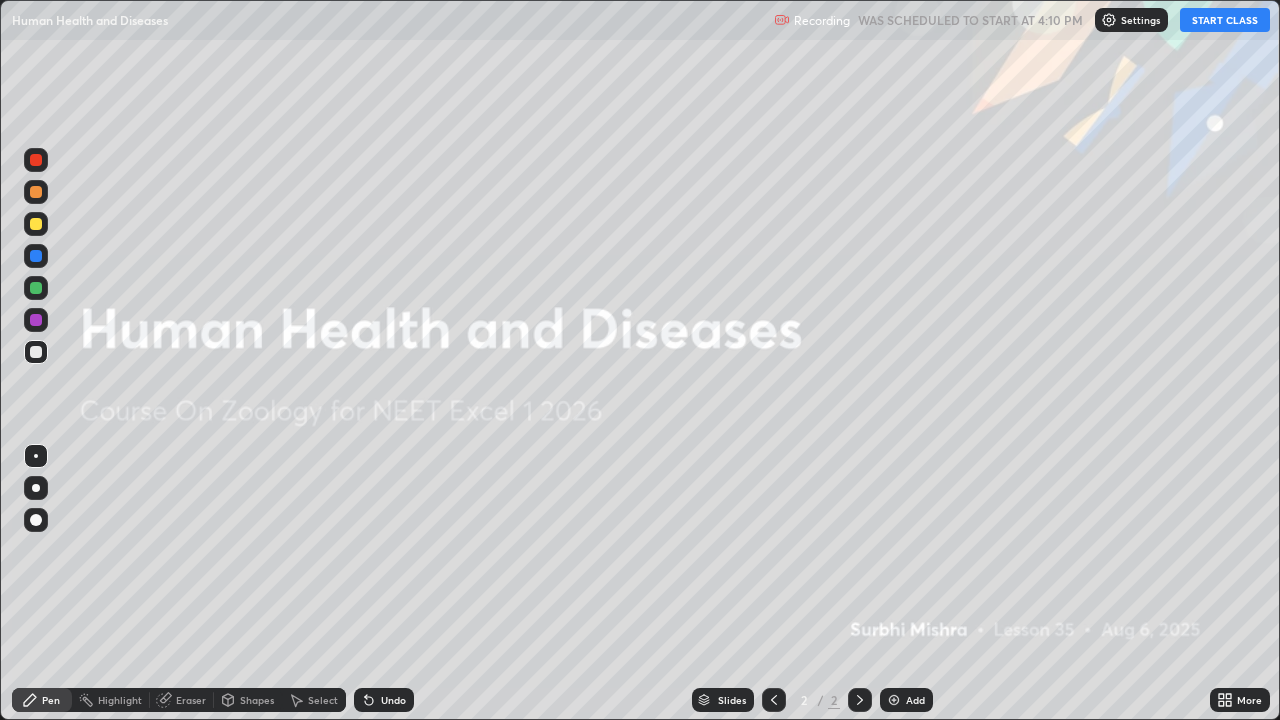 click on "START CLASS" at bounding box center (1225, 20) 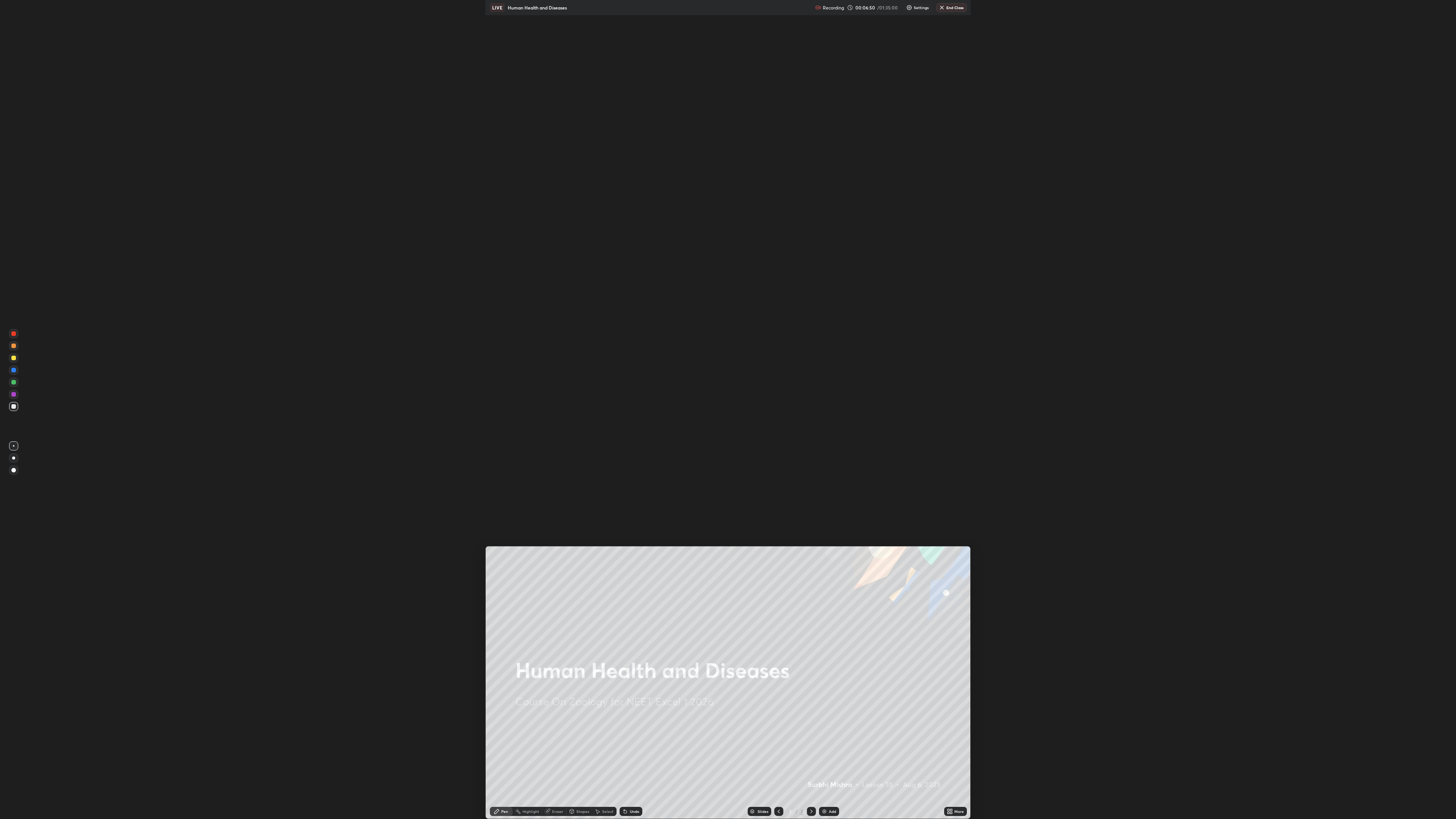 scroll, scrollTop: 37098, scrollLeft: 36461, axis: both 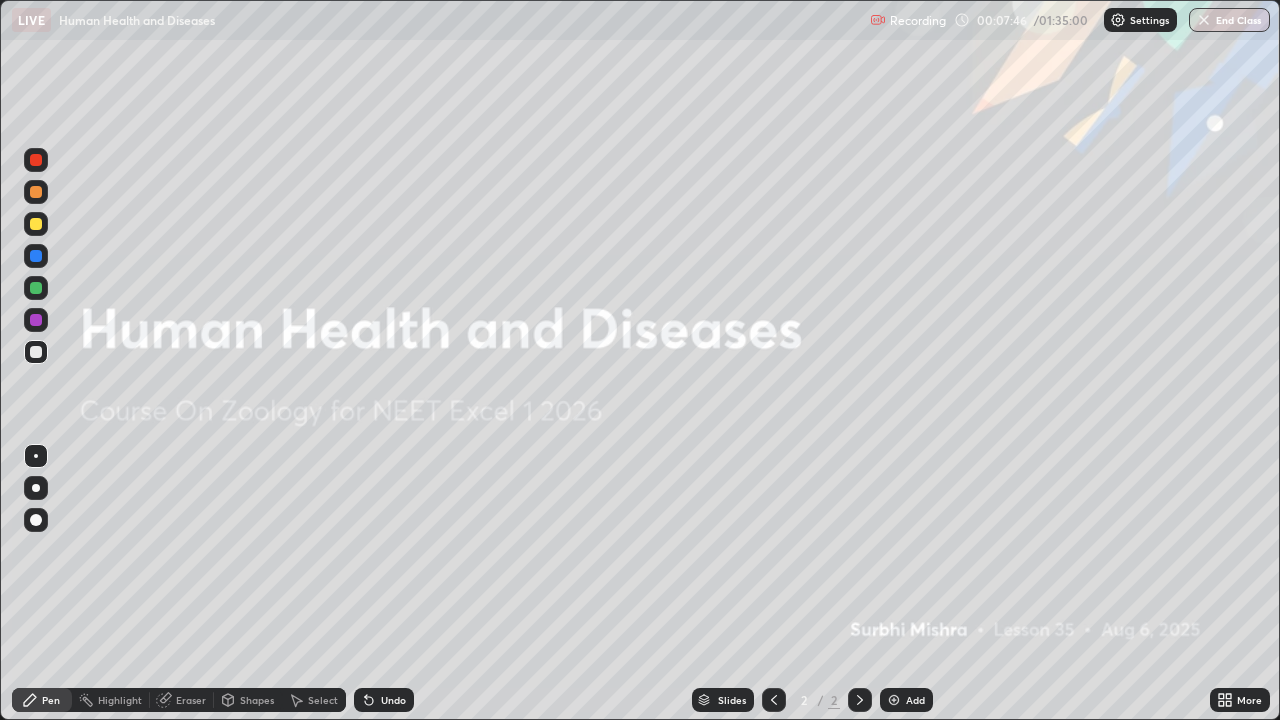 click on "Add" at bounding box center (915, 700) 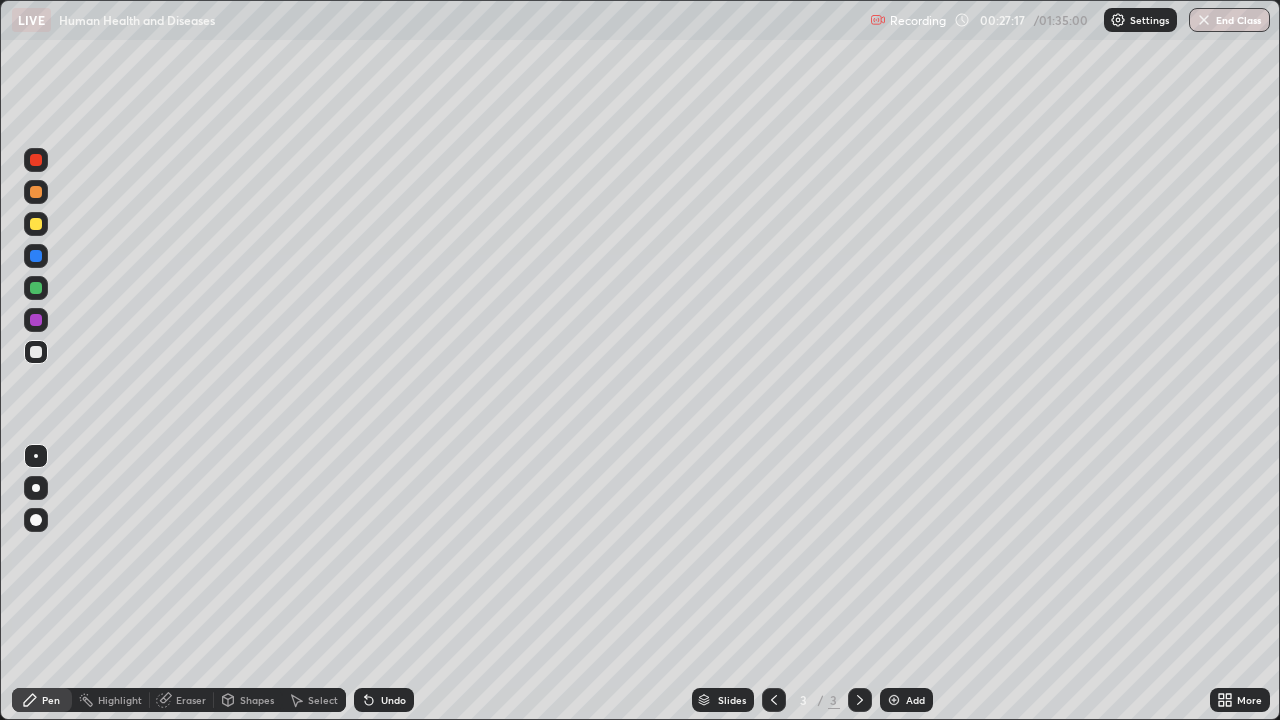 click at bounding box center (36, 192) 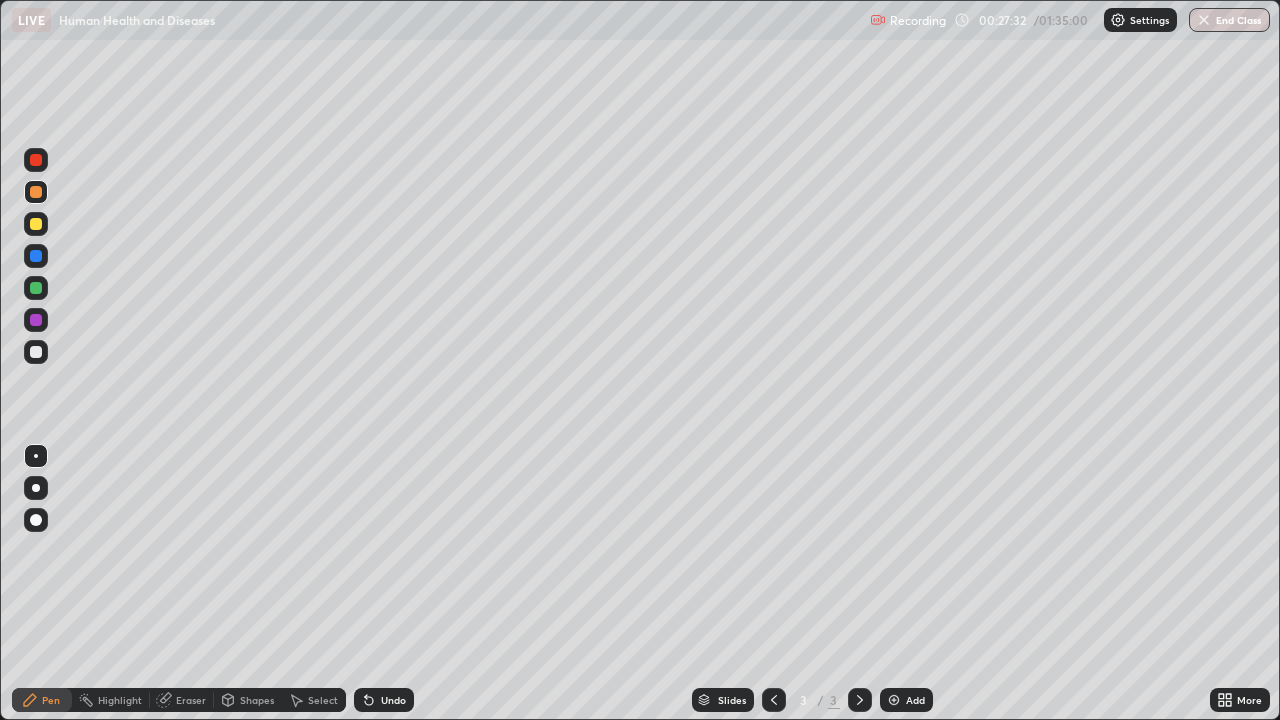 click on "Undo" at bounding box center (393, 700) 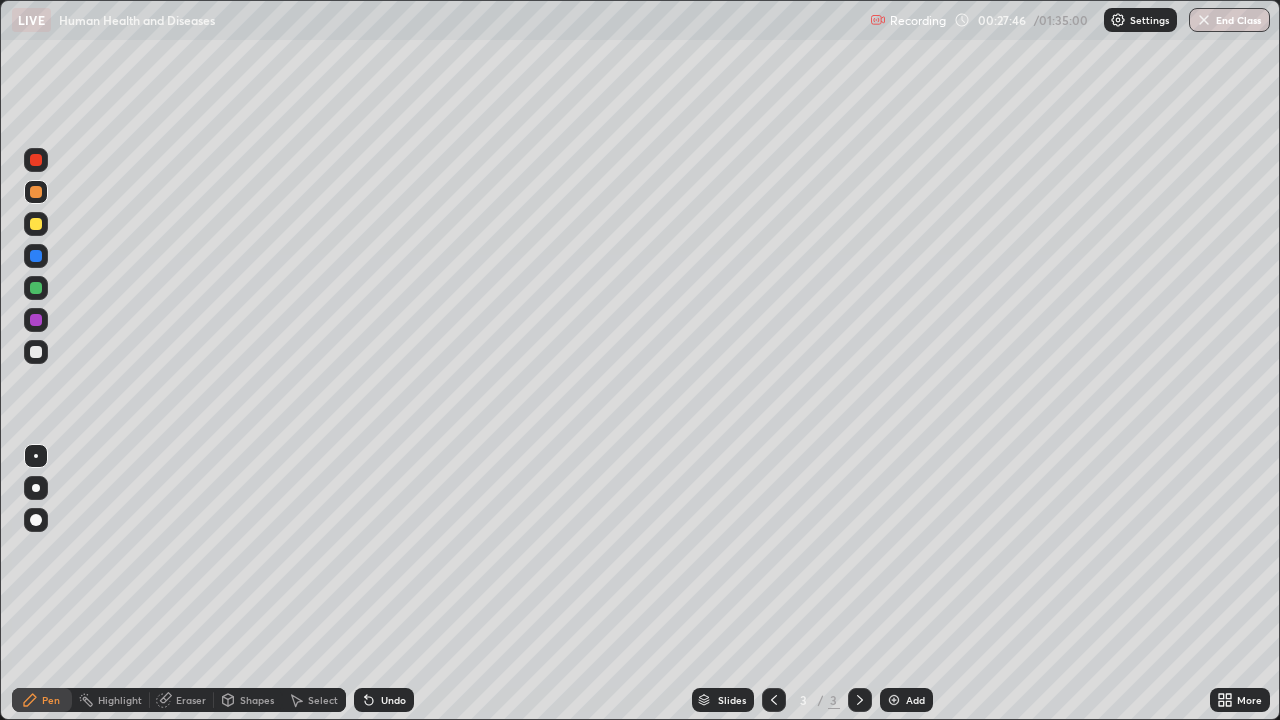 click at bounding box center [36, 352] 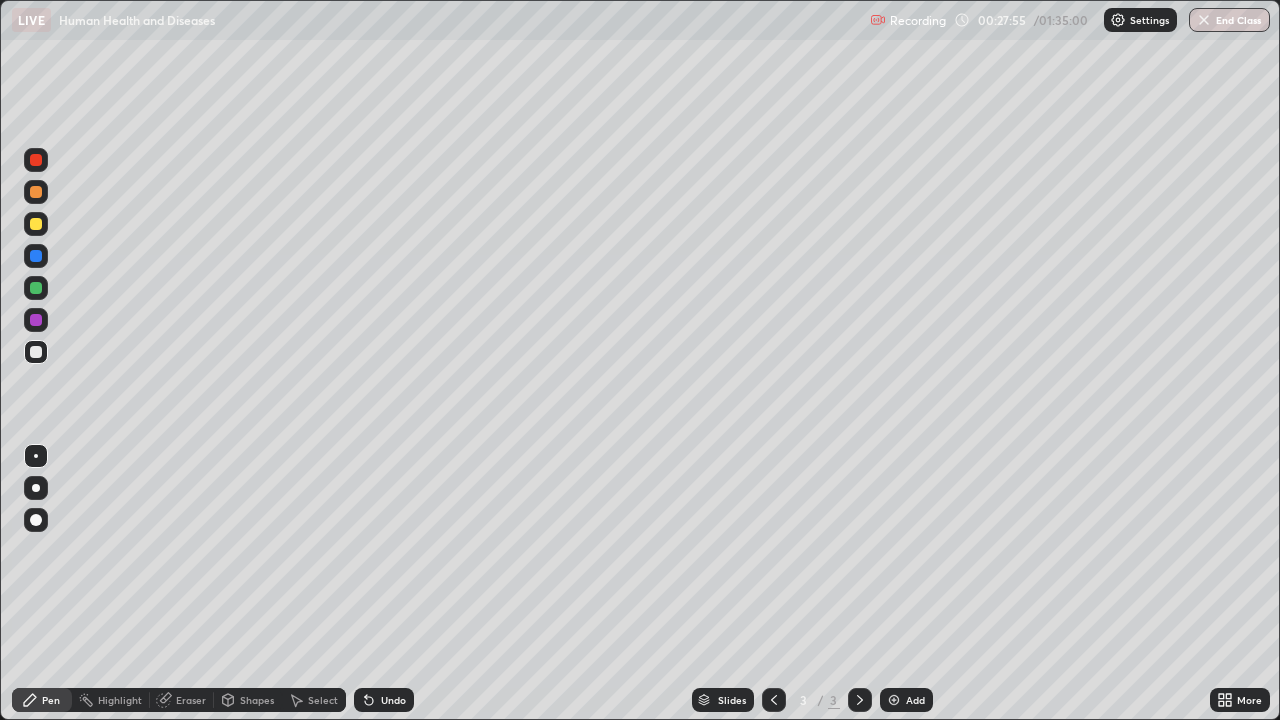 click at bounding box center (36, 224) 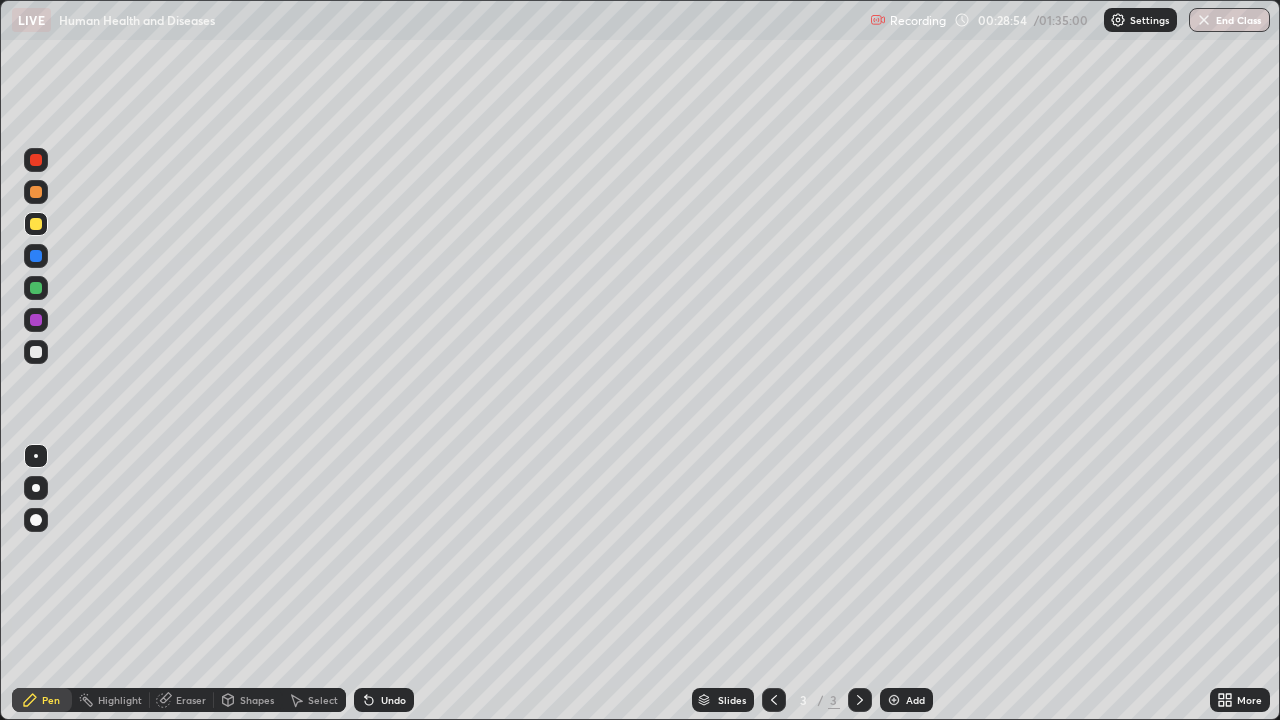 click at bounding box center [36, 352] 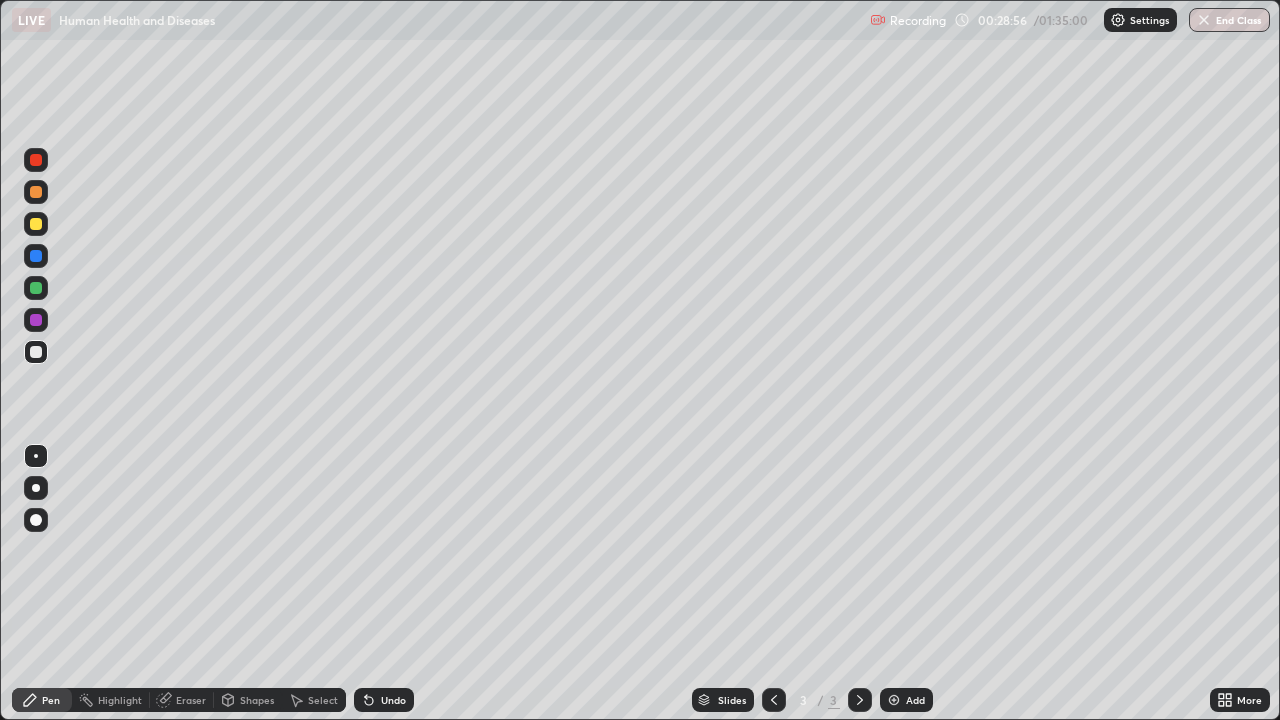 click at bounding box center (36, 224) 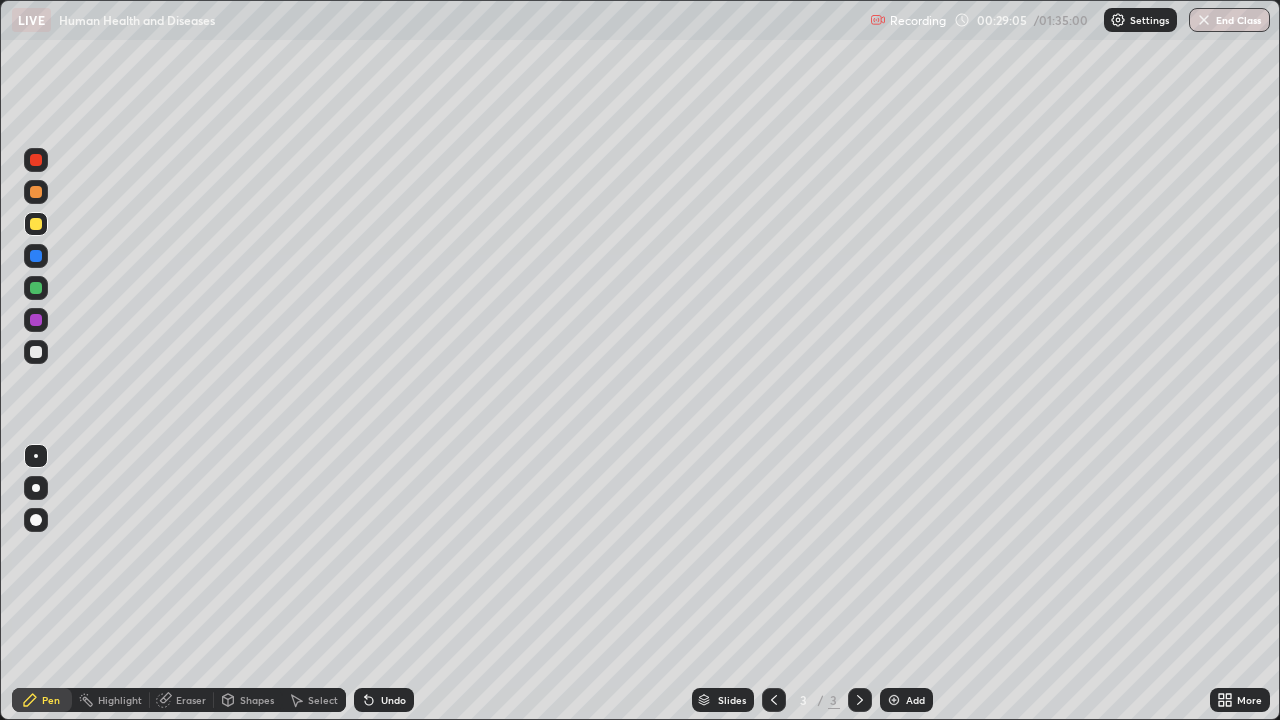click at bounding box center (36, 352) 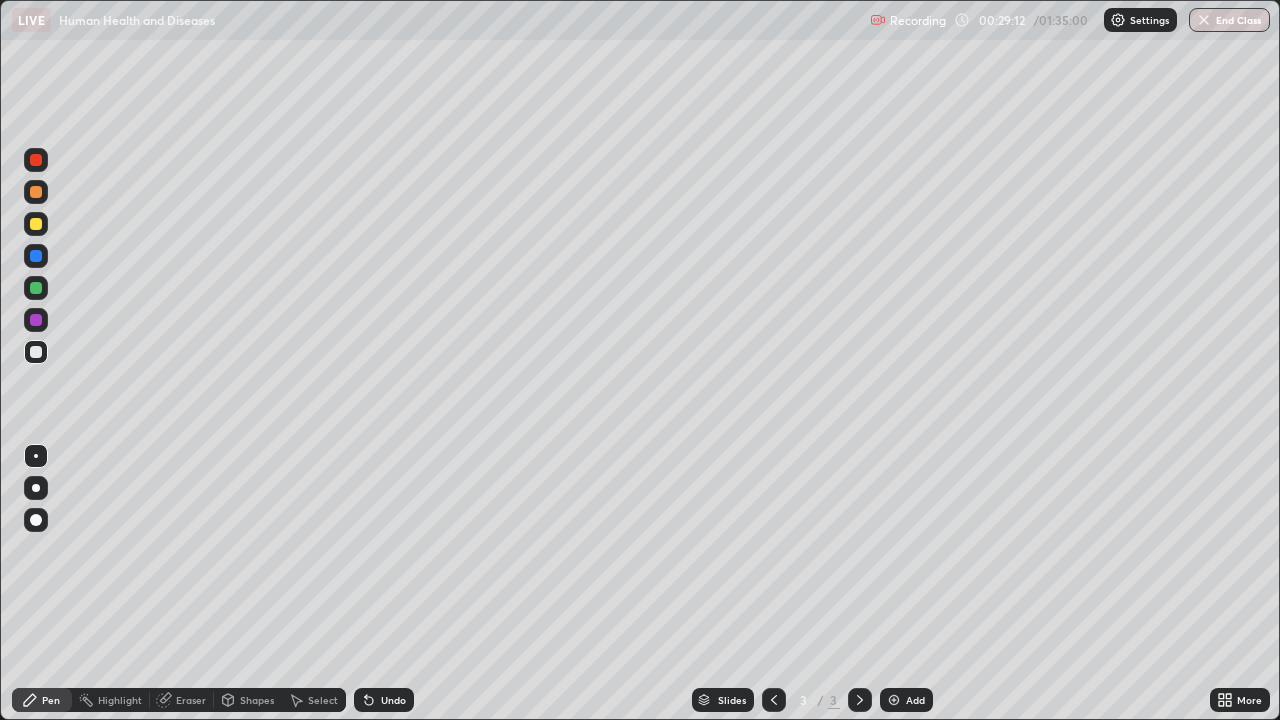 click on "Eraser" at bounding box center [191, 700] 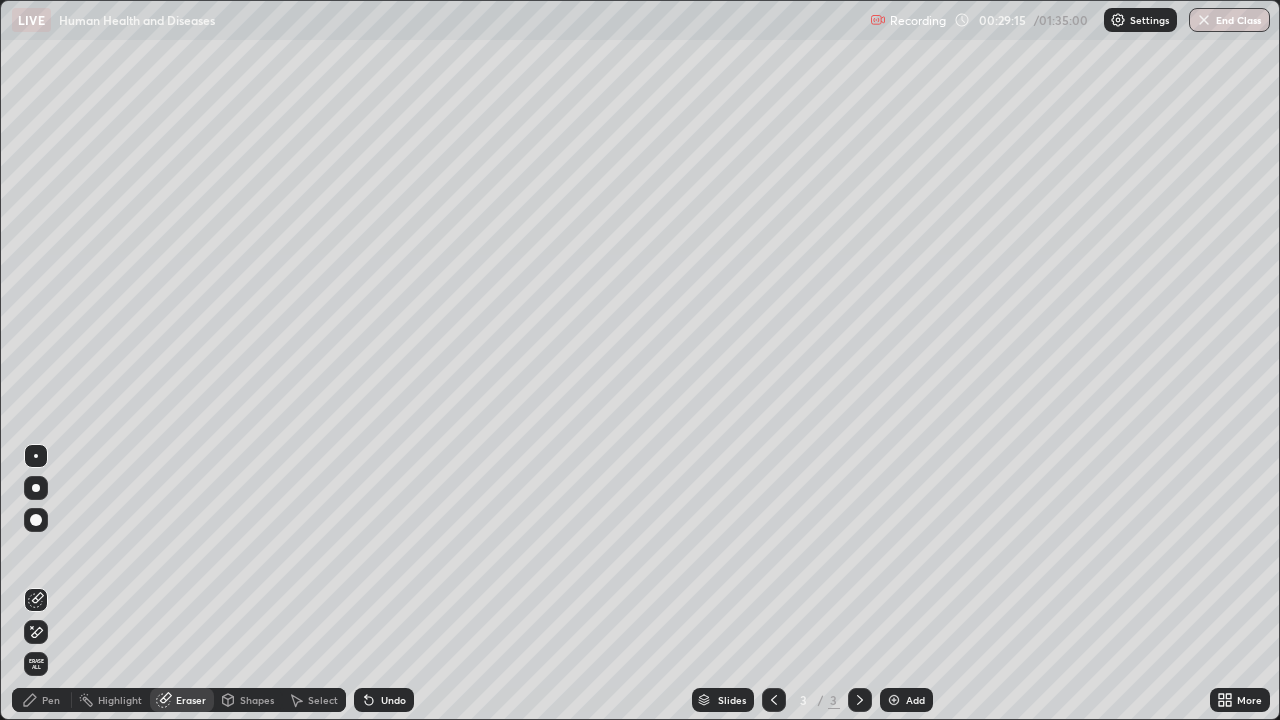 click on "Pen" at bounding box center [51, 700] 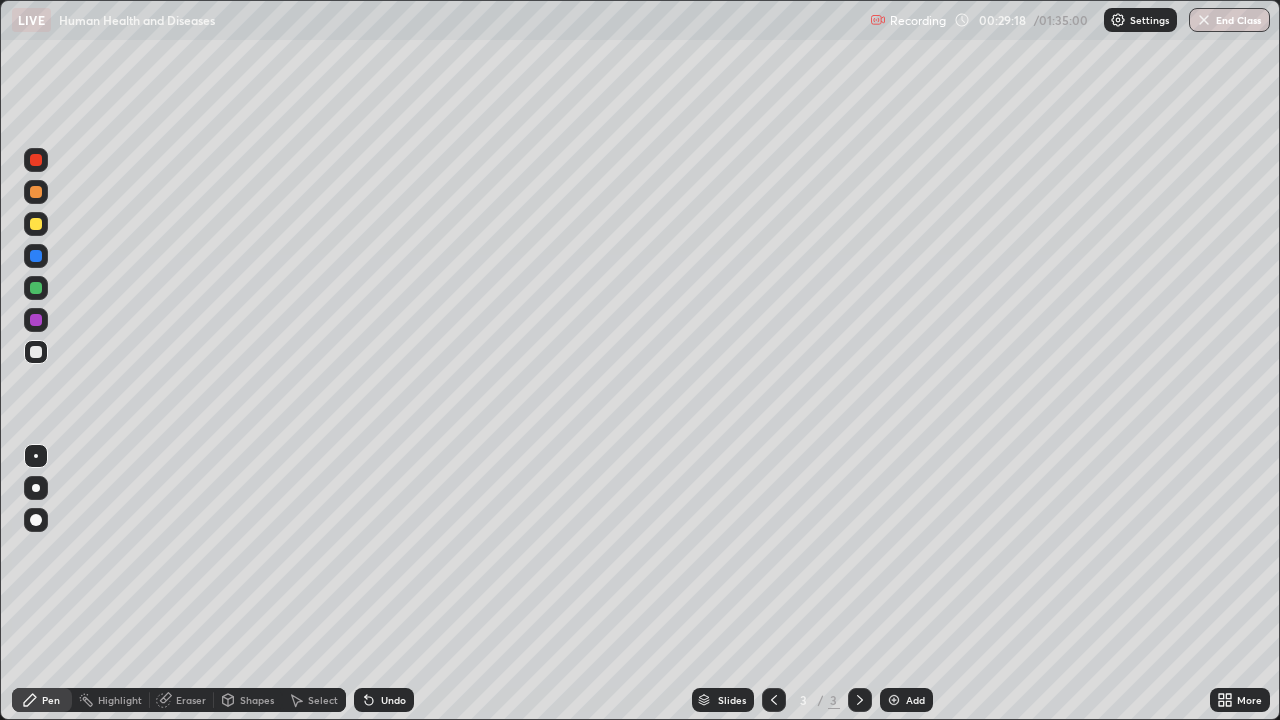 click on "Eraser" at bounding box center (191, 700) 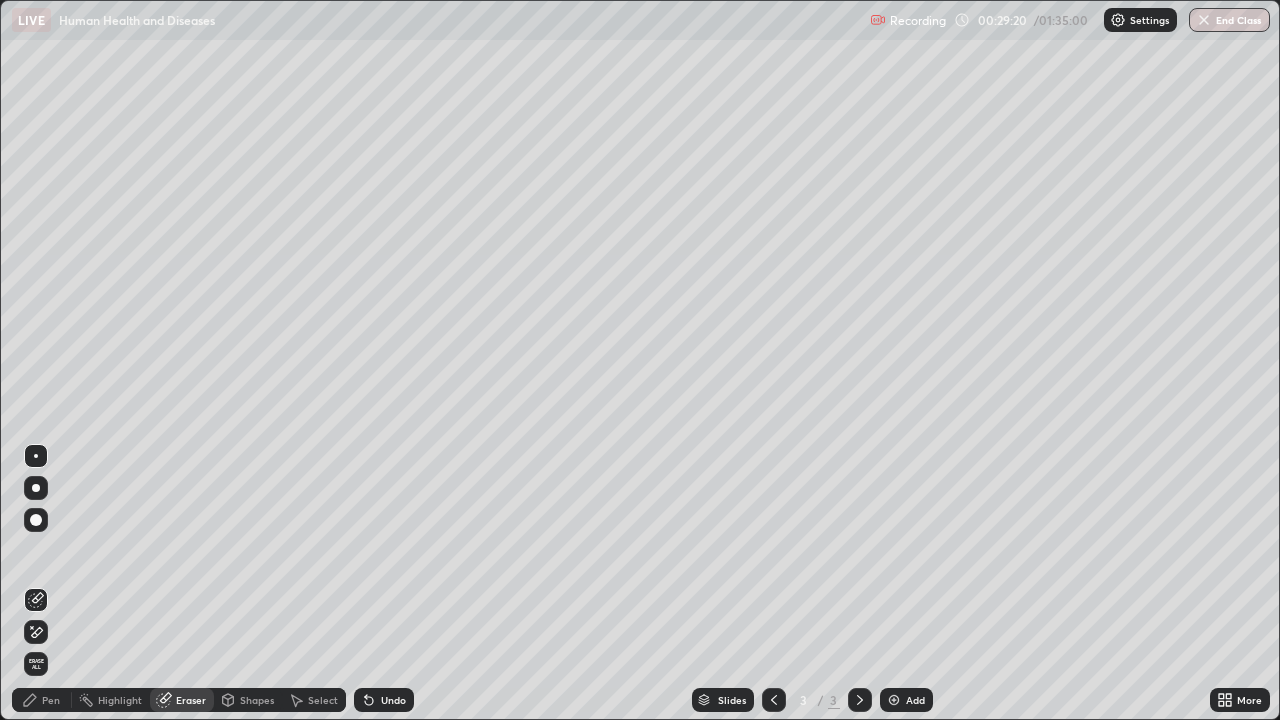 click on "Pen" at bounding box center (51, 700) 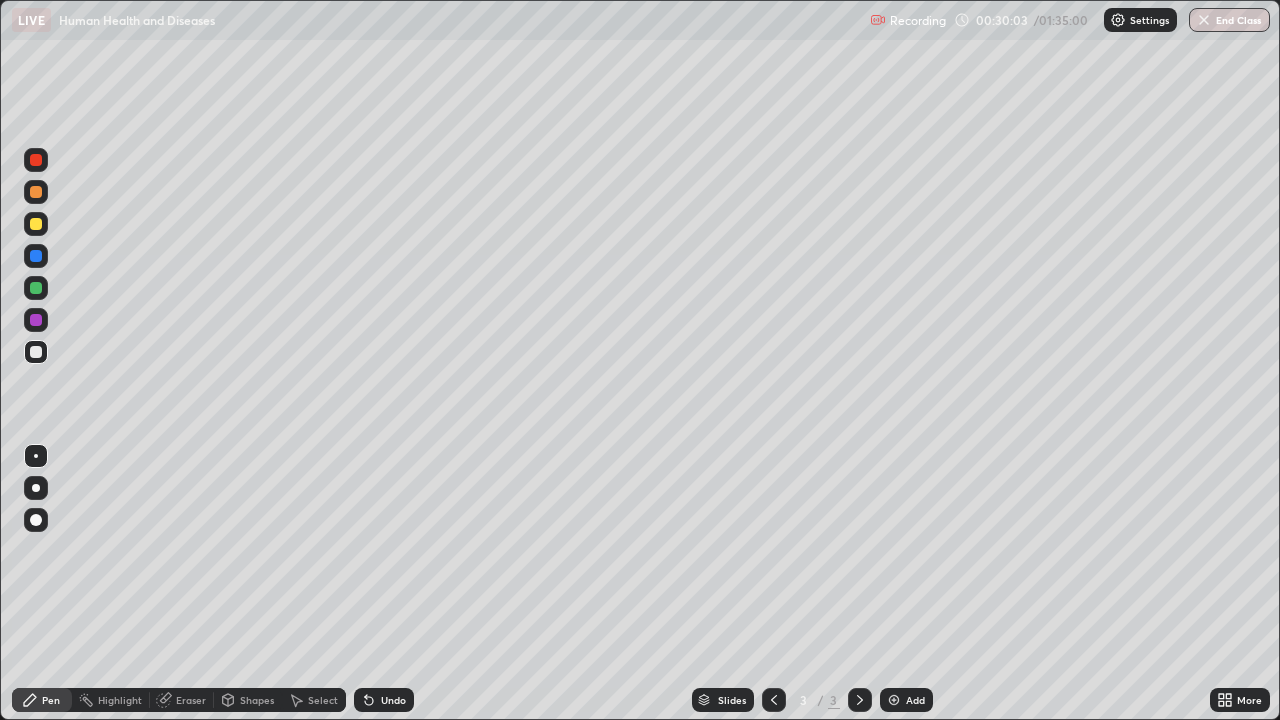 click at bounding box center (36, 224) 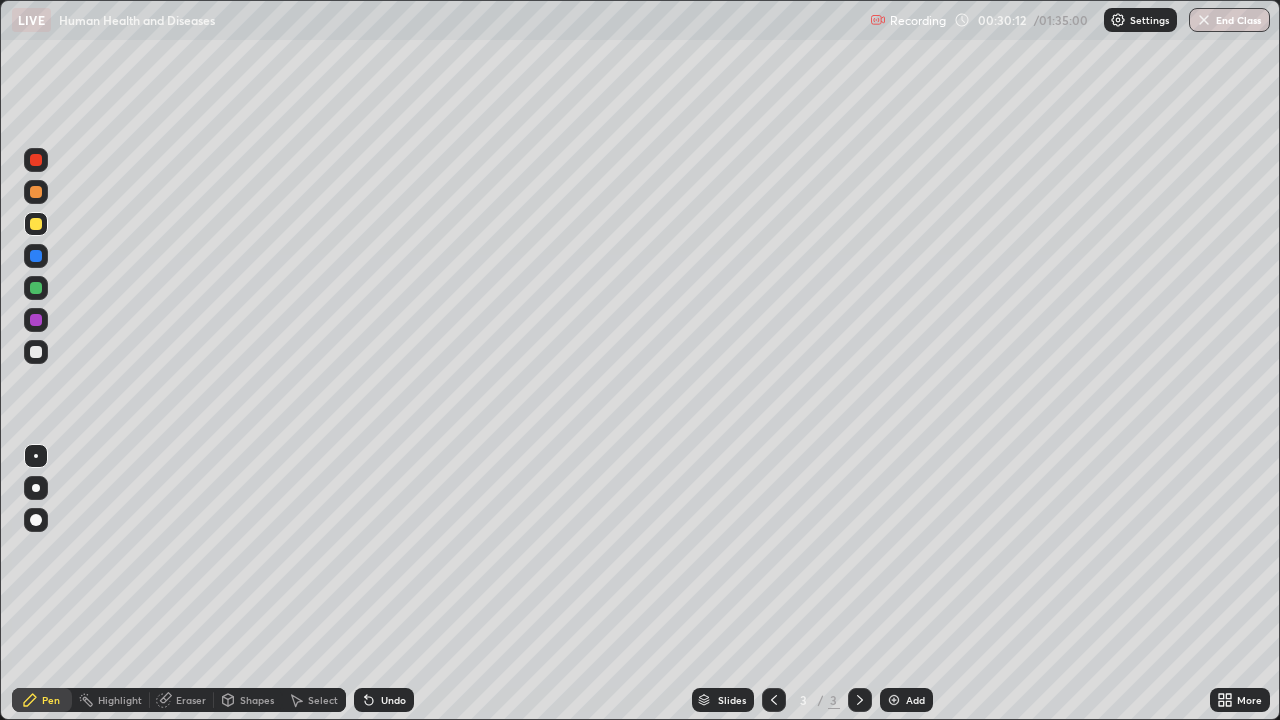 click at bounding box center [36, 352] 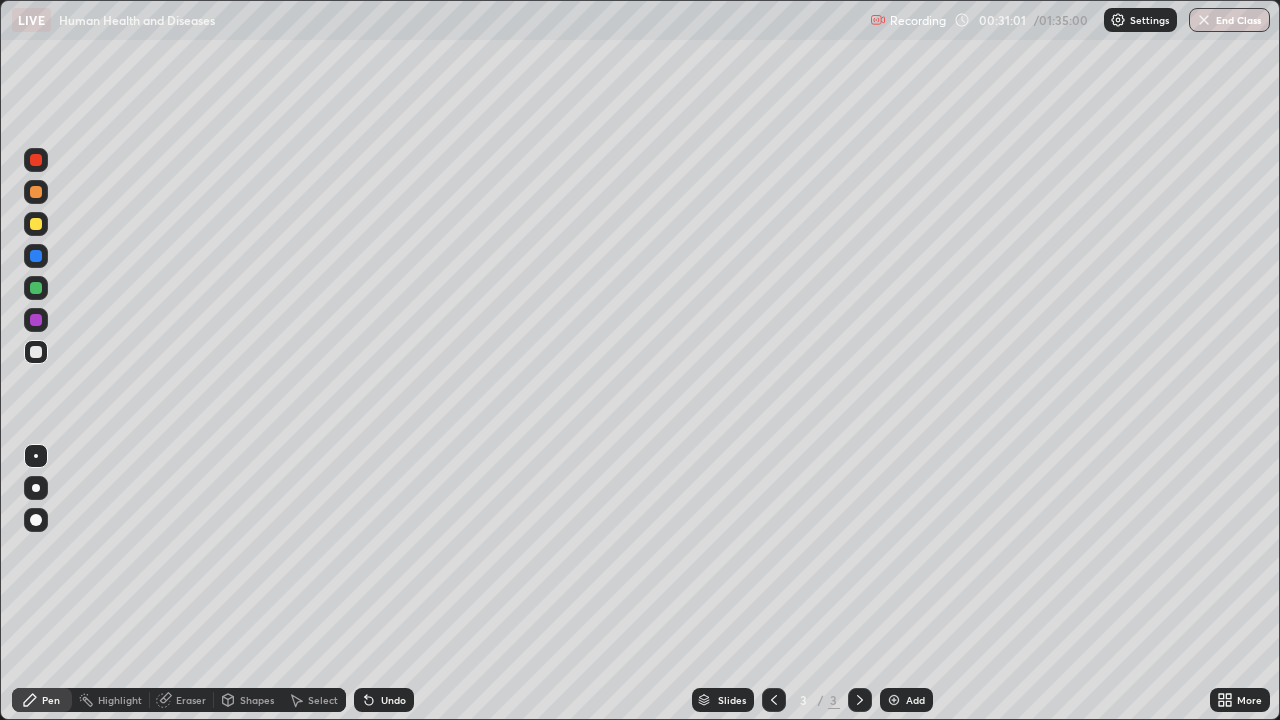 click at bounding box center [36, 224] 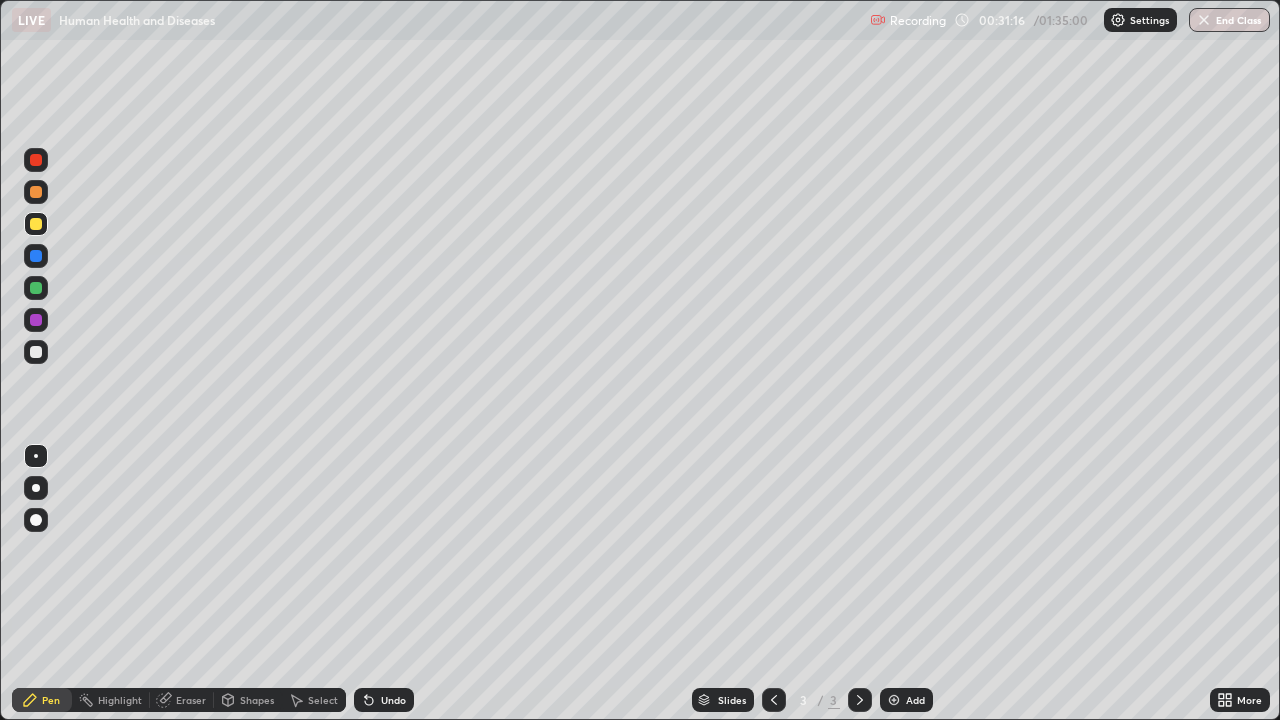click at bounding box center (36, 352) 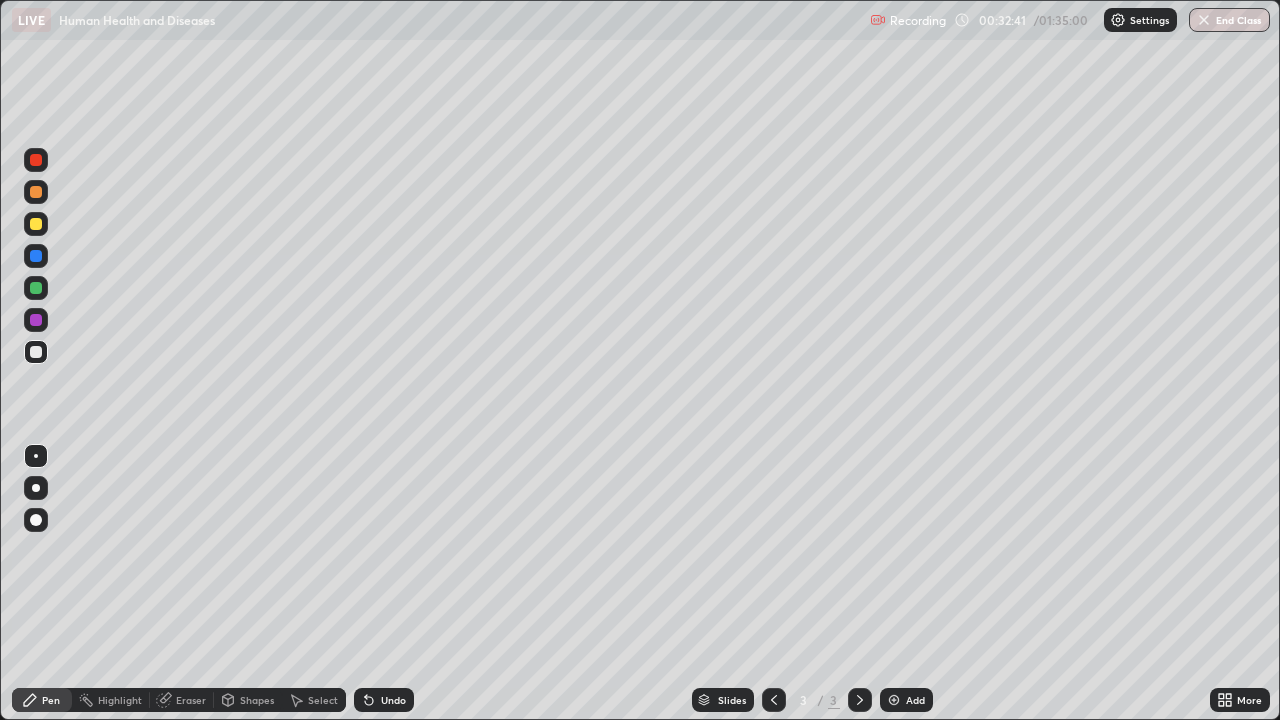 click on "Select" at bounding box center (323, 700) 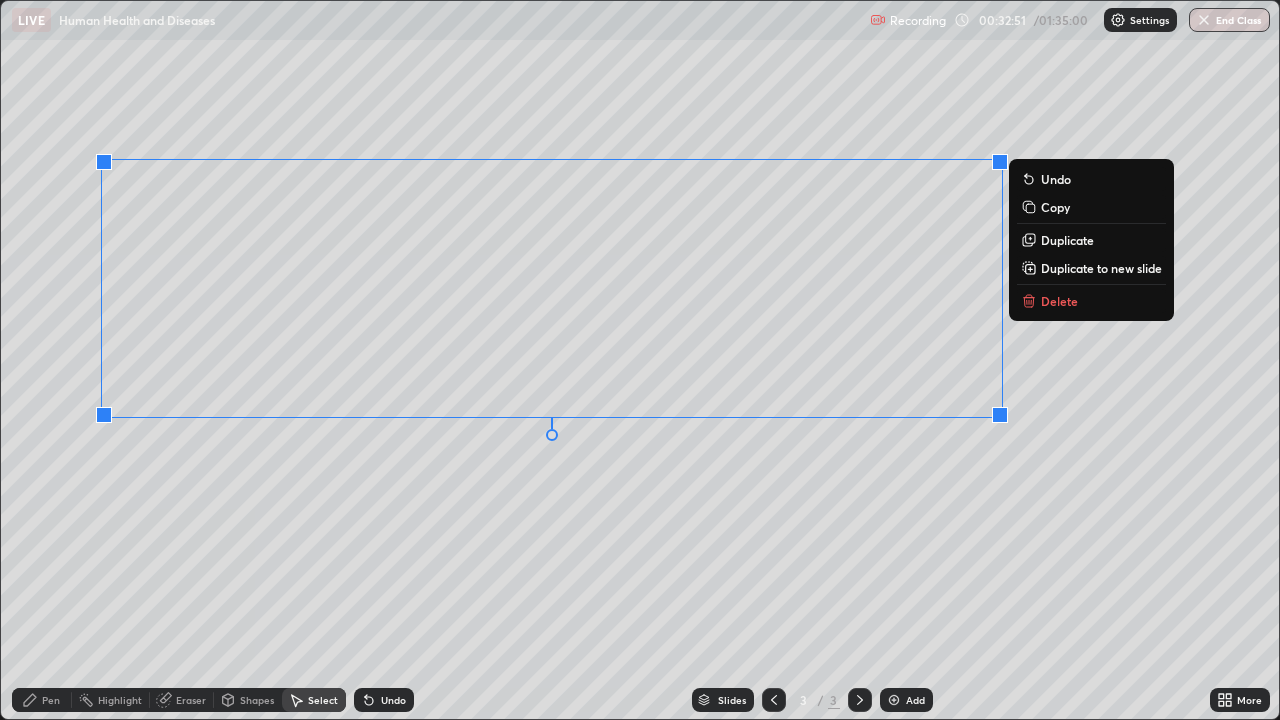 click on "Pen" at bounding box center [42, 700] 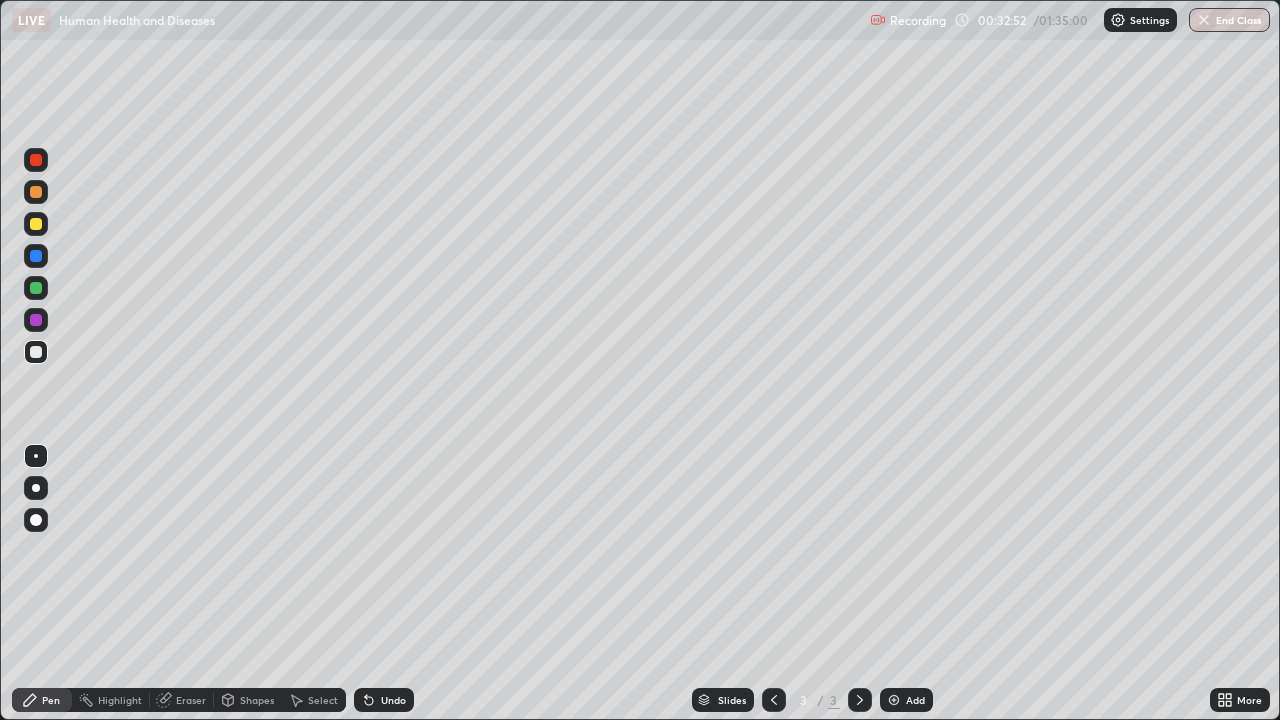 click at bounding box center (36, 192) 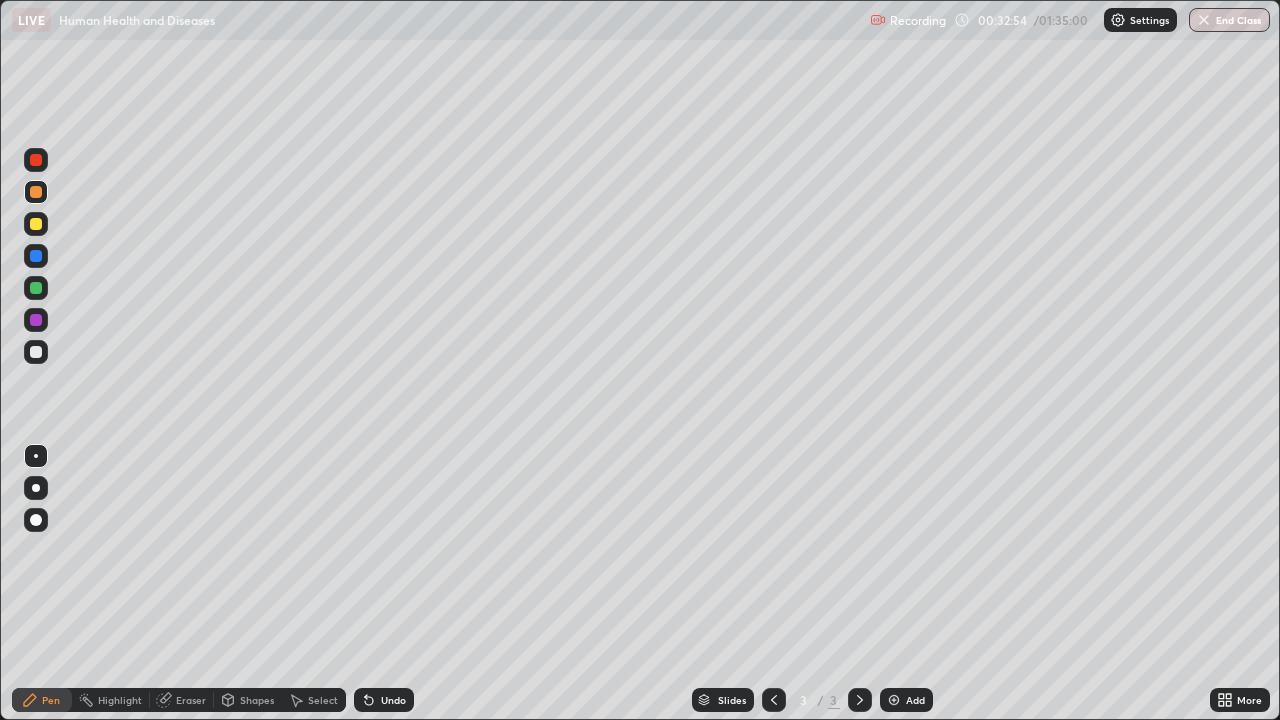 click at bounding box center [36, 160] 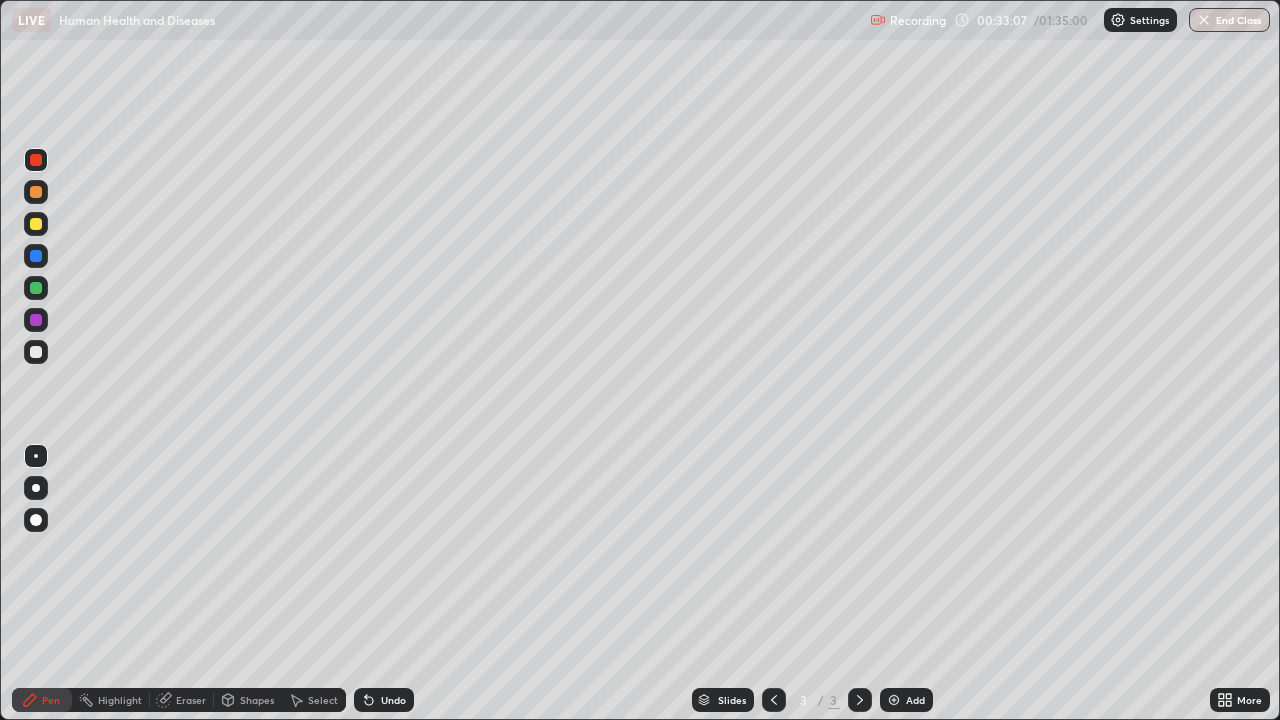 click 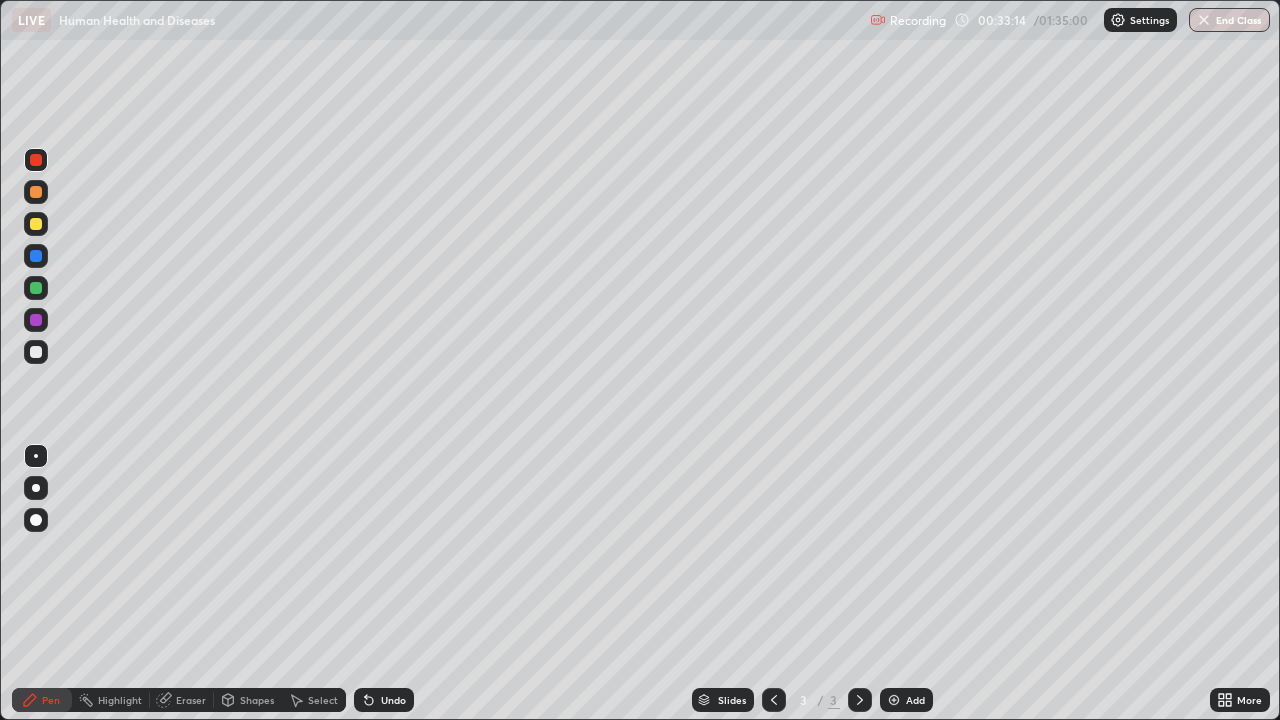 click at bounding box center [36, 352] 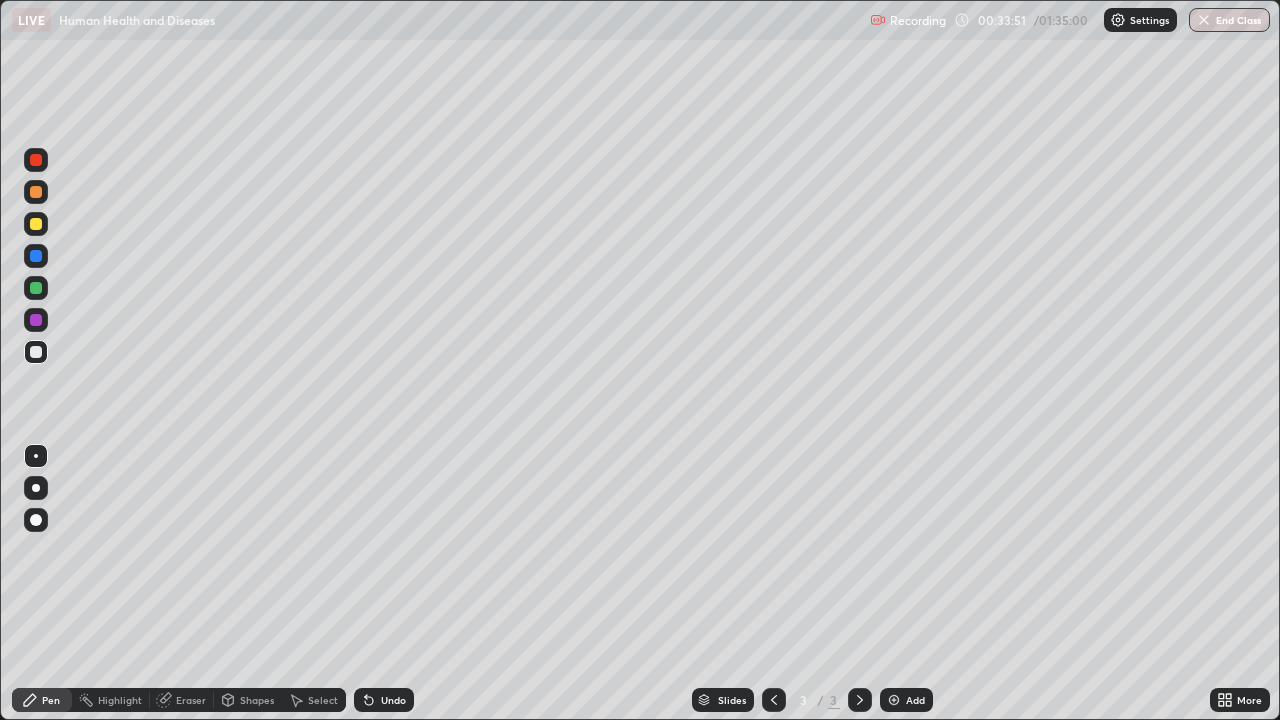 click on "Undo" at bounding box center [393, 700] 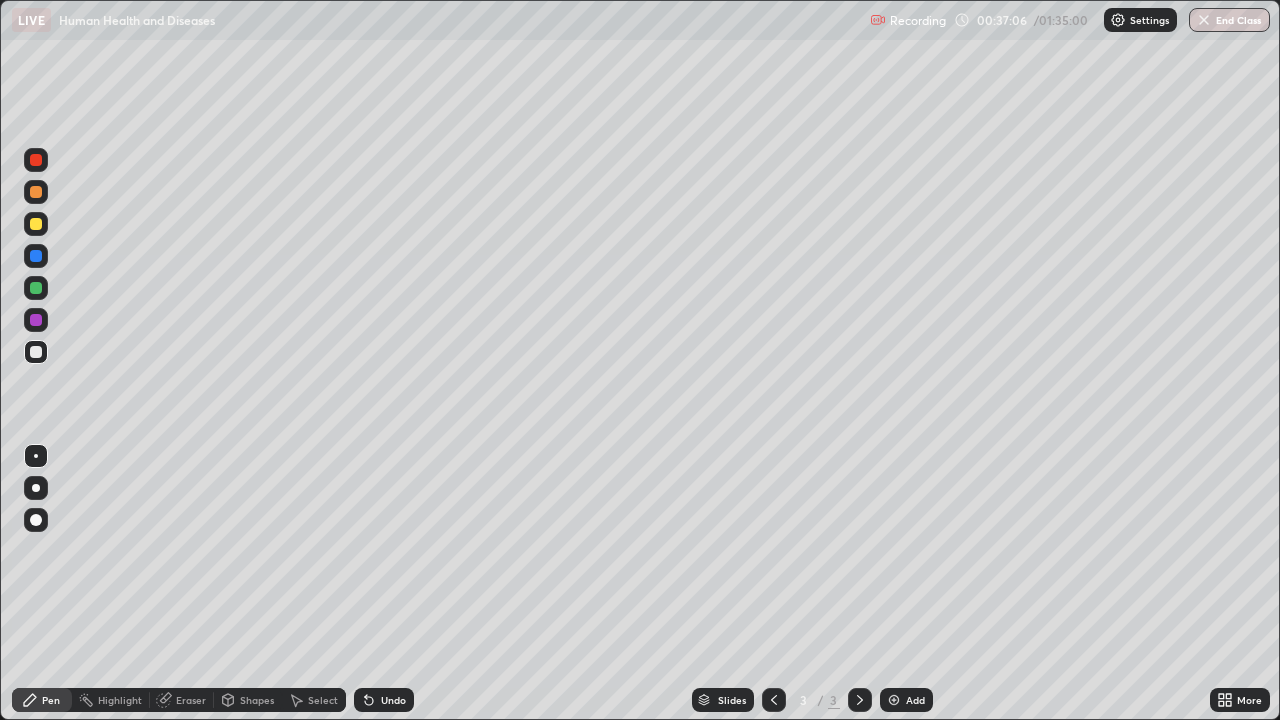 click on "Add" at bounding box center [906, 700] 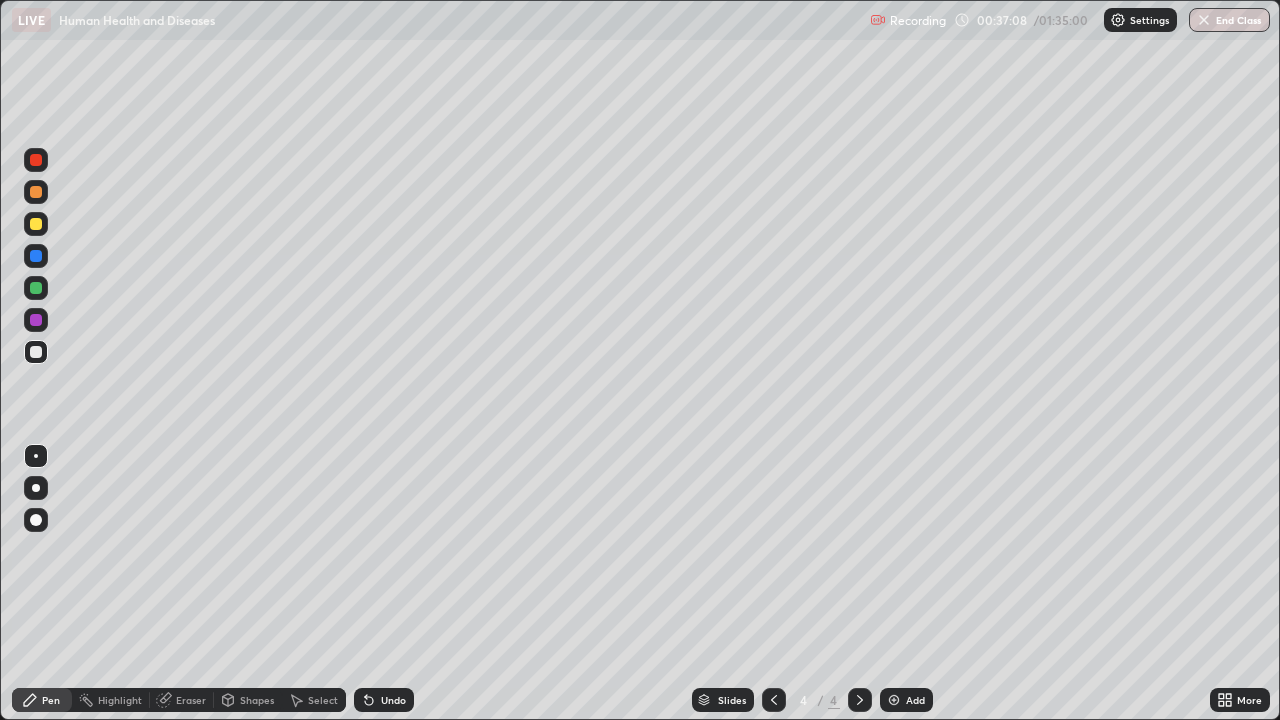 click at bounding box center [36, 224] 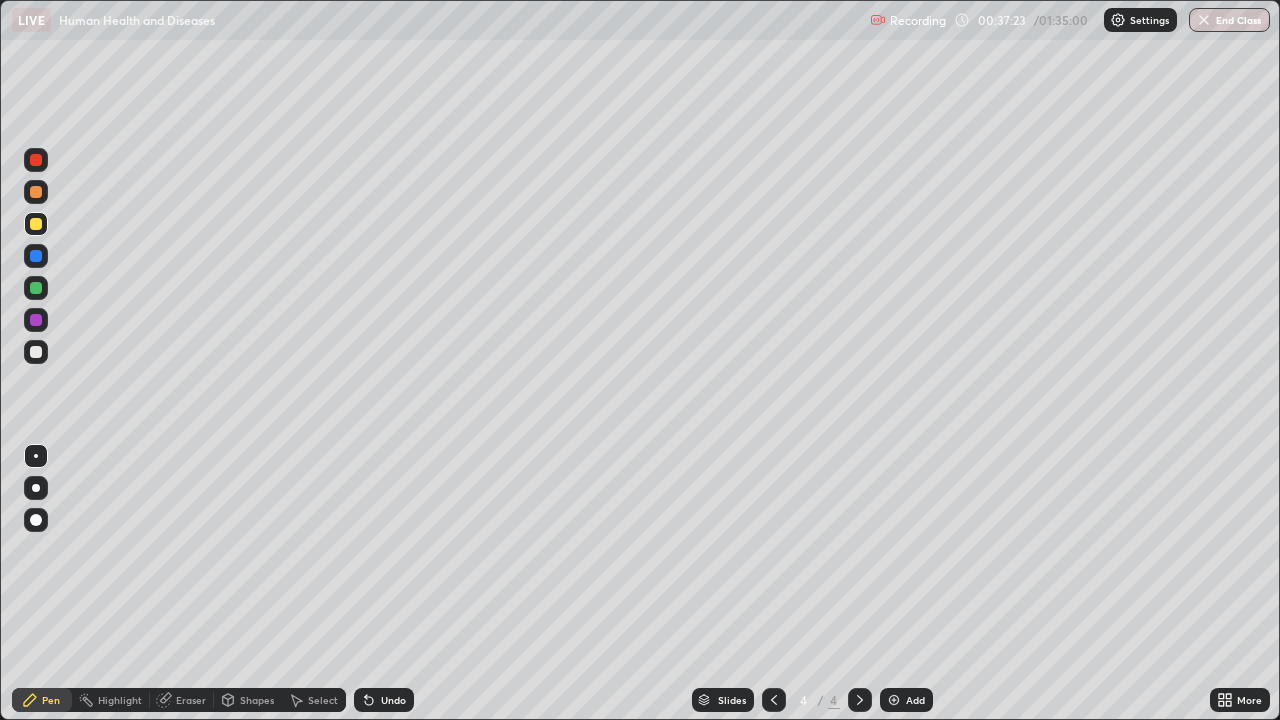 click 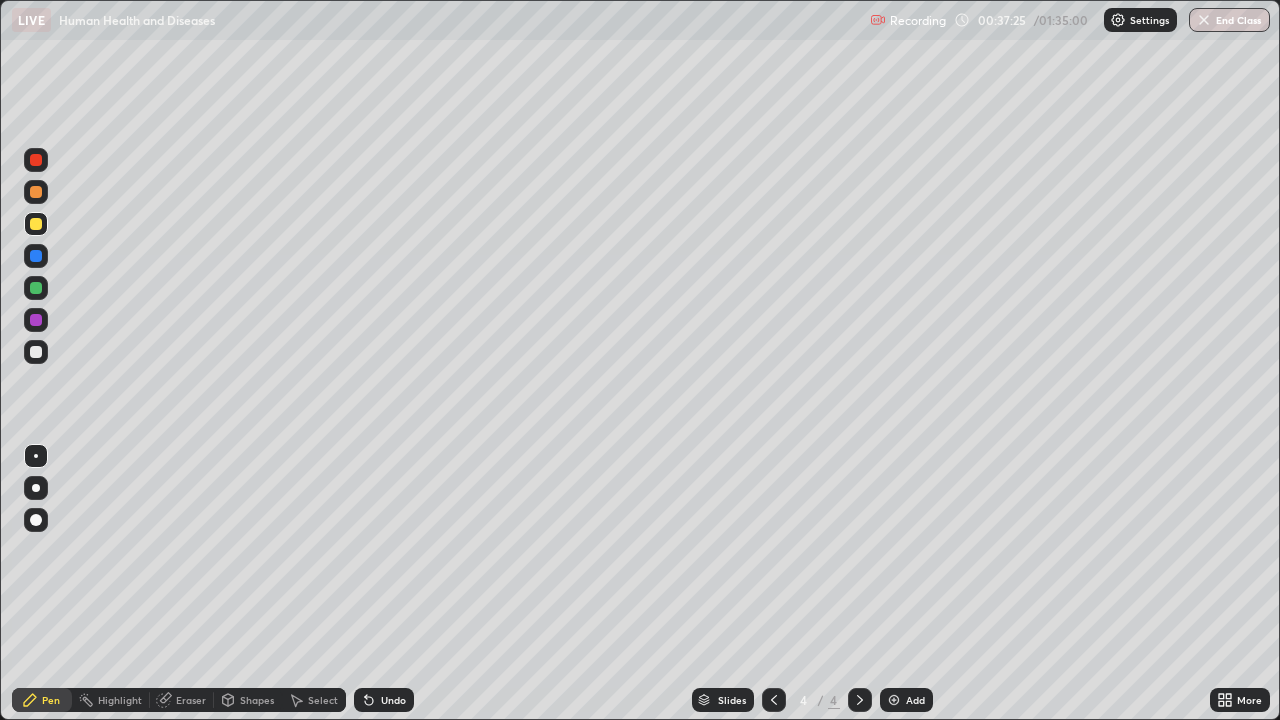 click at bounding box center (36, 352) 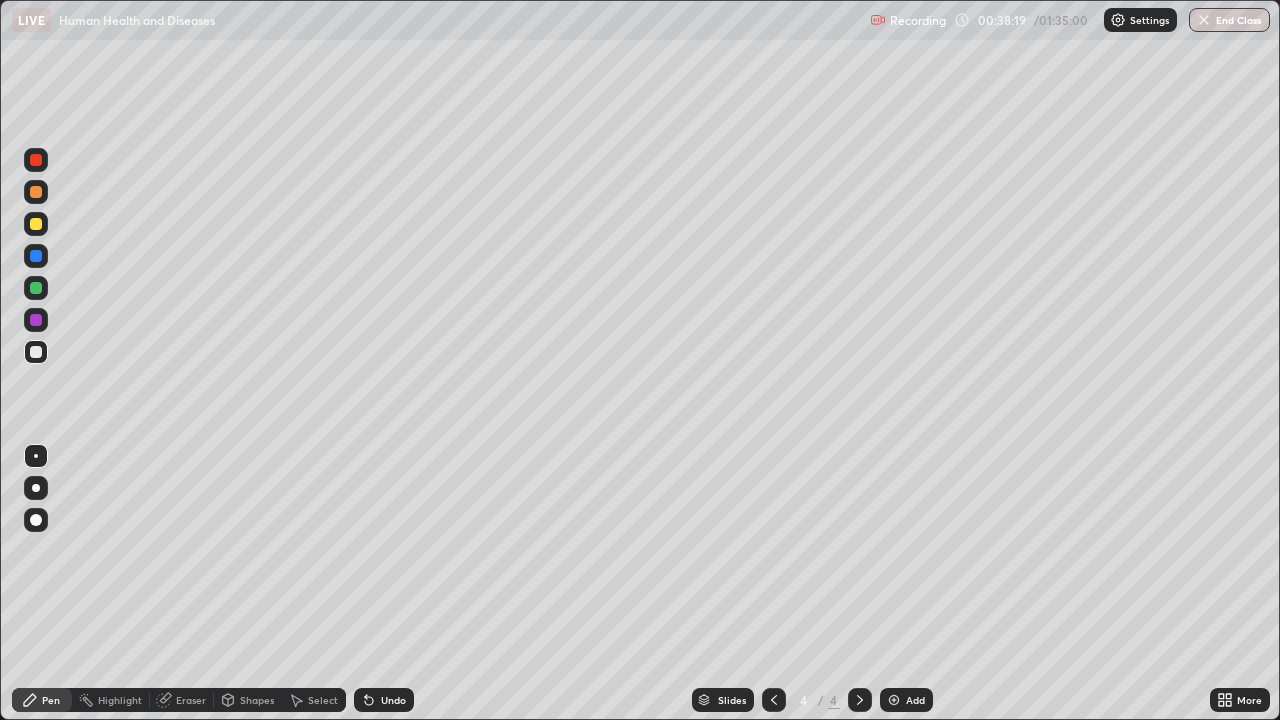 click on "Undo" at bounding box center [393, 700] 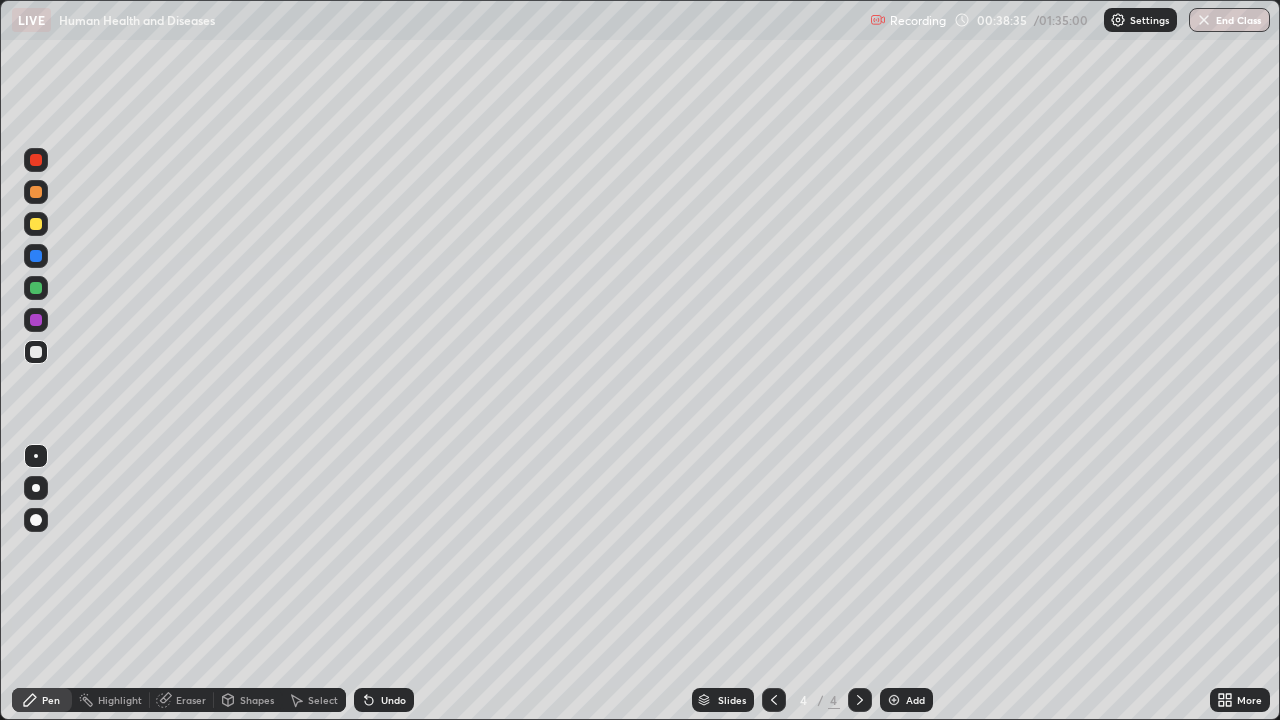 click 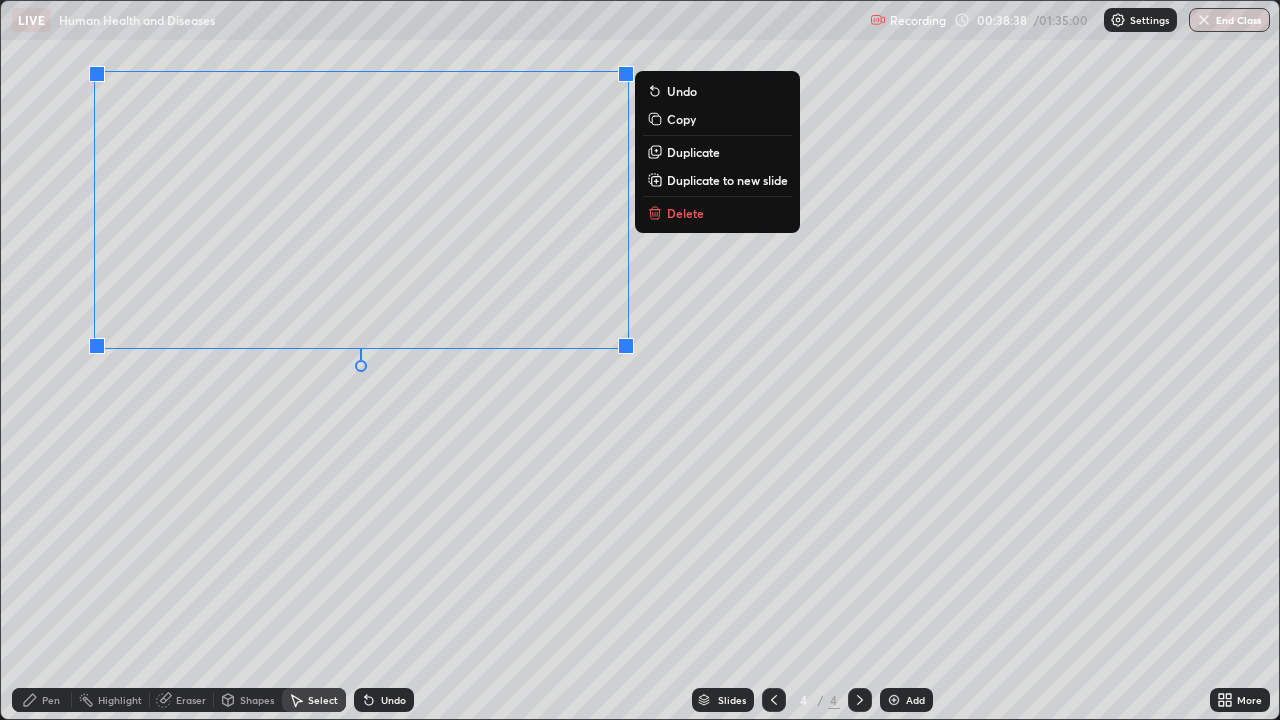 click on "Pen" at bounding box center (51, 700) 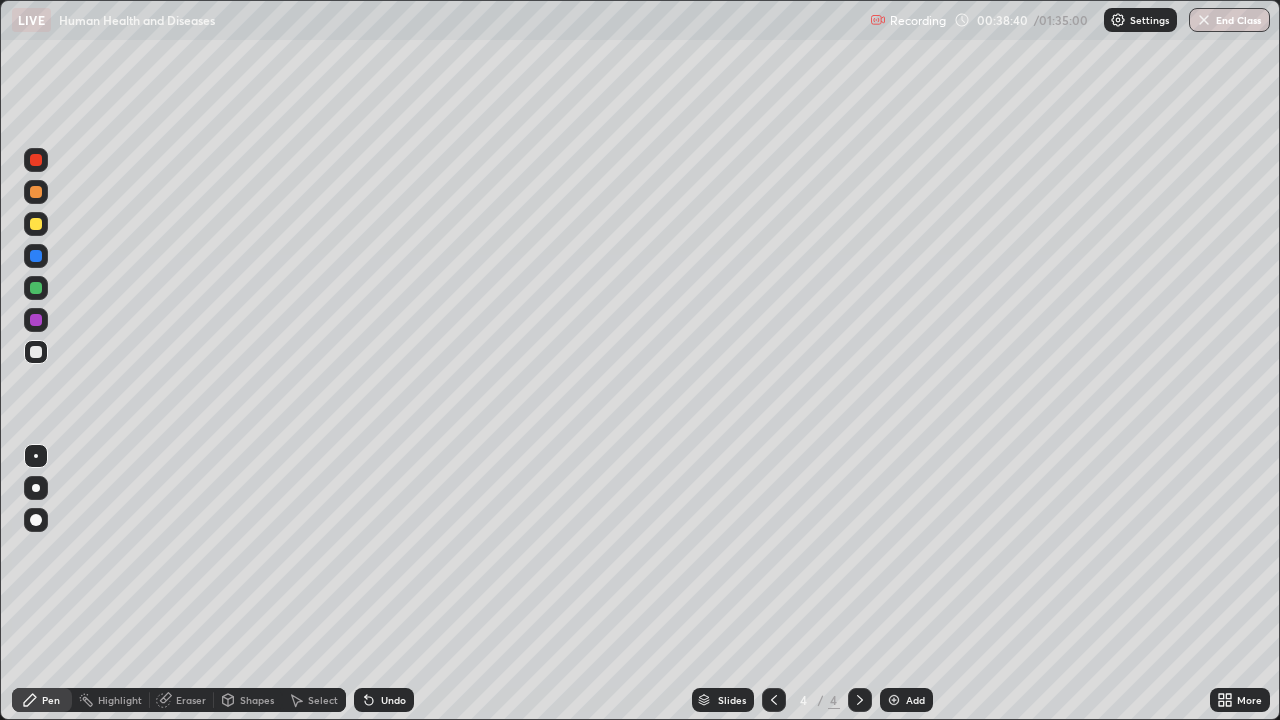 click at bounding box center [36, 224] 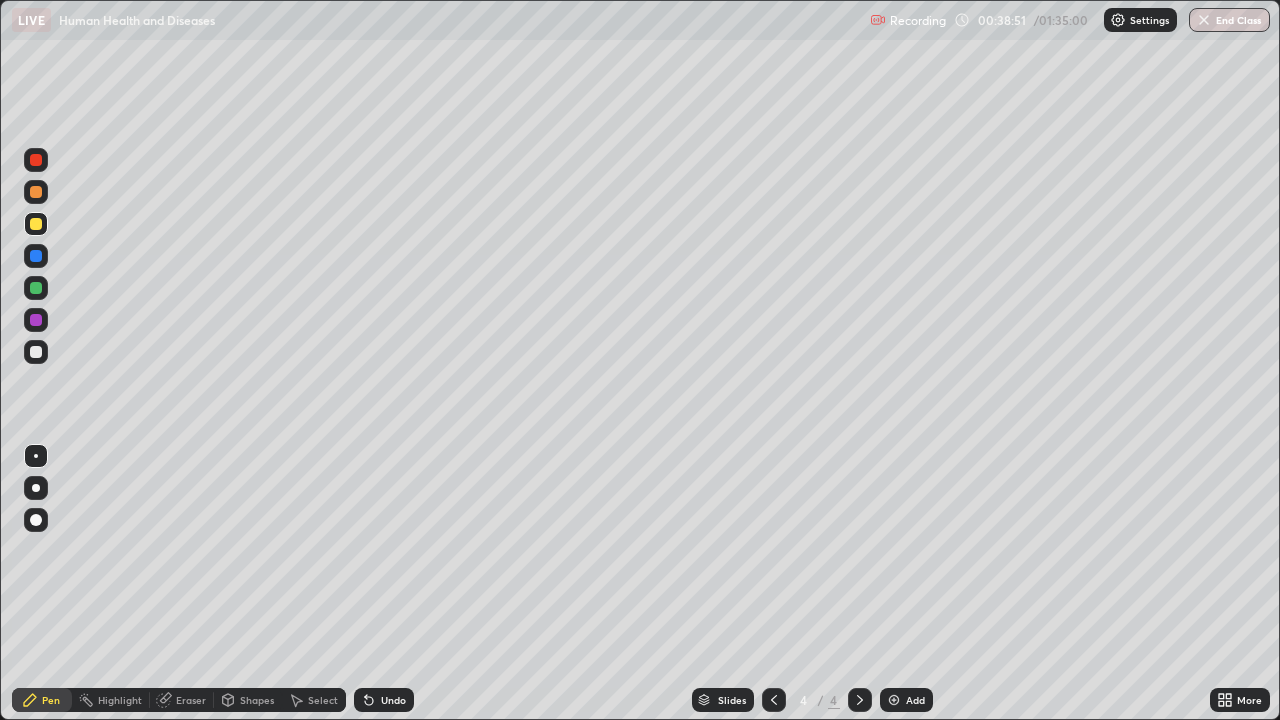 click at bounding box center (36, 352) 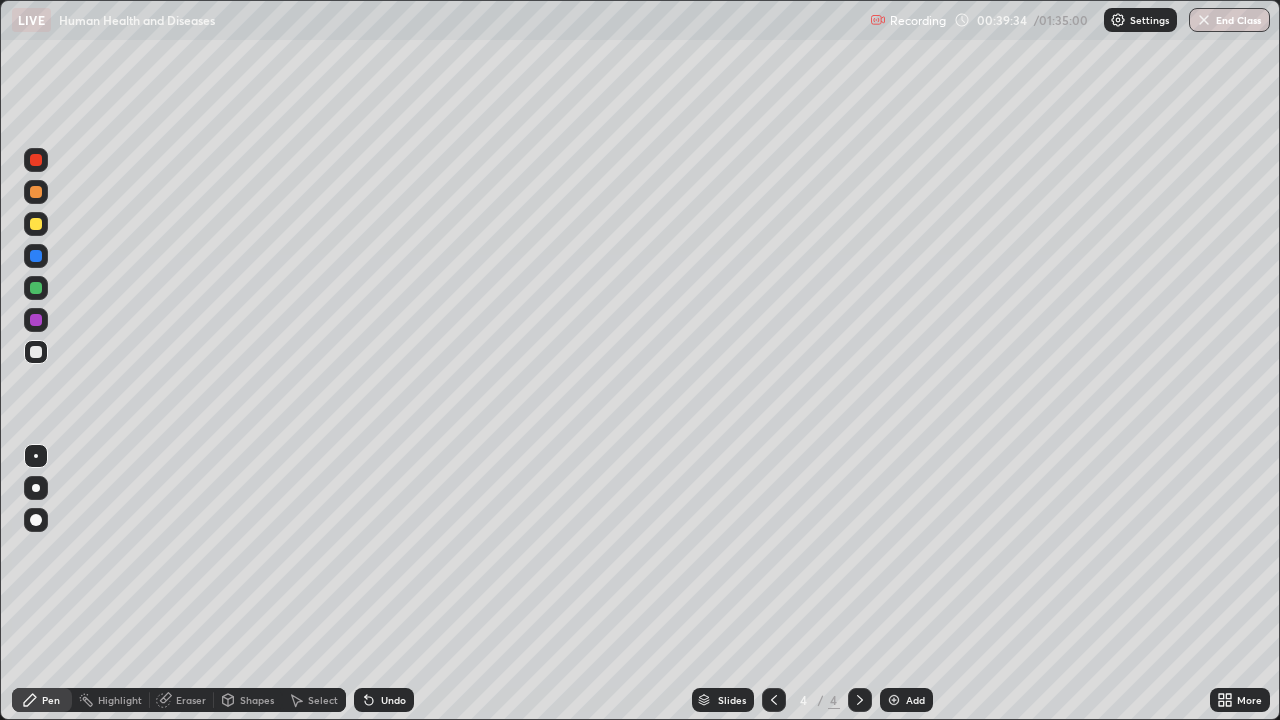 click 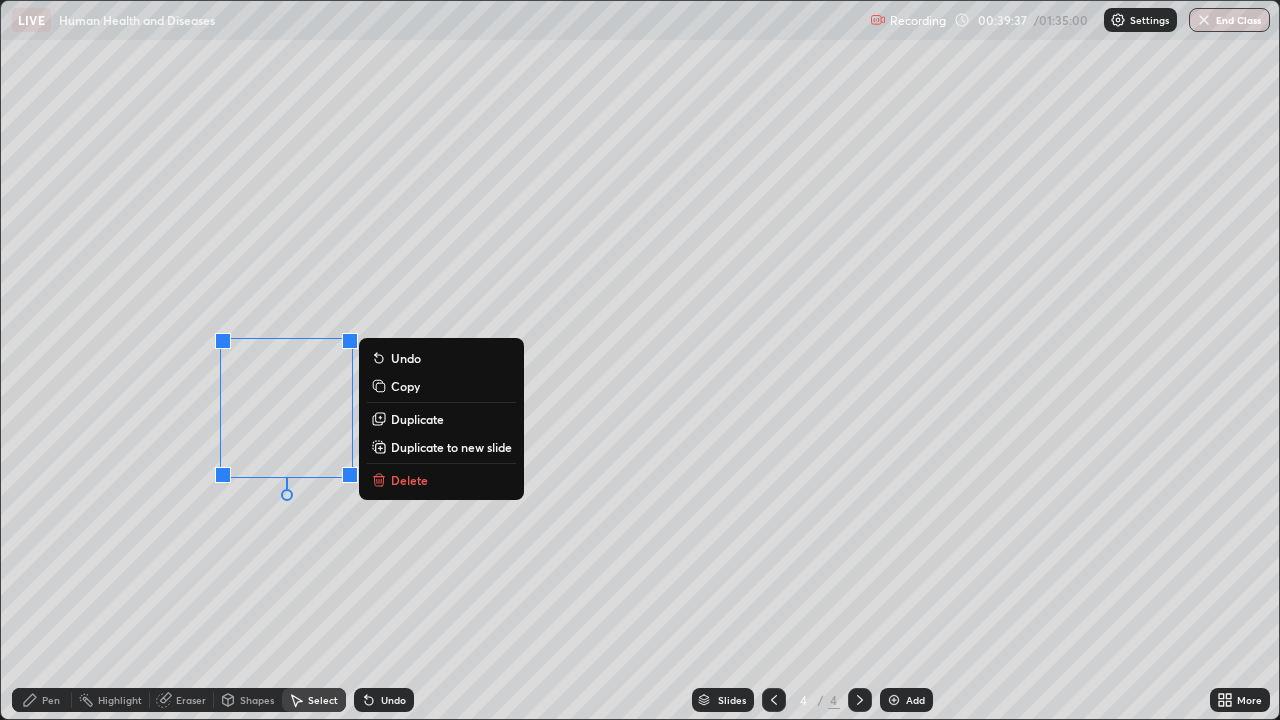 click on "0 ° Undo Copy Duplicate Duplicate to new slide Delete" at bounding box center [640, 360] 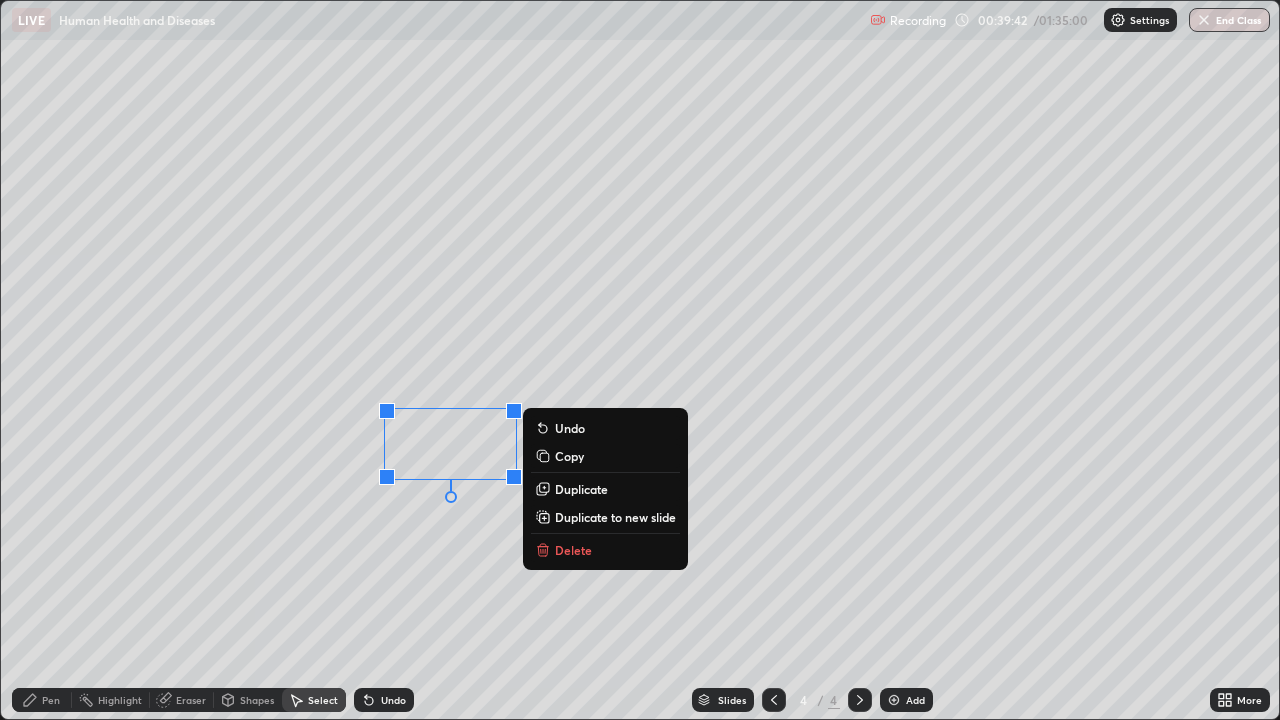 click on "Pen" at bounding box center [42, 700] 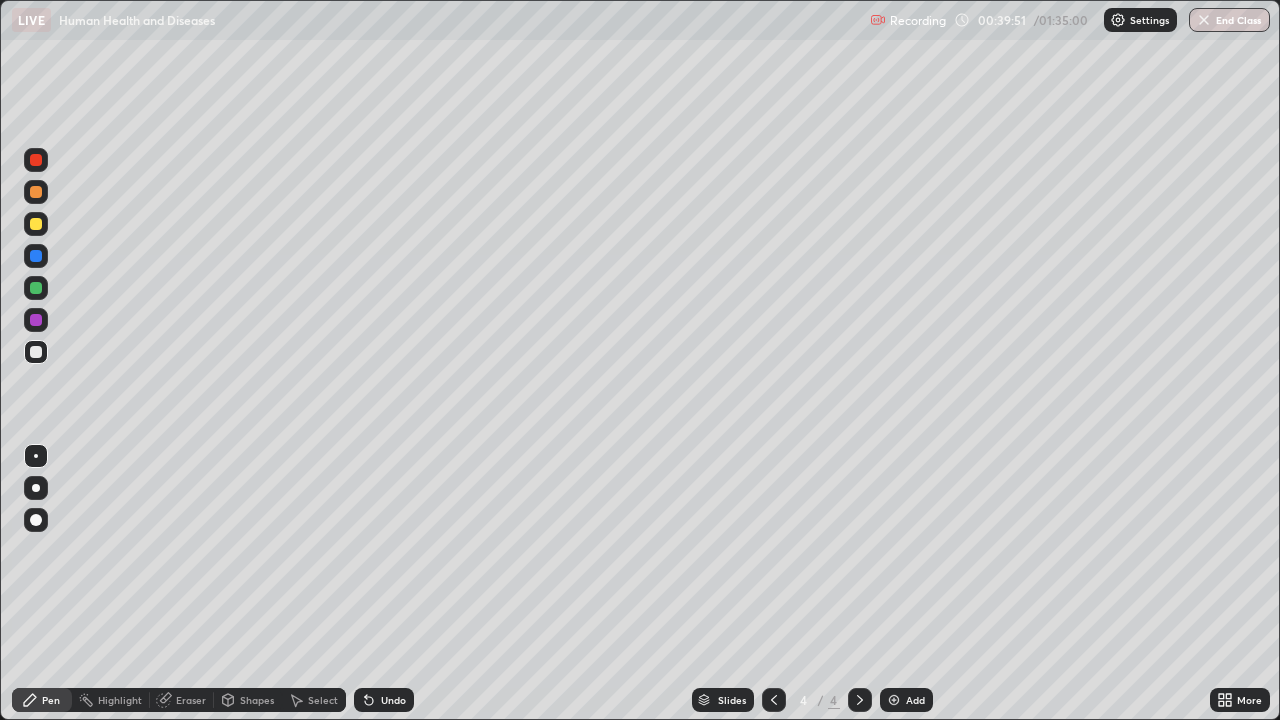 click 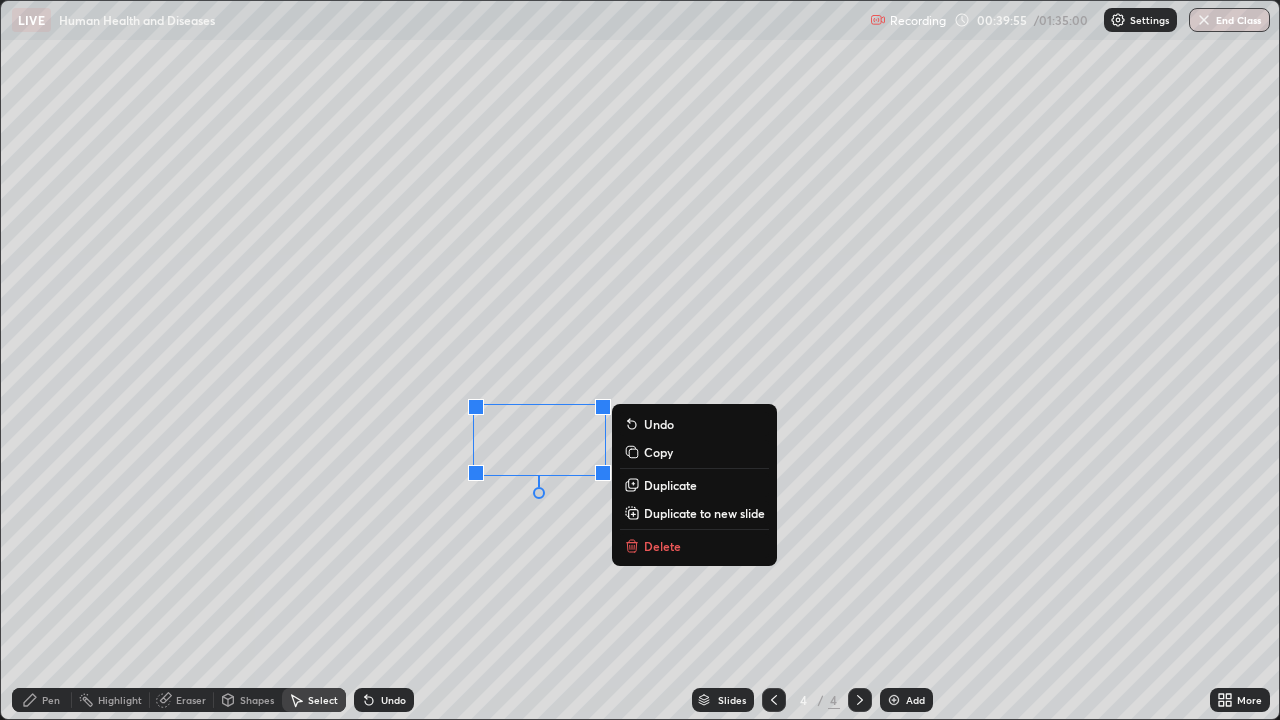 click on "Pen" at bounding box center (51, 700) 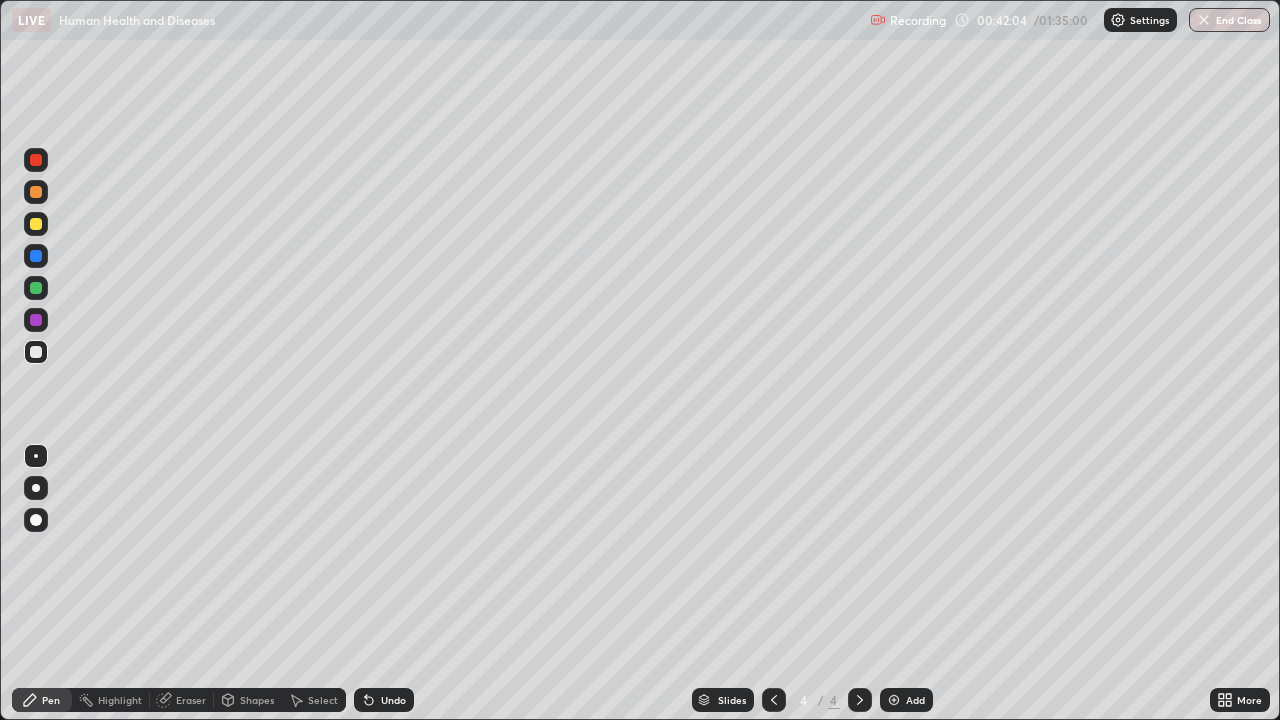 click on "Add" at bounding box center [915, 700] 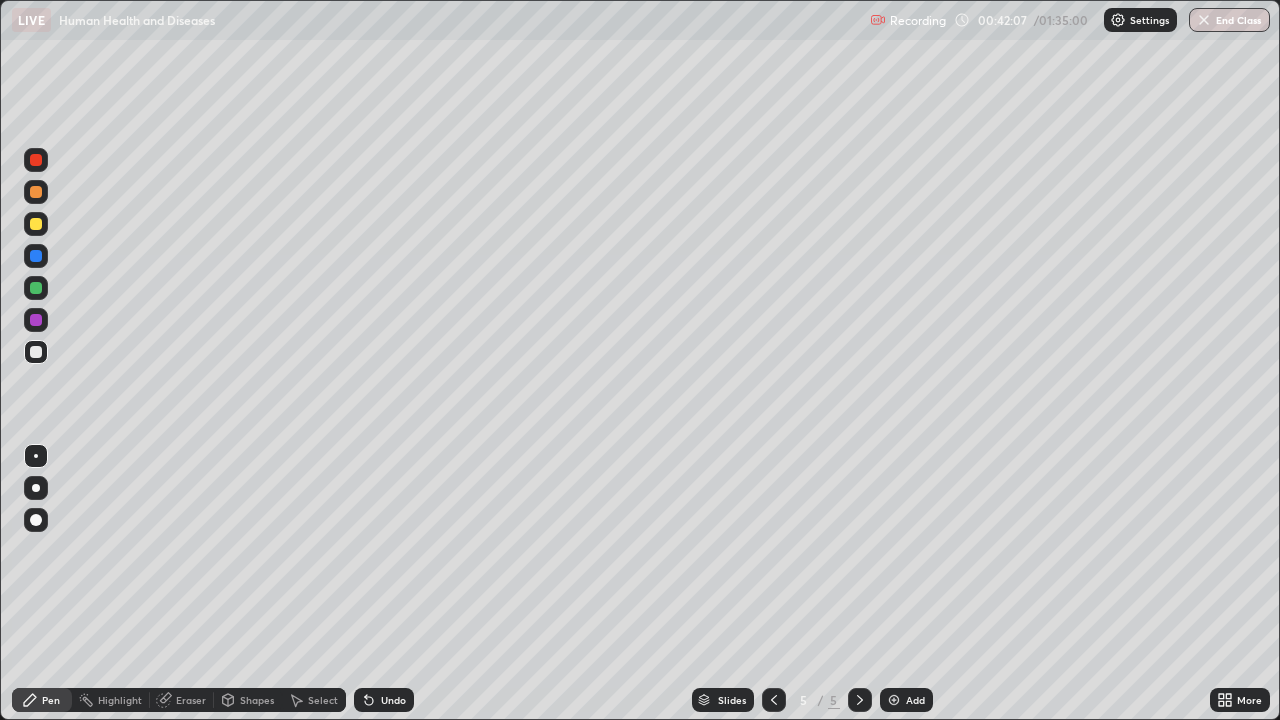 click 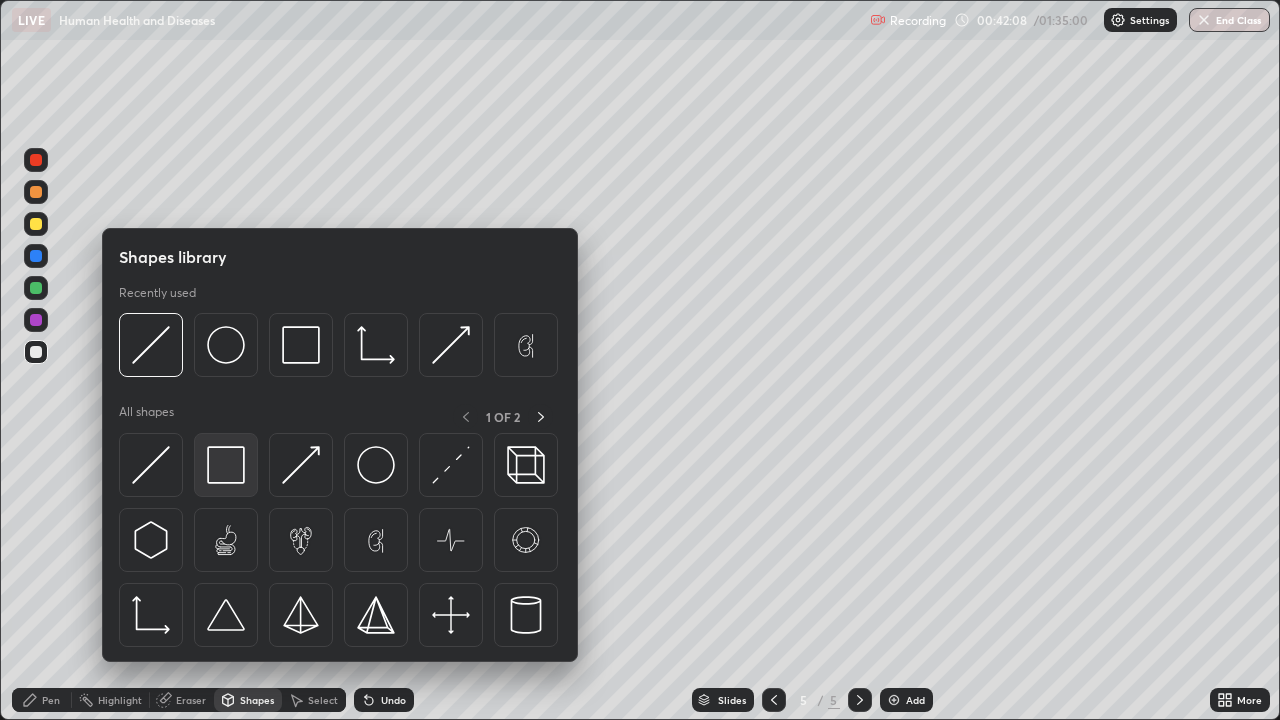 click at bounding box center [226, 465] 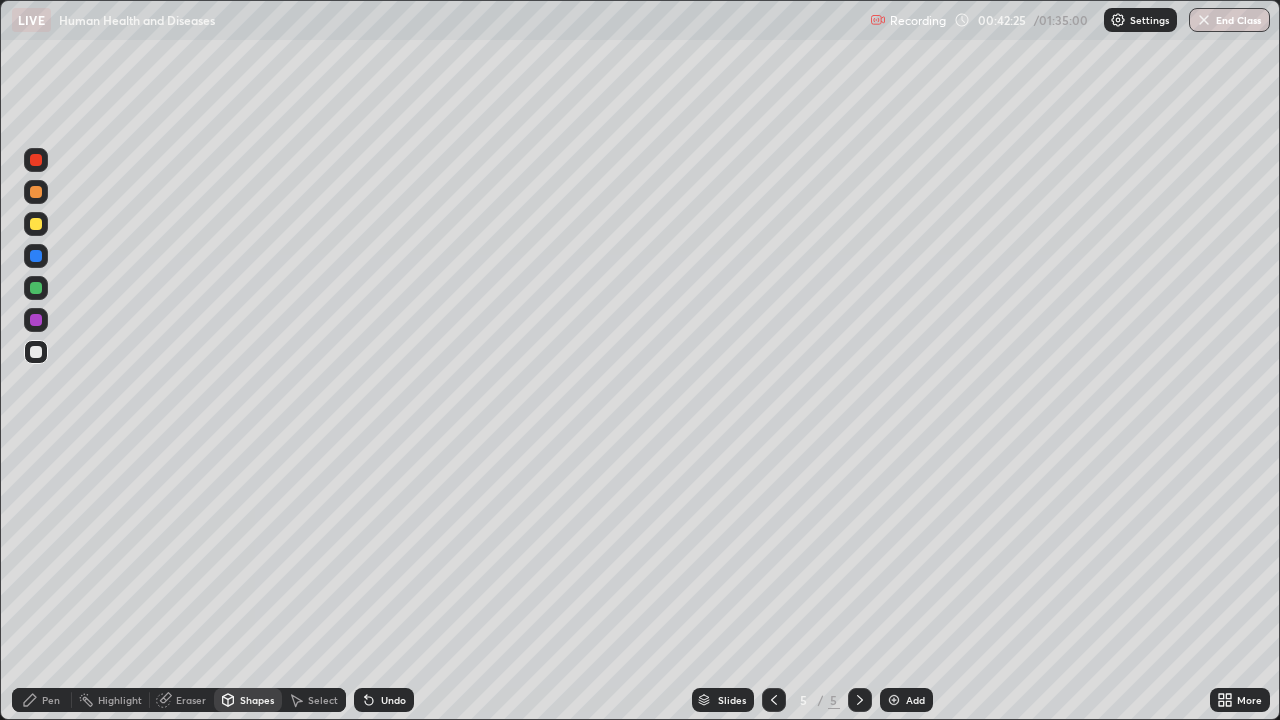 click on "Select" at bounding box center [323, 700] 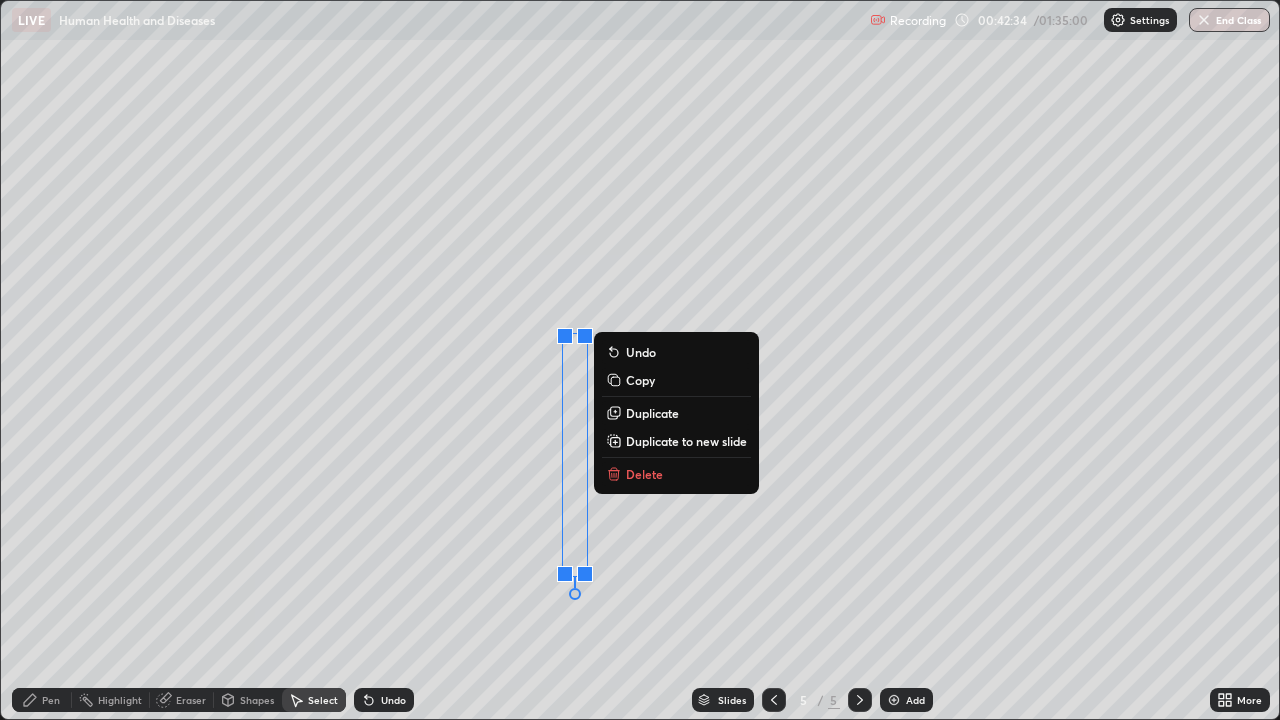 click on "Duplicate" at bounding box center (652, 413) 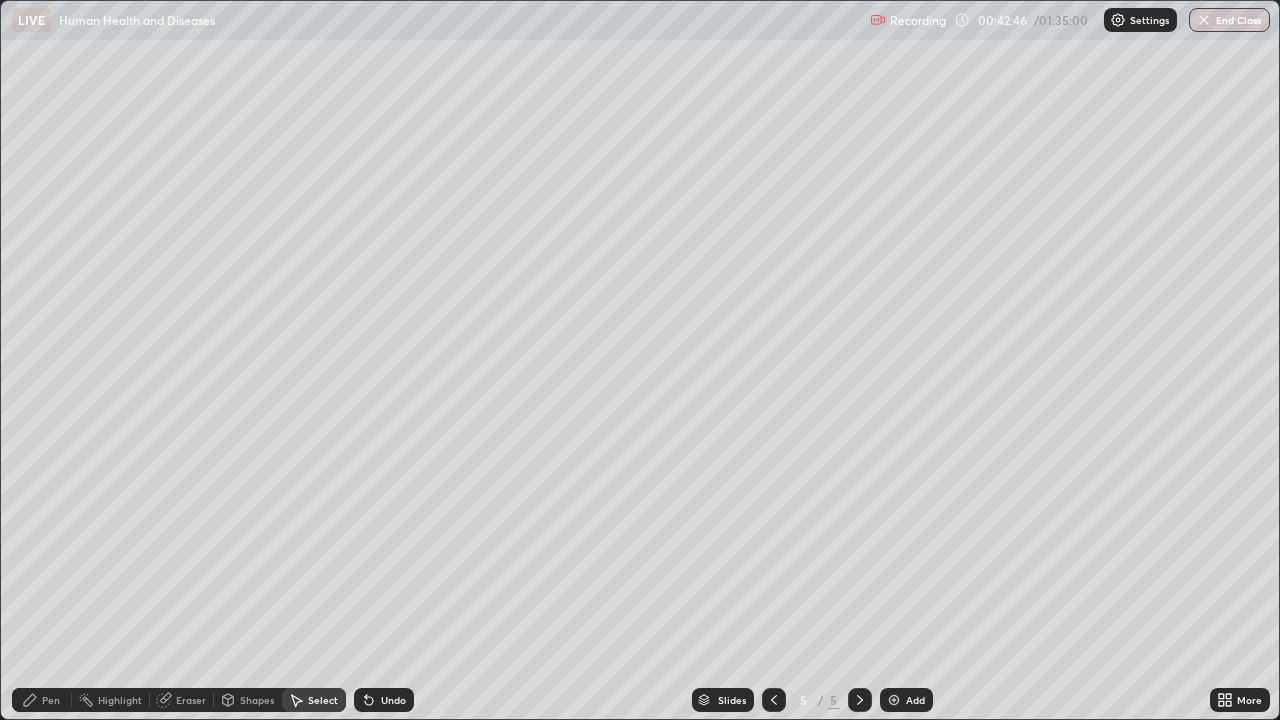 click on "0 ° Undo Copy Duplicate Duplicate to new slide Delete" at bounding box center (640, 360) 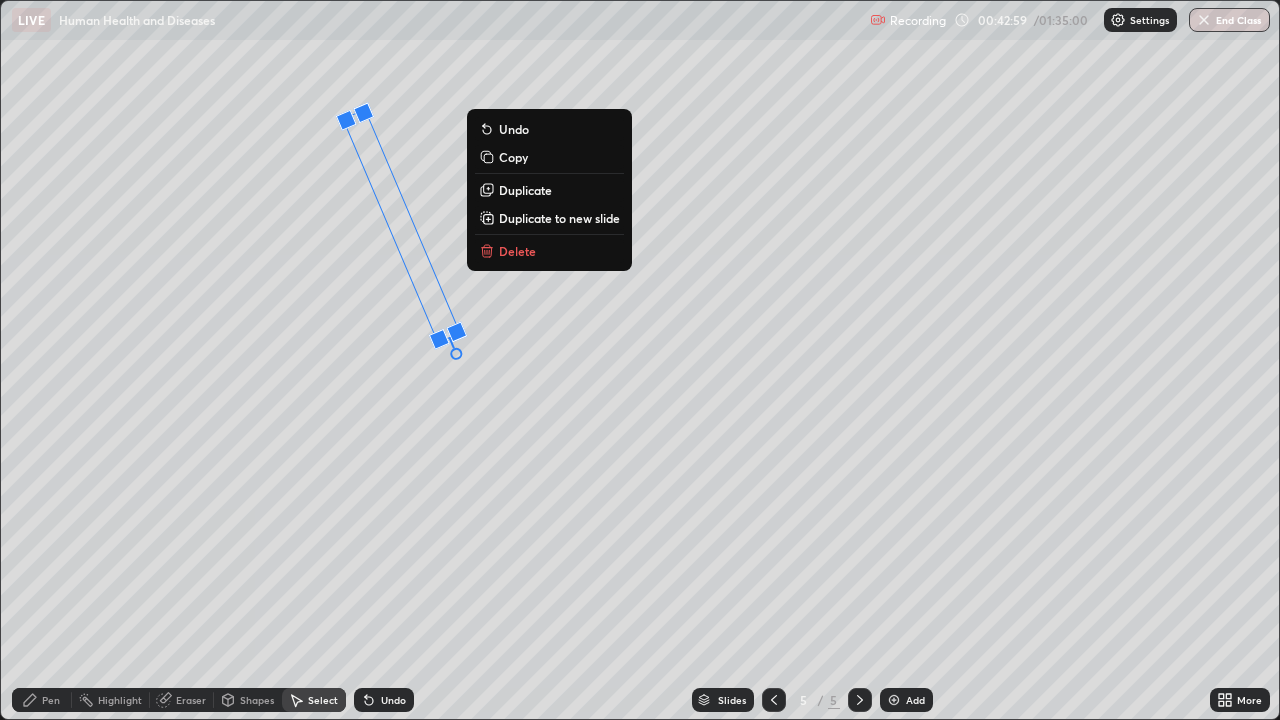 click 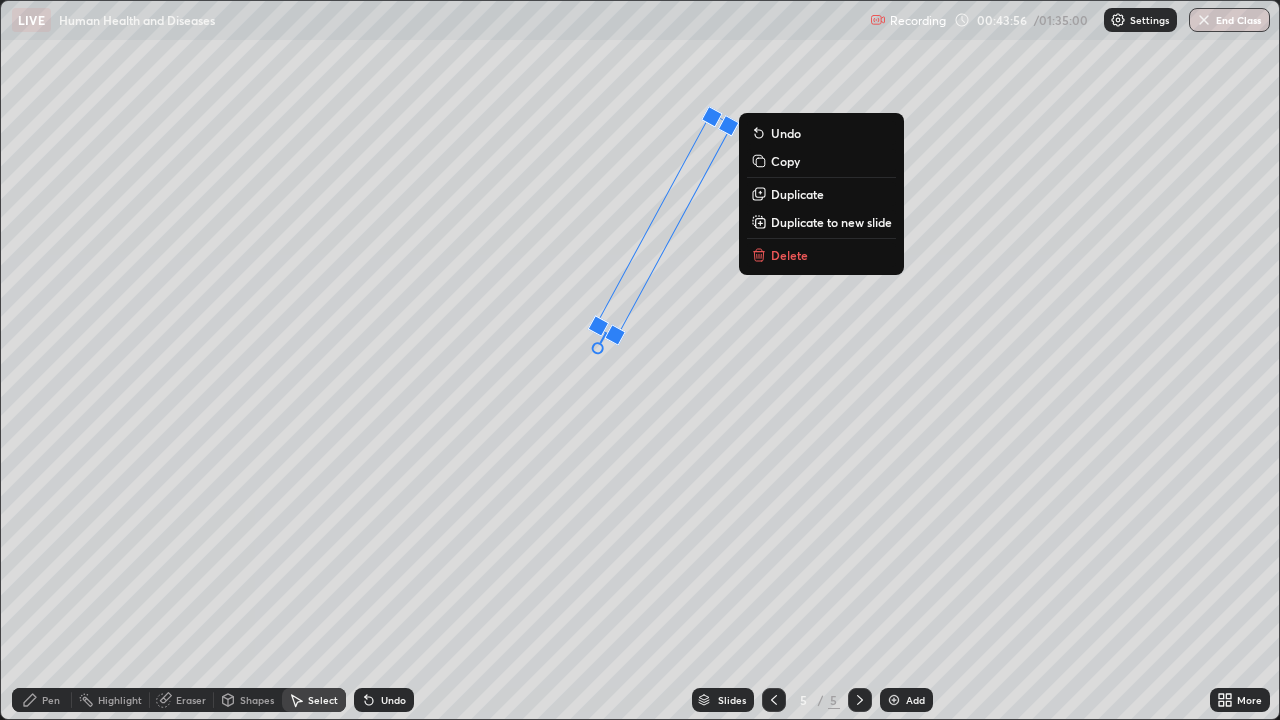 click on "28 ° Undo Copy Duplicate Duplicate to new slide Delete" at bounding box center [640, 360] 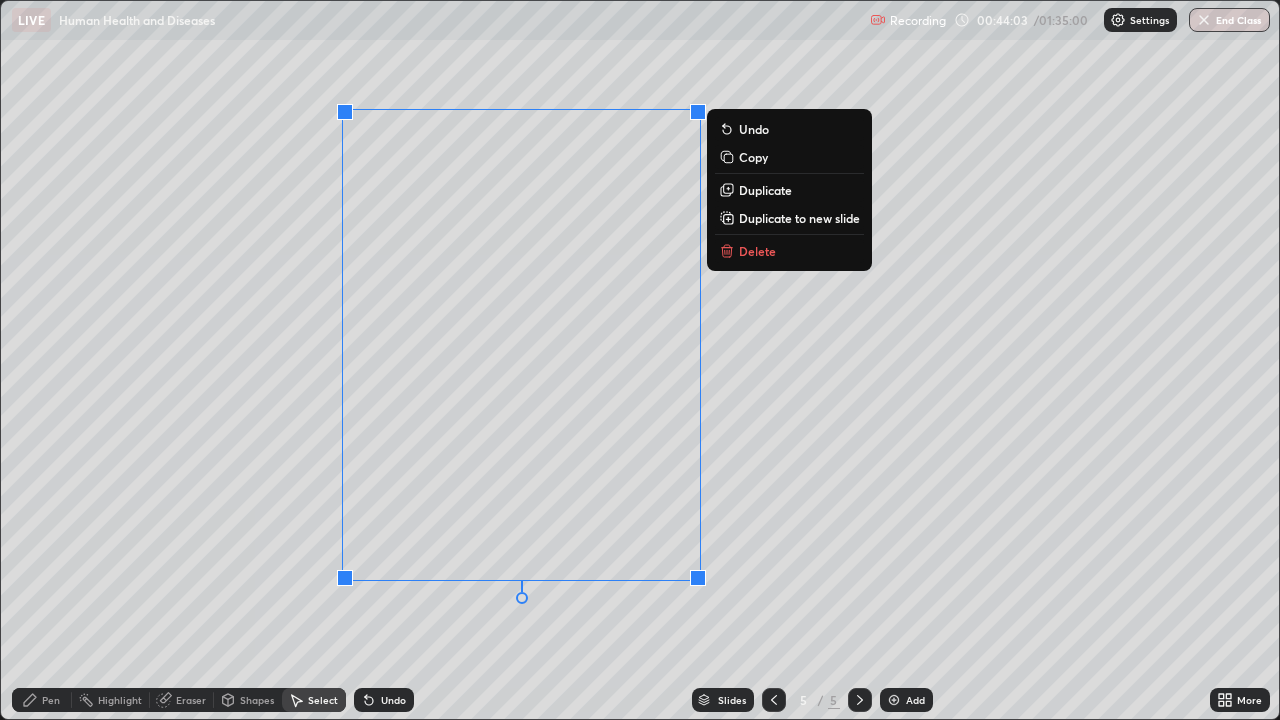 click on "Pen" at bounding box center [42, 700] 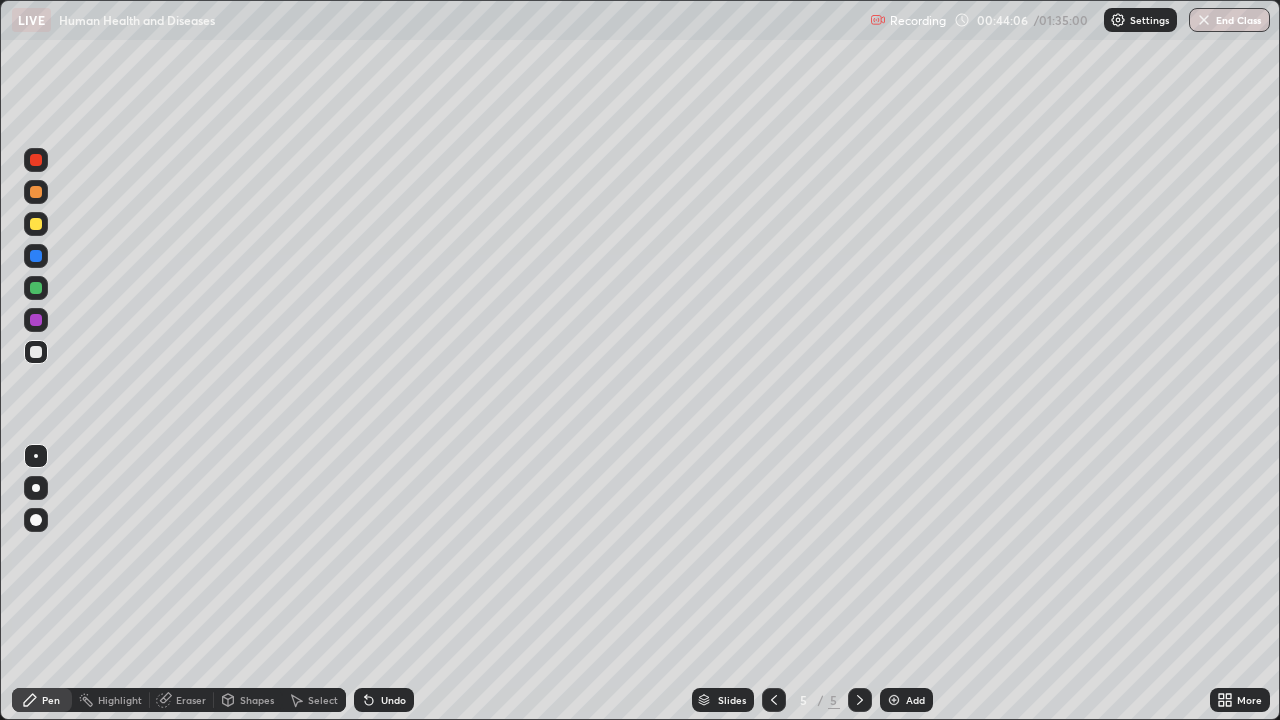 click on "Eraser" at bounding box center [191, 700] 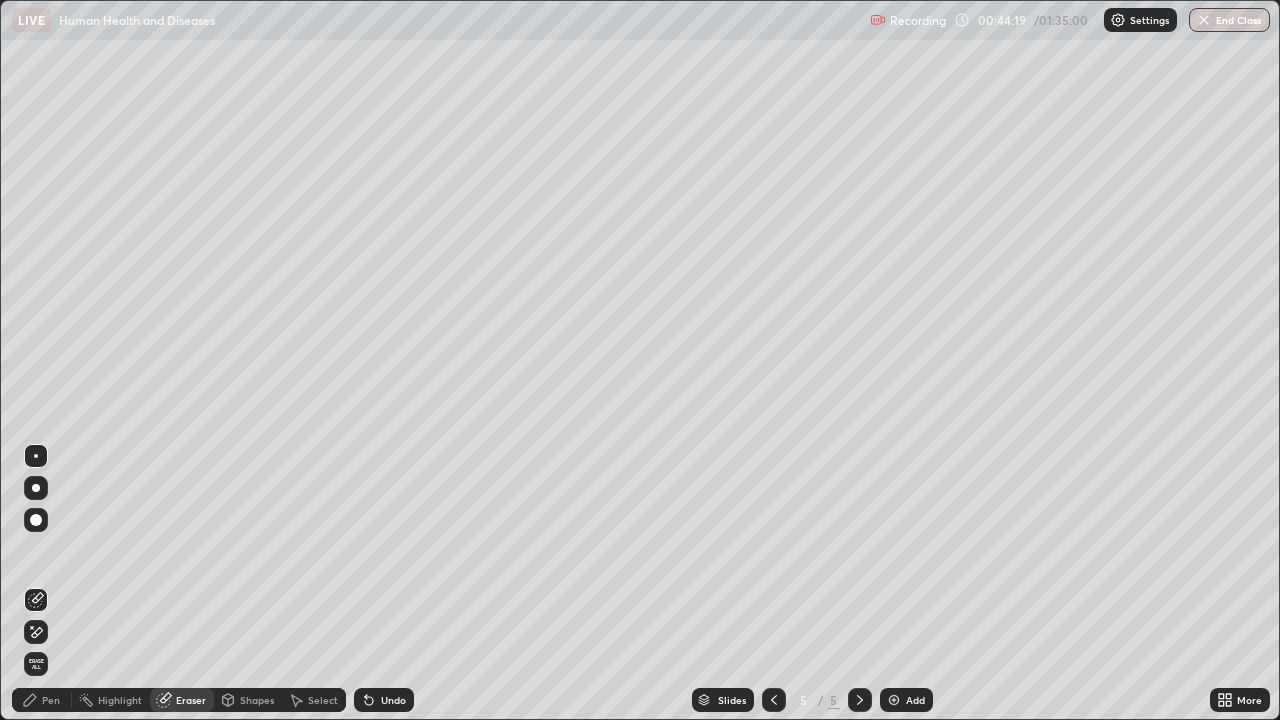 click on "Pen" at bounding box center [51, 700] 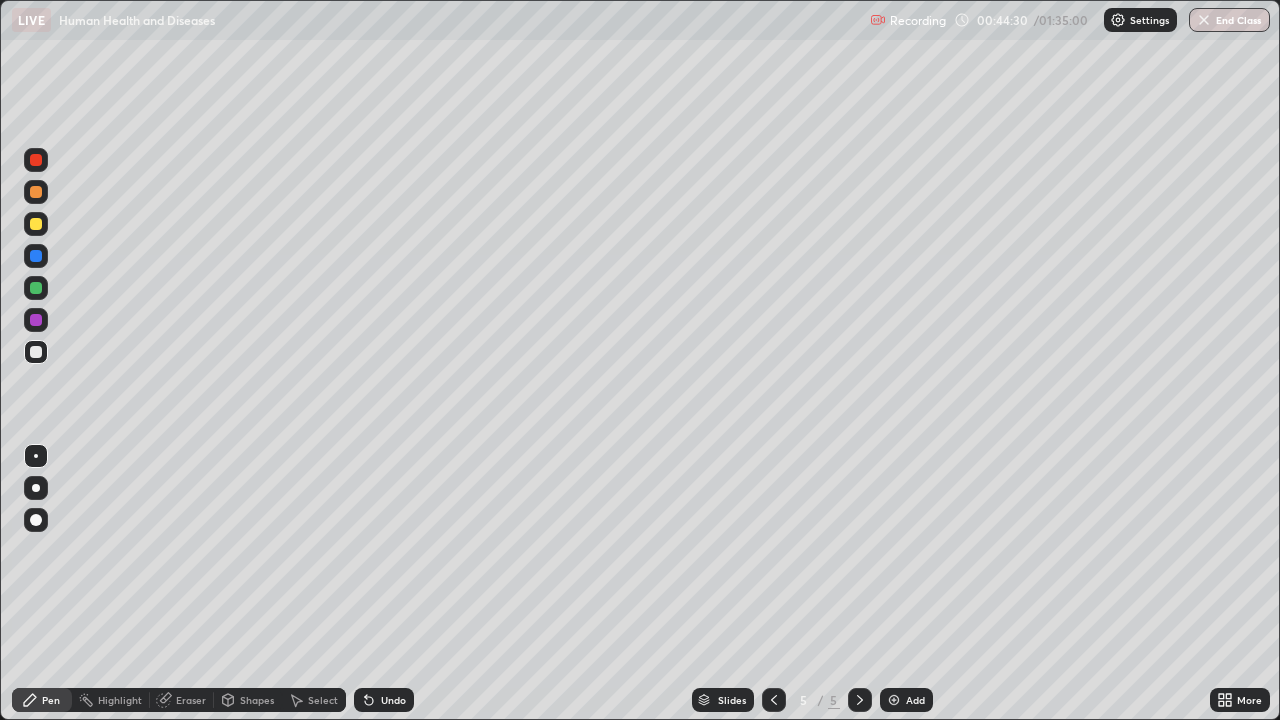 click on "Shapes" at bounding box center (257, 700) 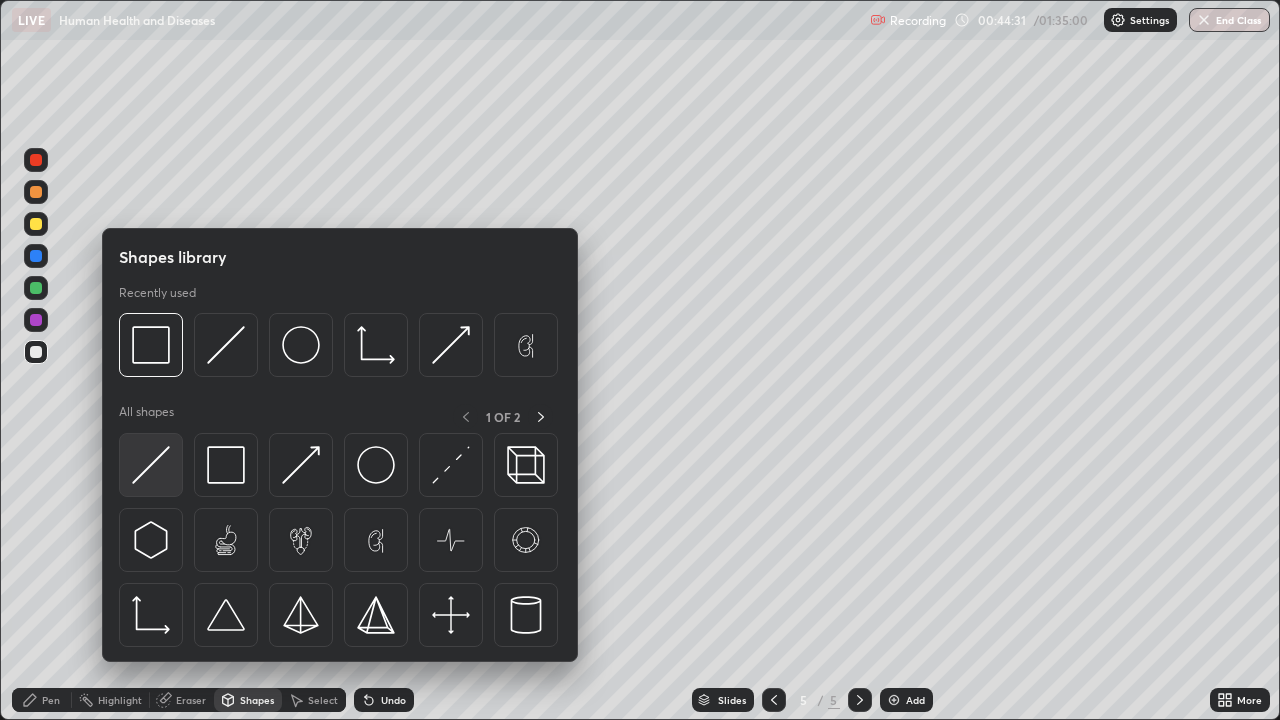 click at bounding box center [151, 465] 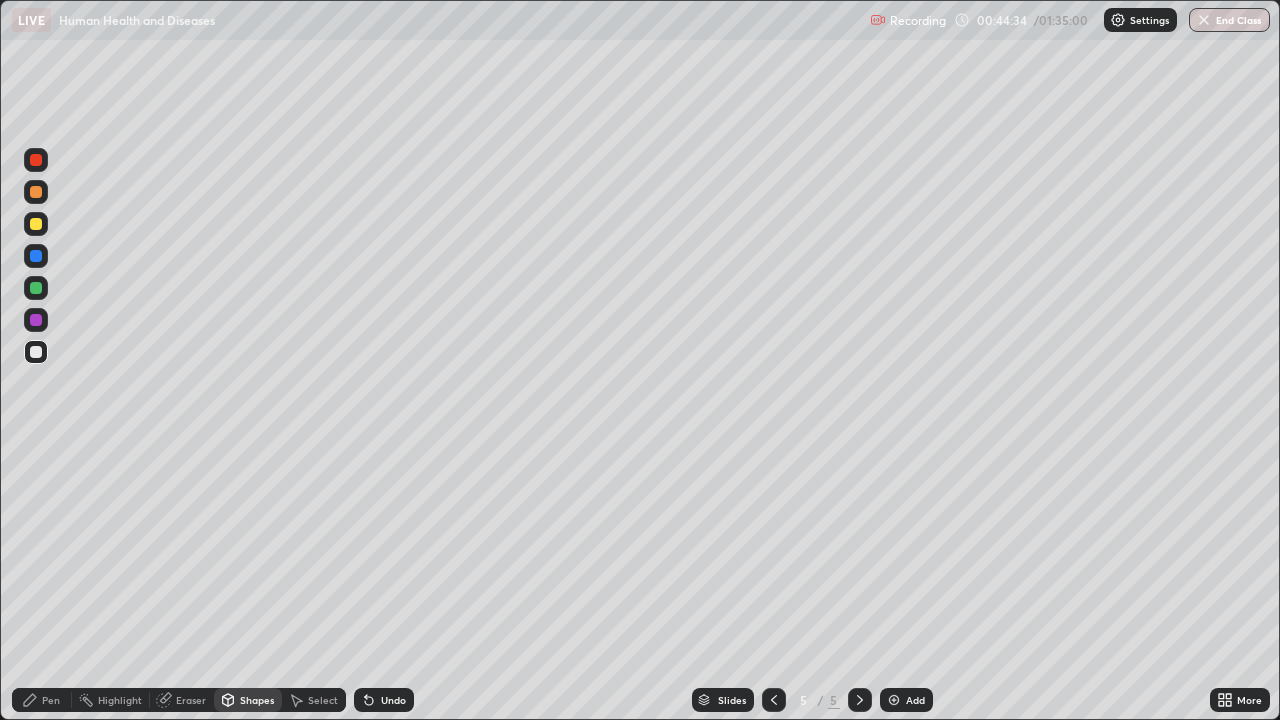 click on "Undo" at bounding box center [384, 700] 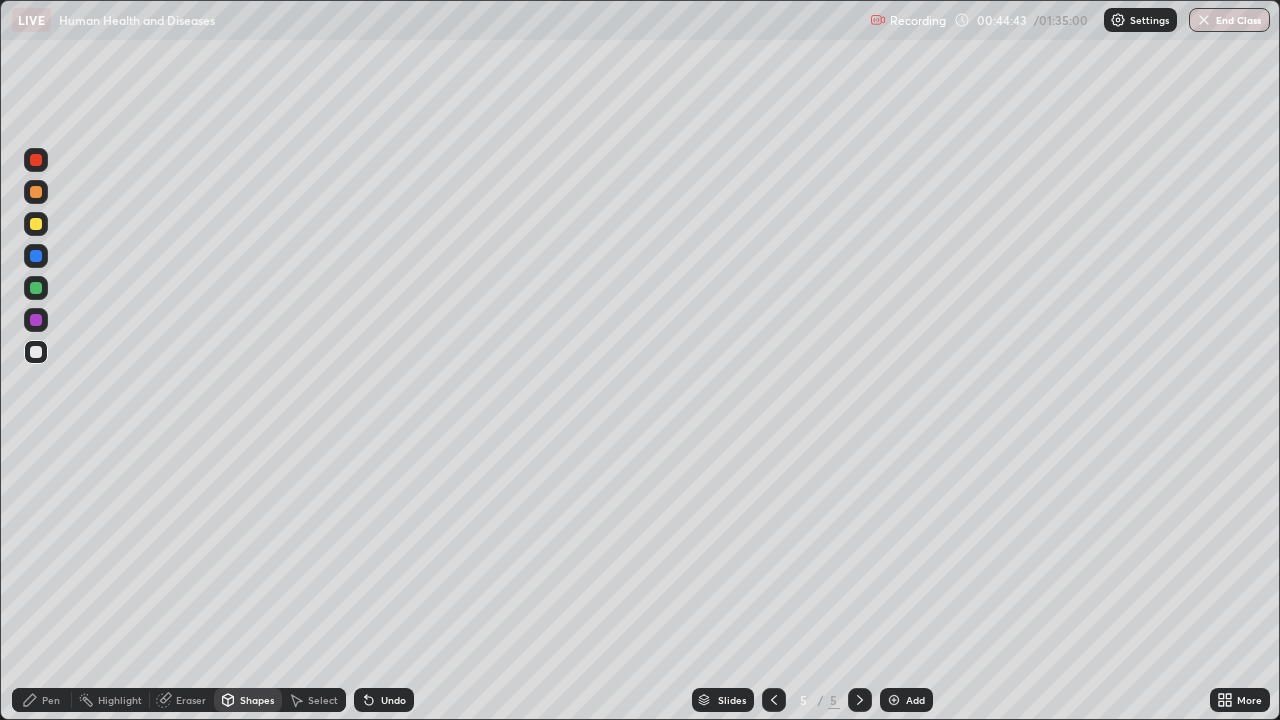 click 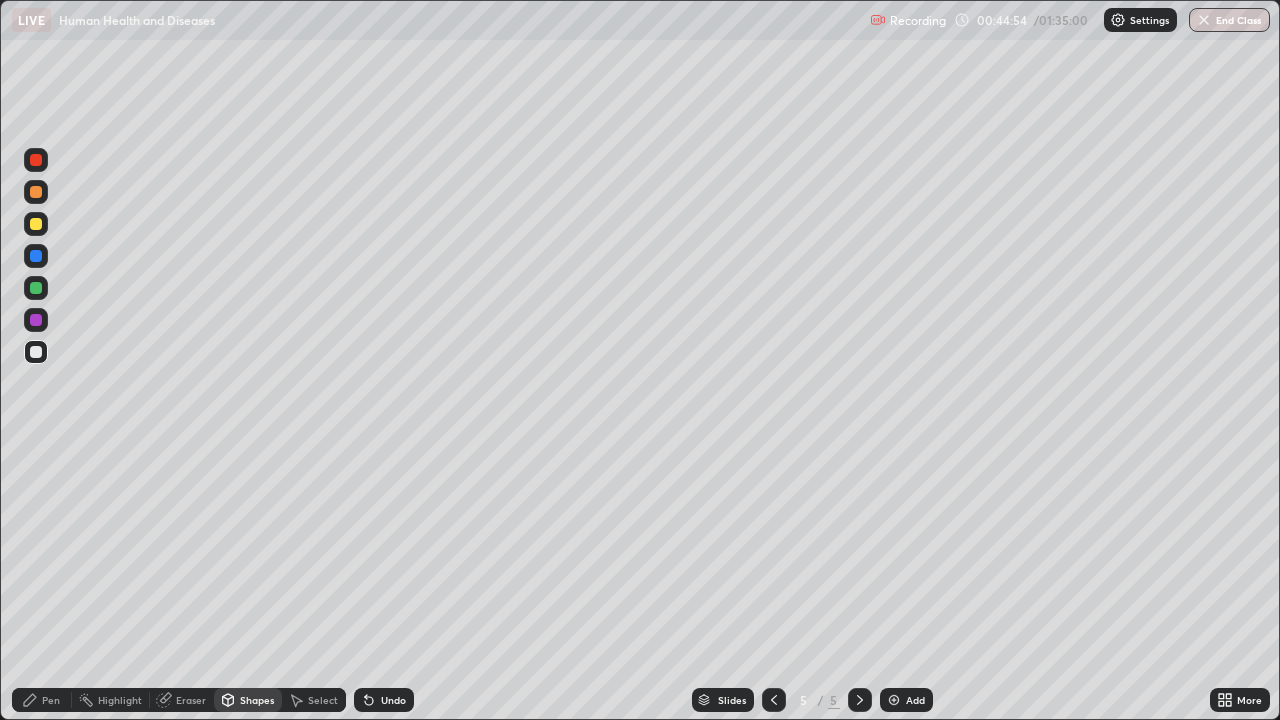 click 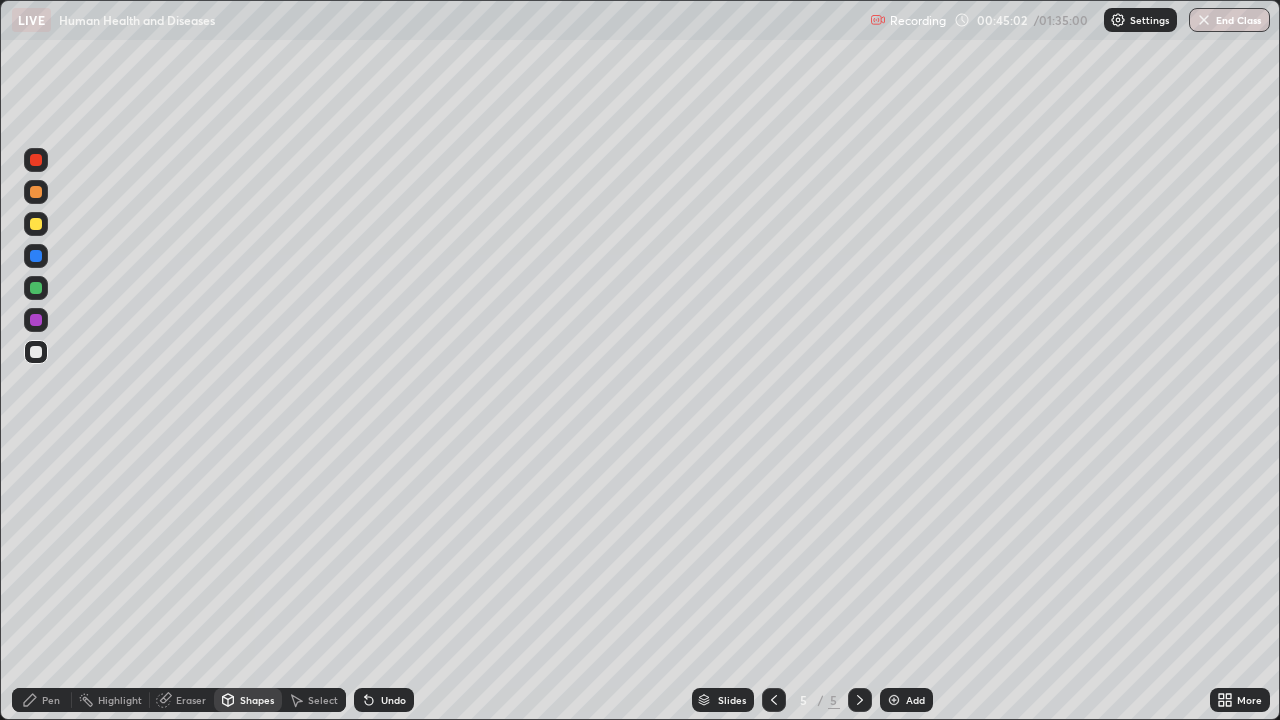 click 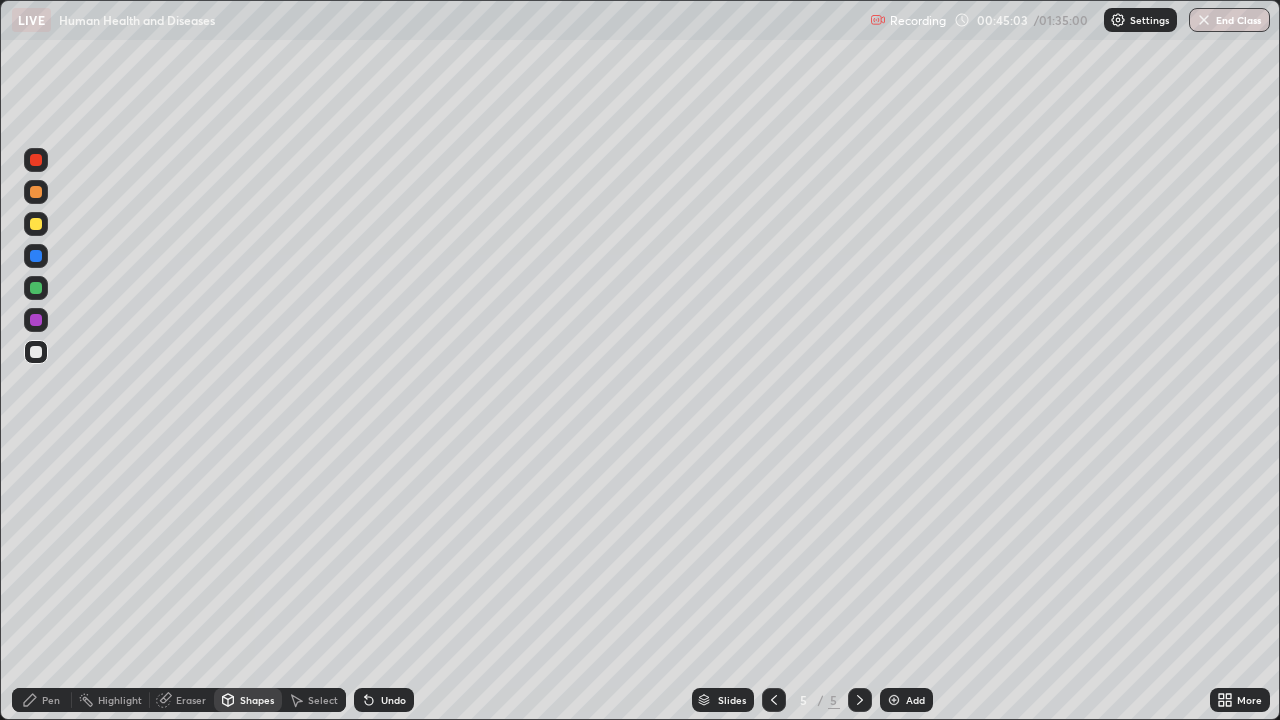 click 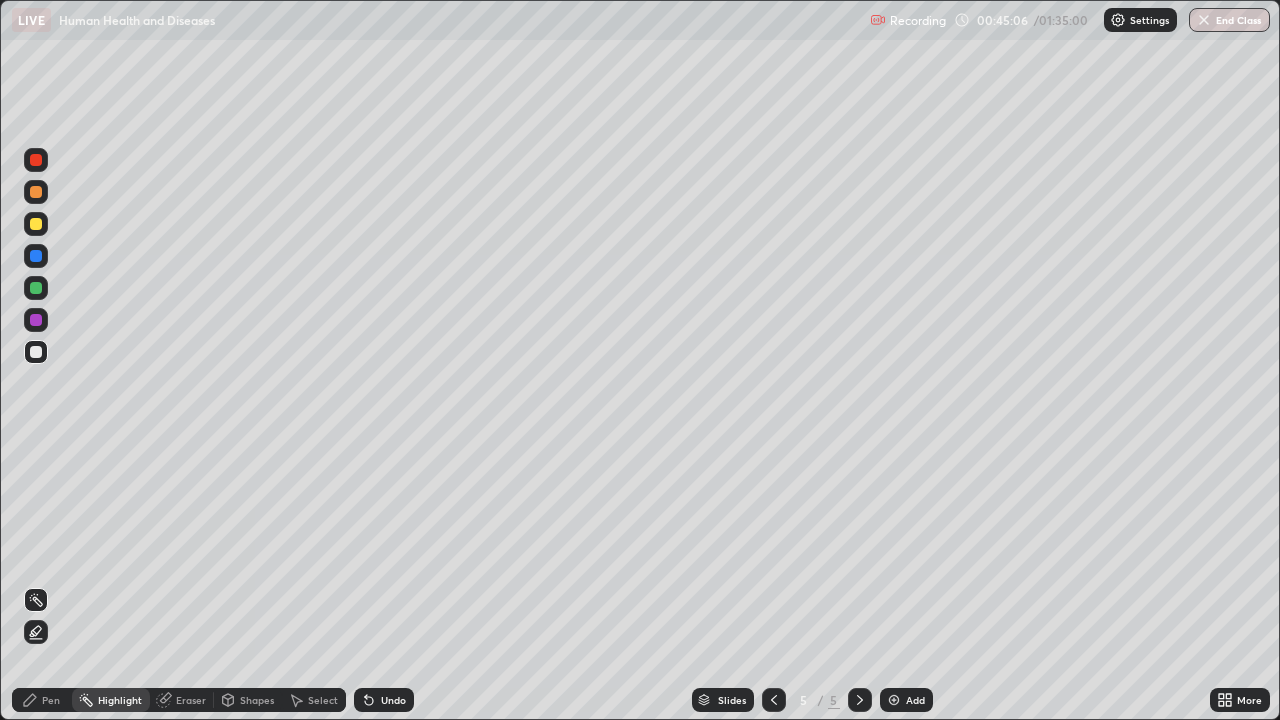 click on "Pen" at bounding box center [51, 700] 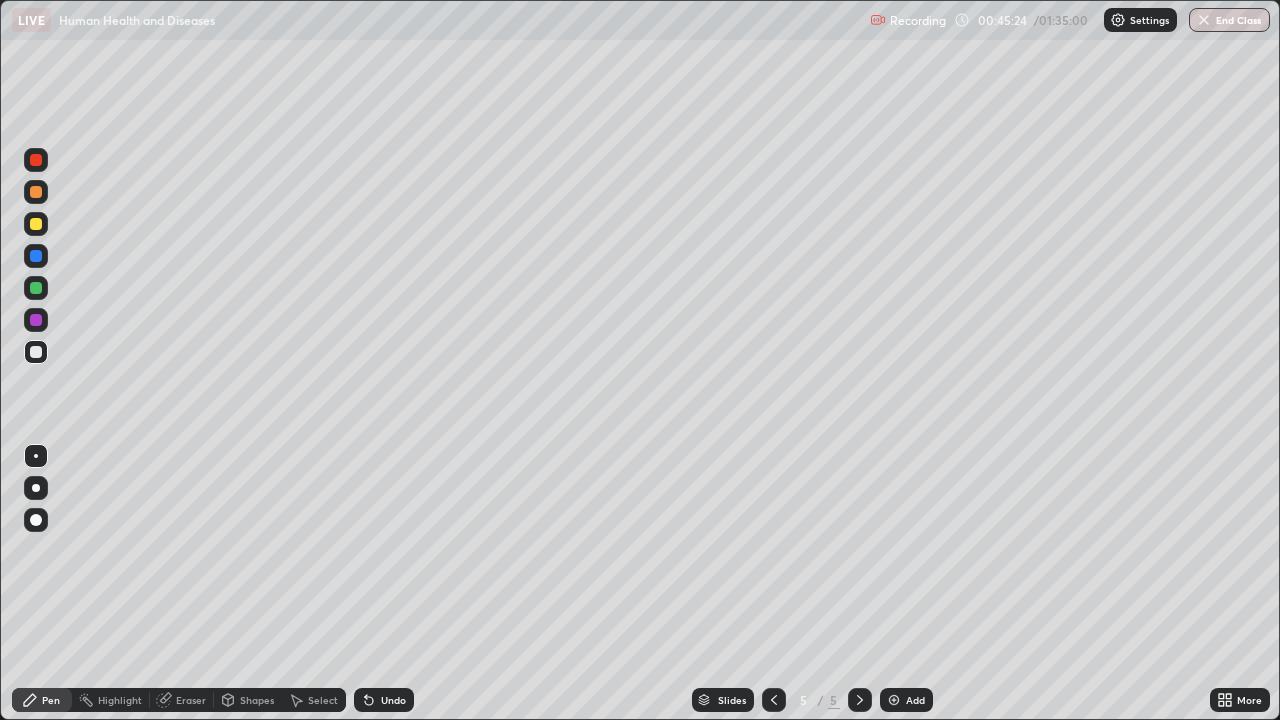 click on "Select" at bounding box center (323, 700) 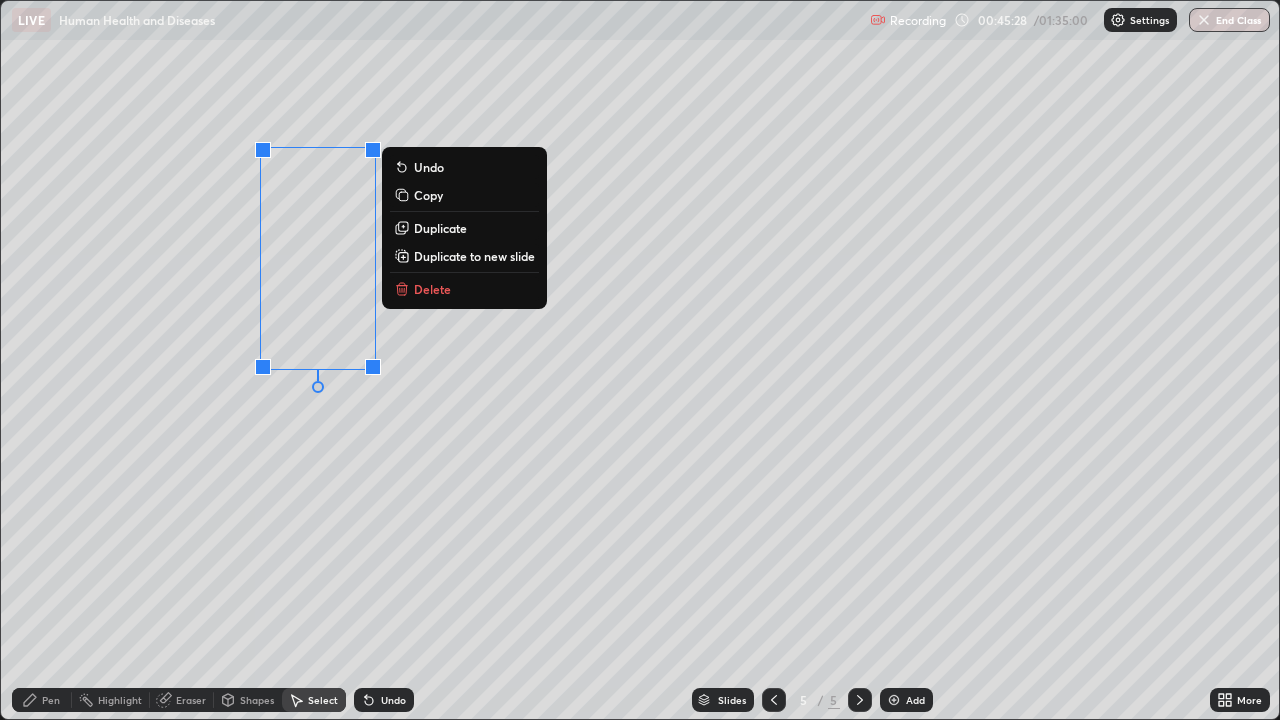 click on "Duplicate" at bounding box center (440, 228) 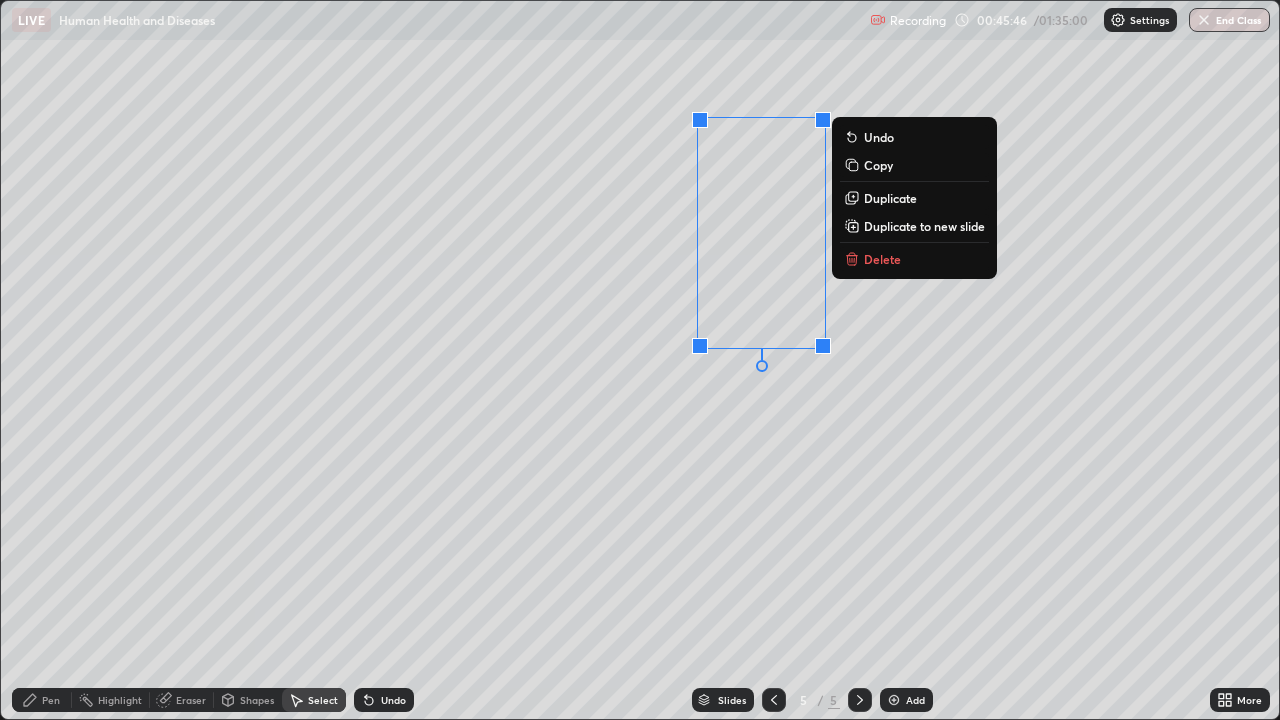 click on "Undo" at bounding box center (393, 700) 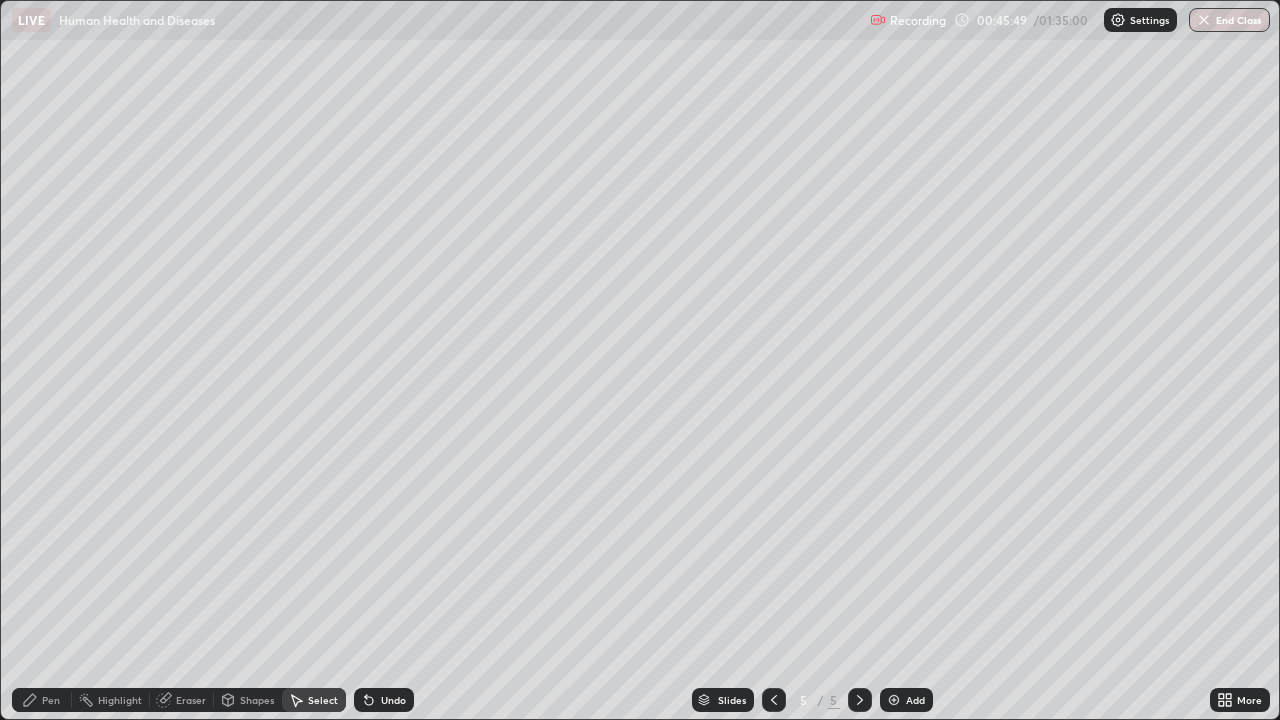 click on "Undo" at bounding box center (393, 700) 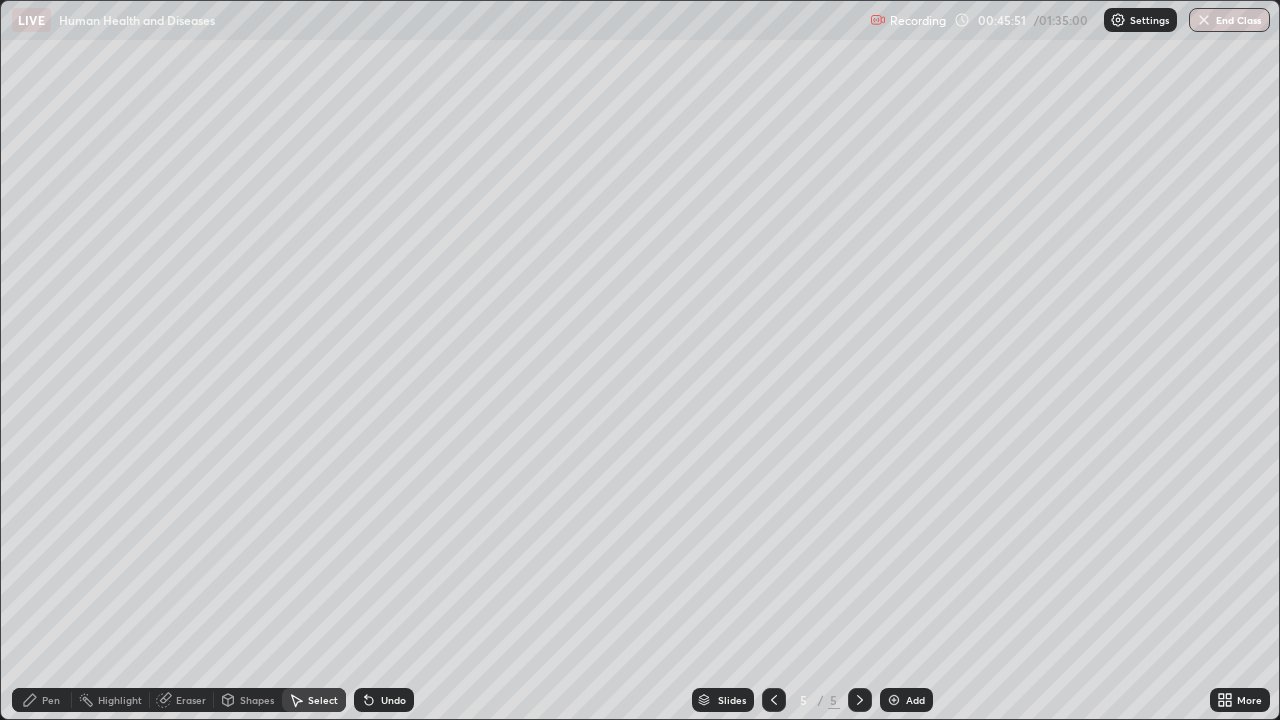 click on "Undo" at bounding box center (393, 700) 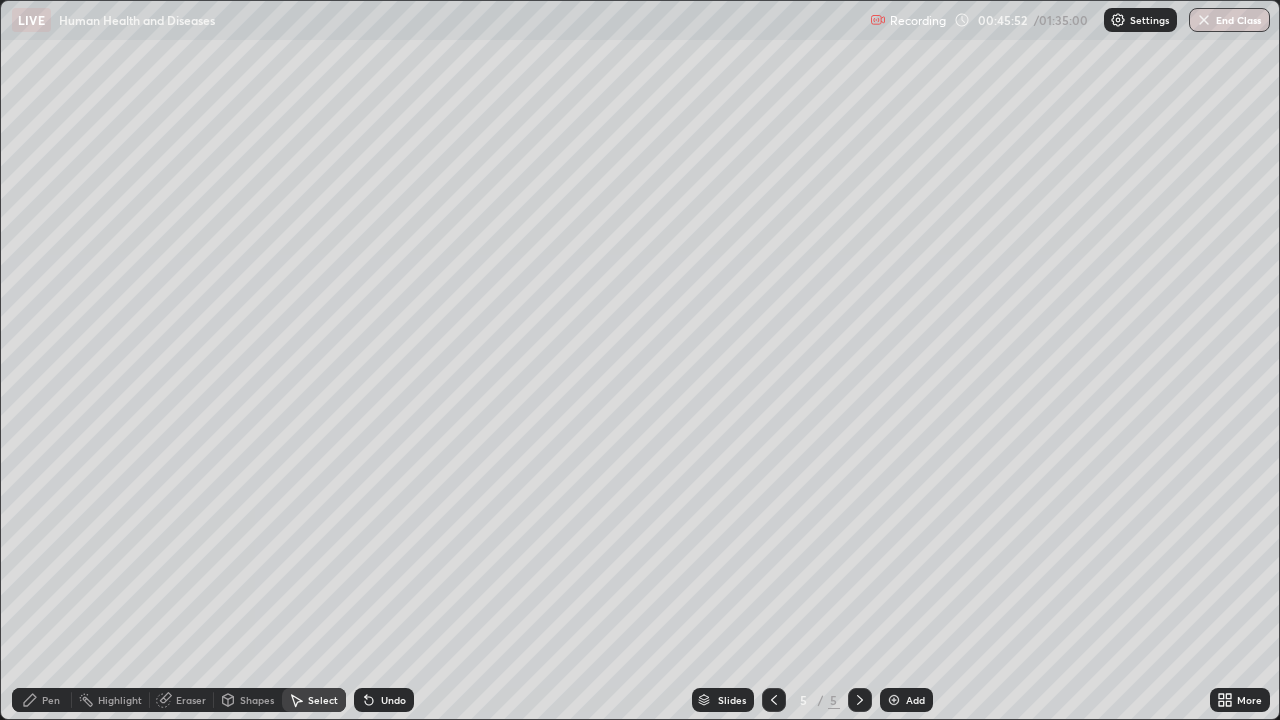 click on "Pen" at bounding box center (51, 700) 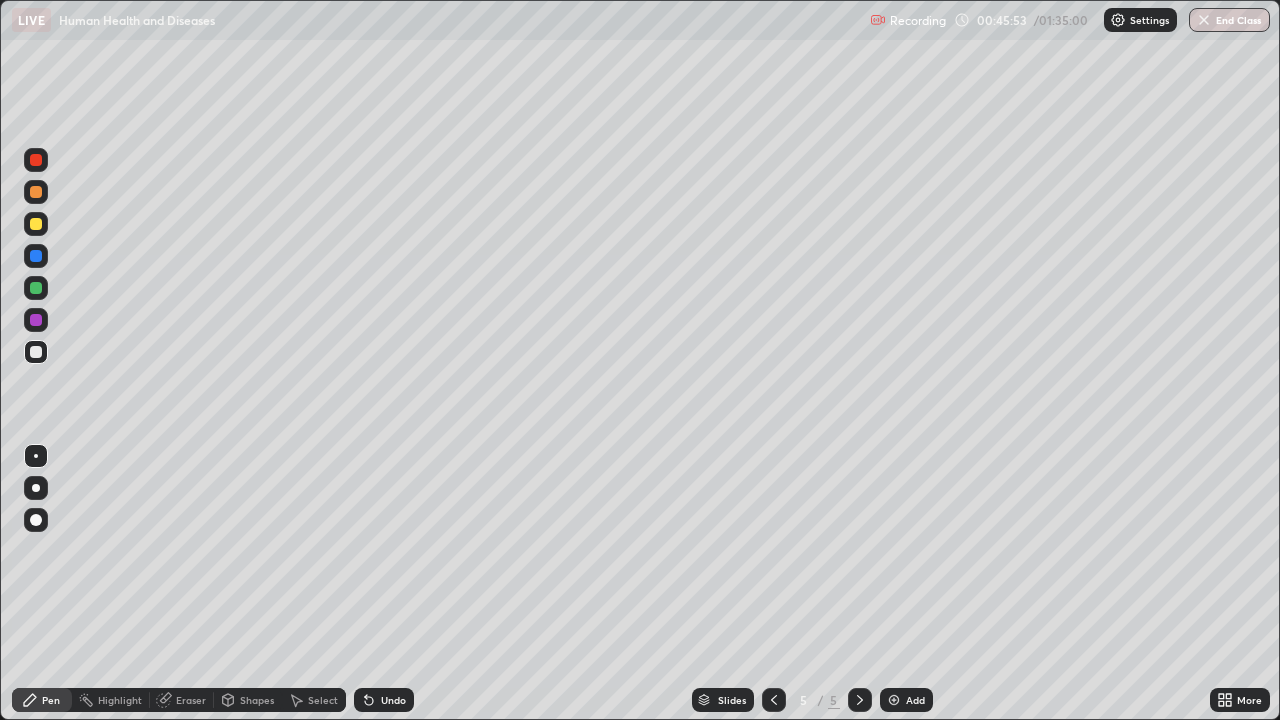 click on "Shapes" at bounding box center [257, 700] 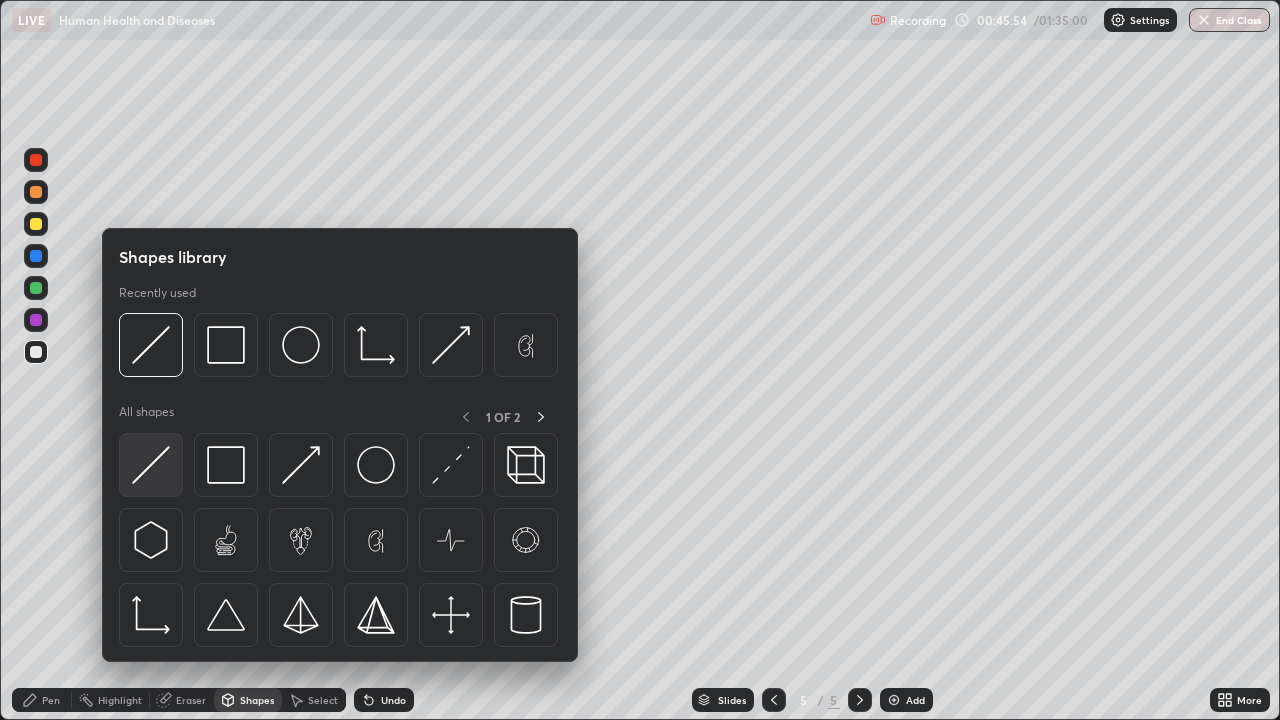 click at bounding box center (151, 465) 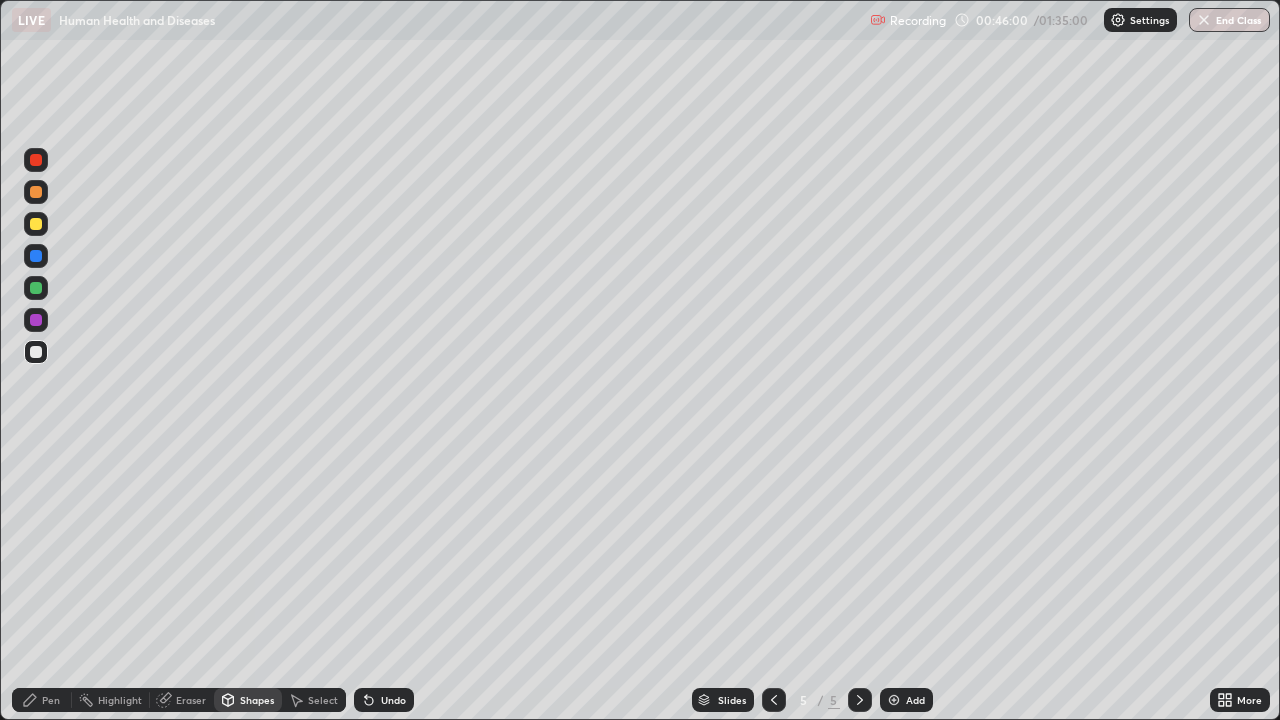 click 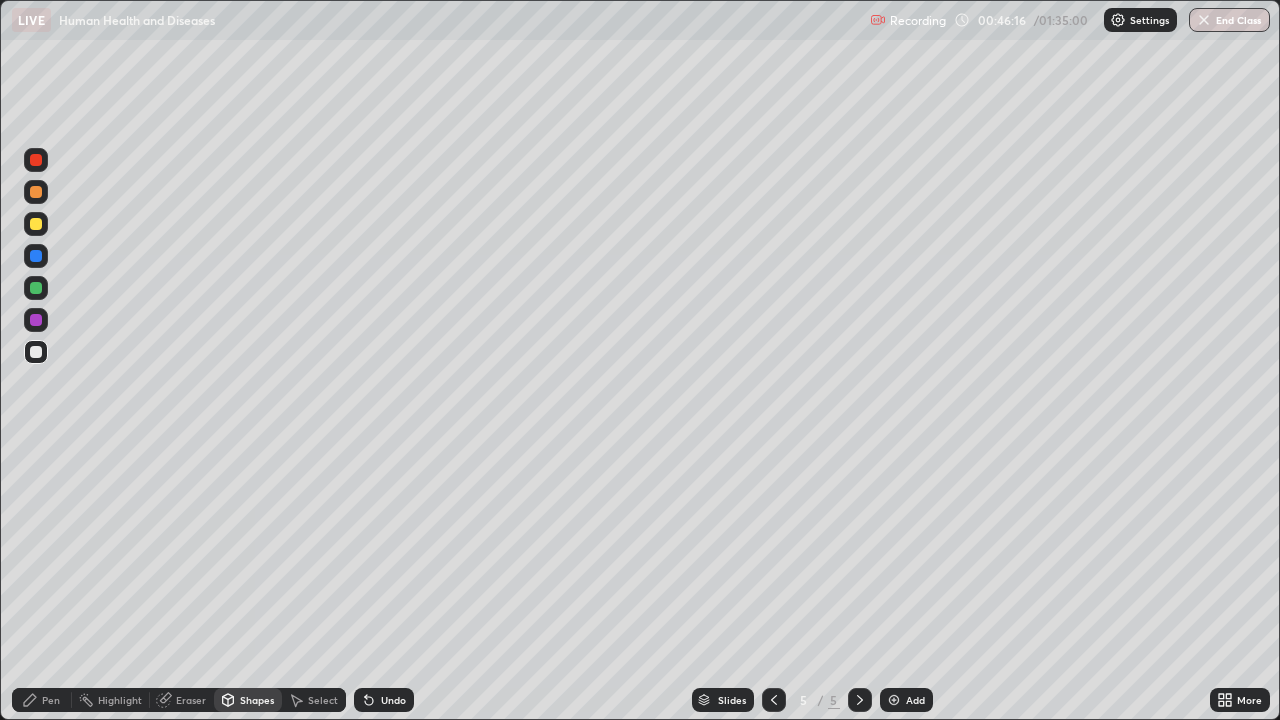 click on "Eraser" at bounding box center (191, 700) 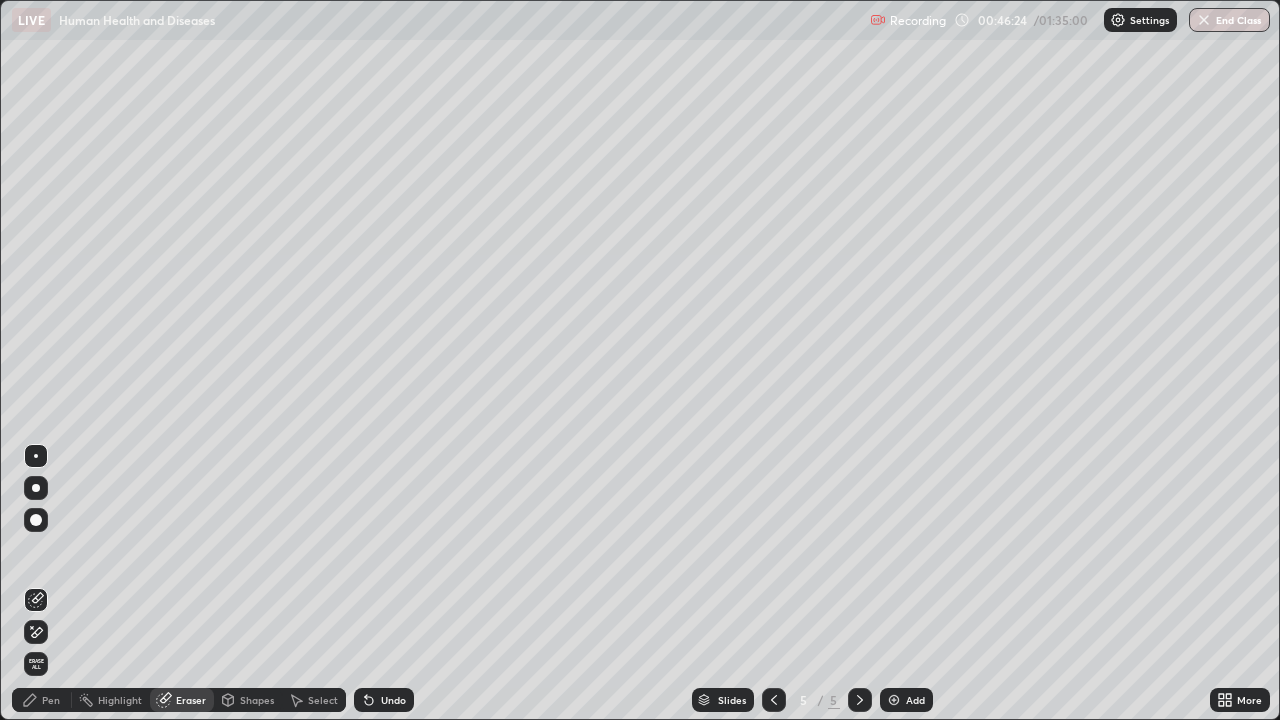click on "Pen" at bounding box center [51, 700] 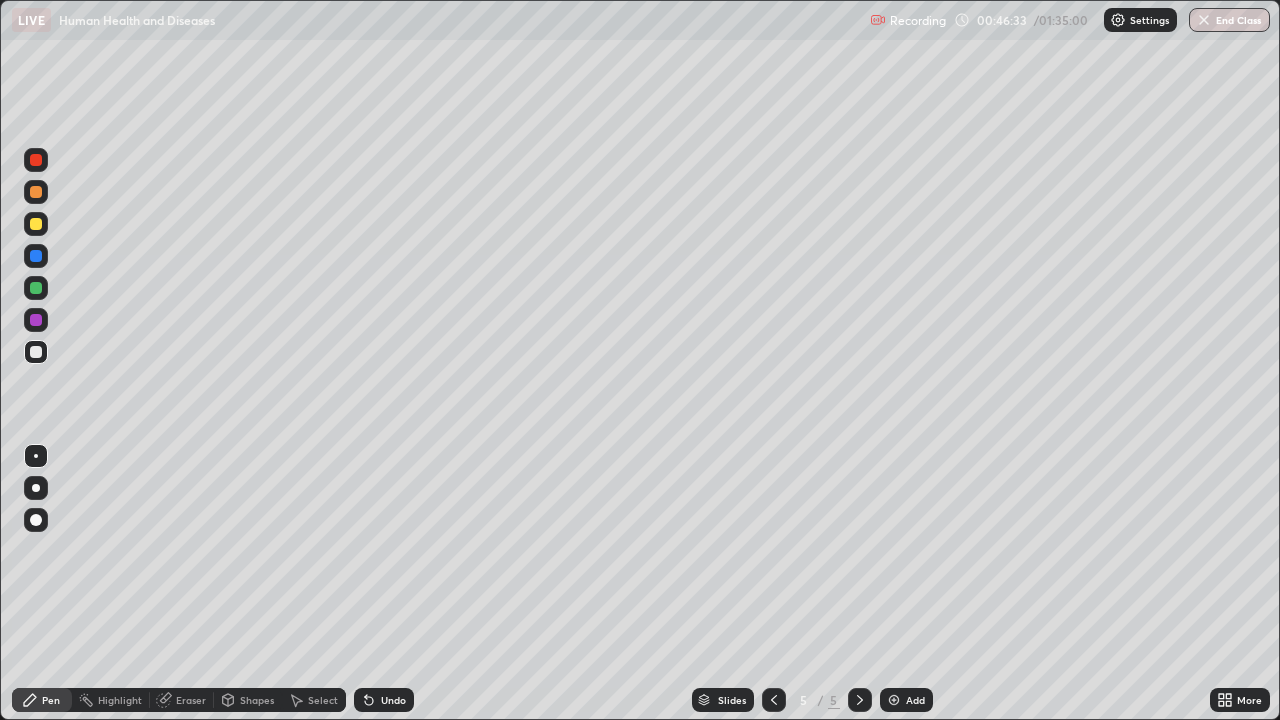 click on "Undo" at bounding box center [384, 700] 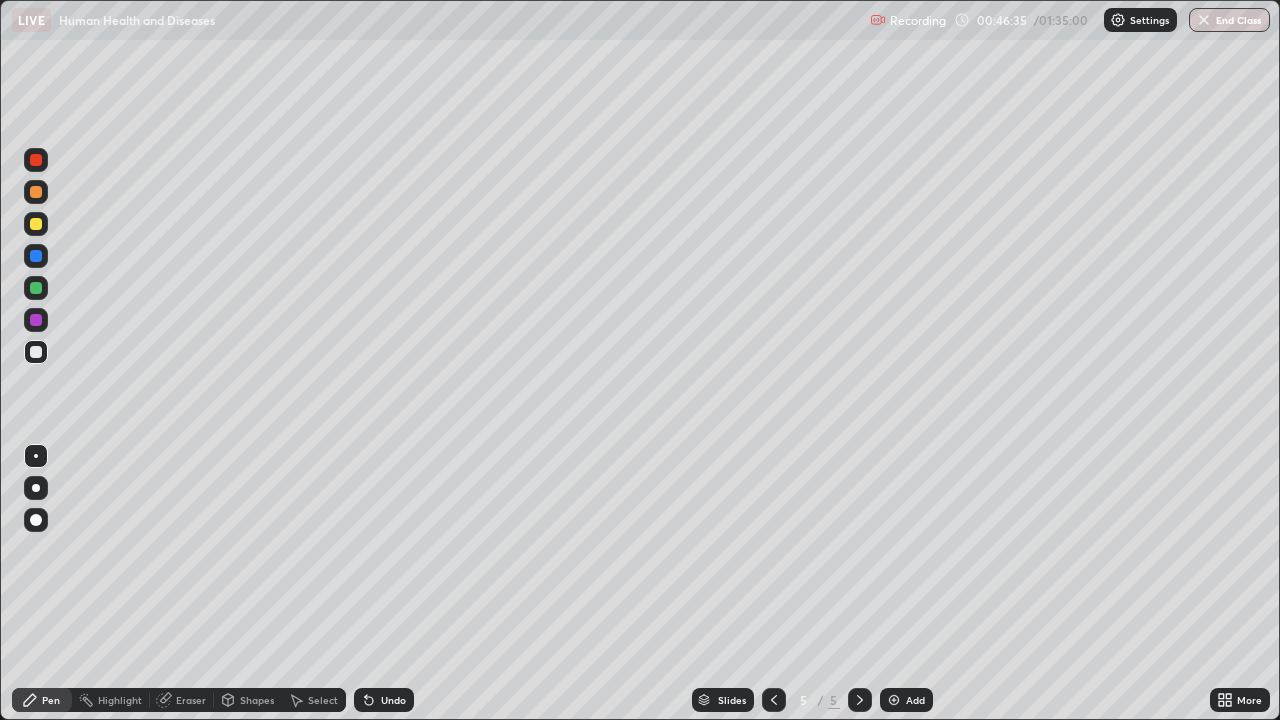 click on "Undo" at bounding box center (384, 700) 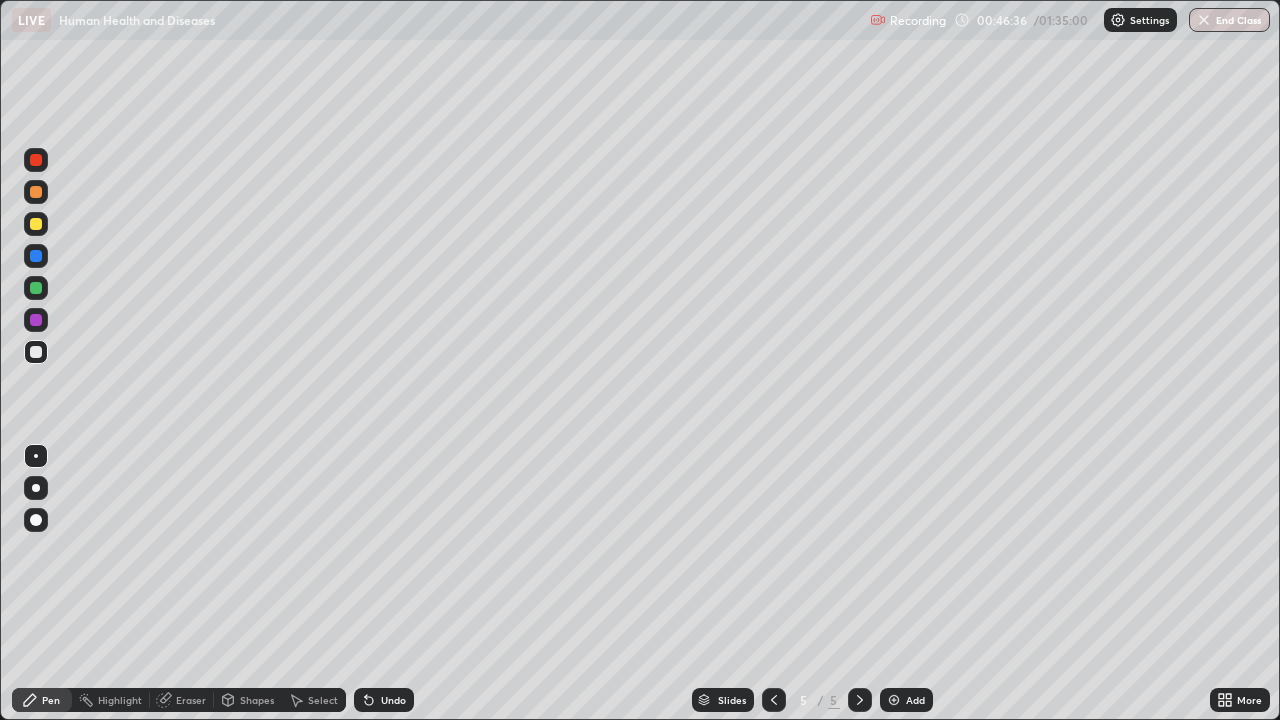 click on "Eraser" at bounding box center [191, 700] 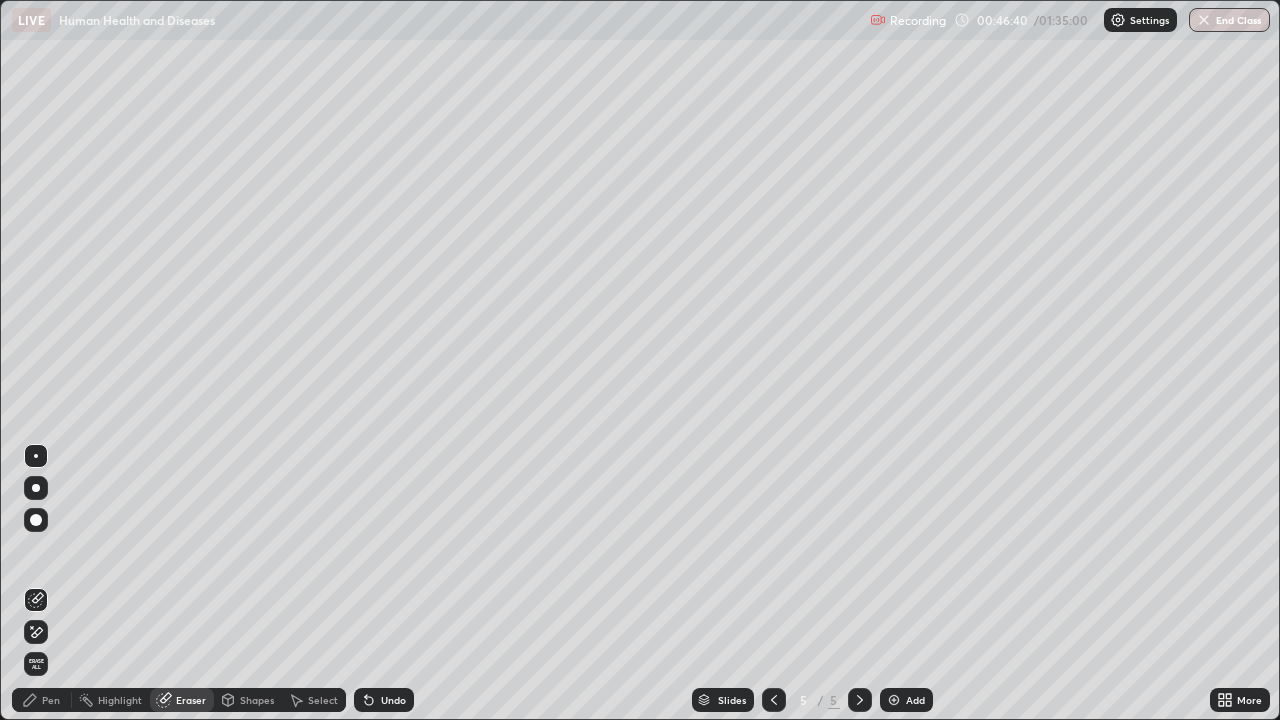 click on "Shapes" at bounding box center (248, 700) 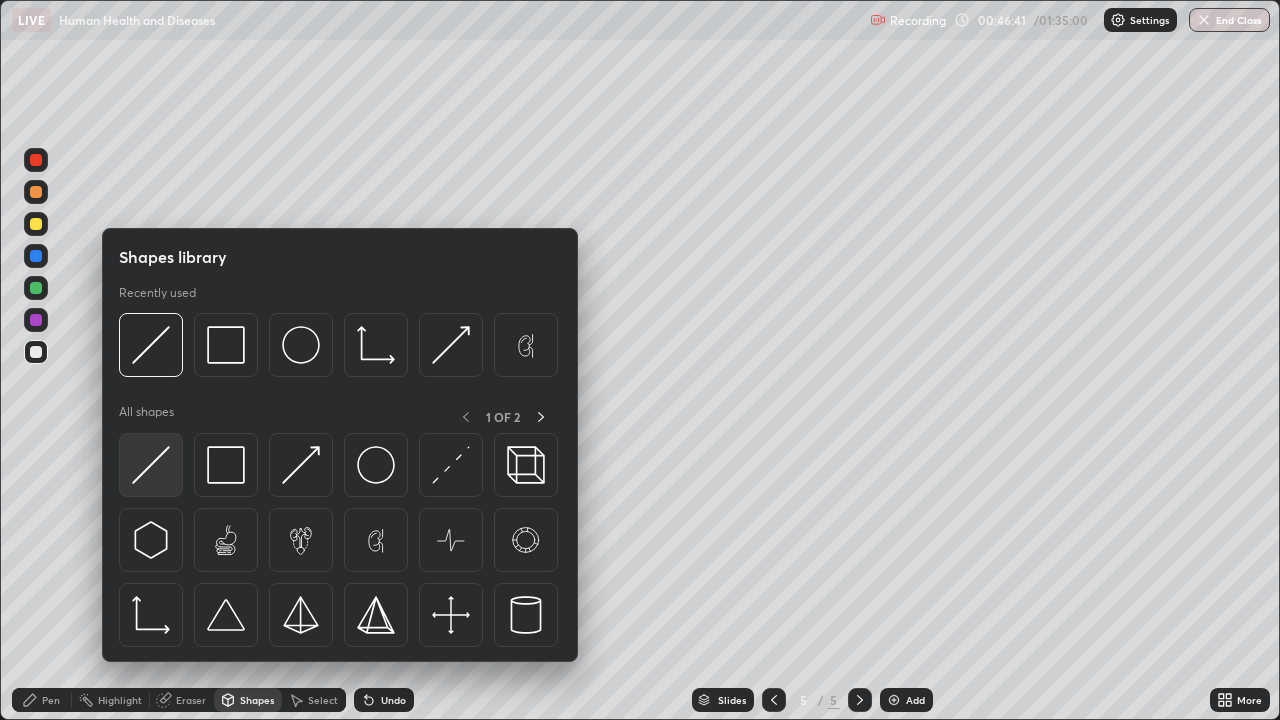 click at bounding box center [151, 465] 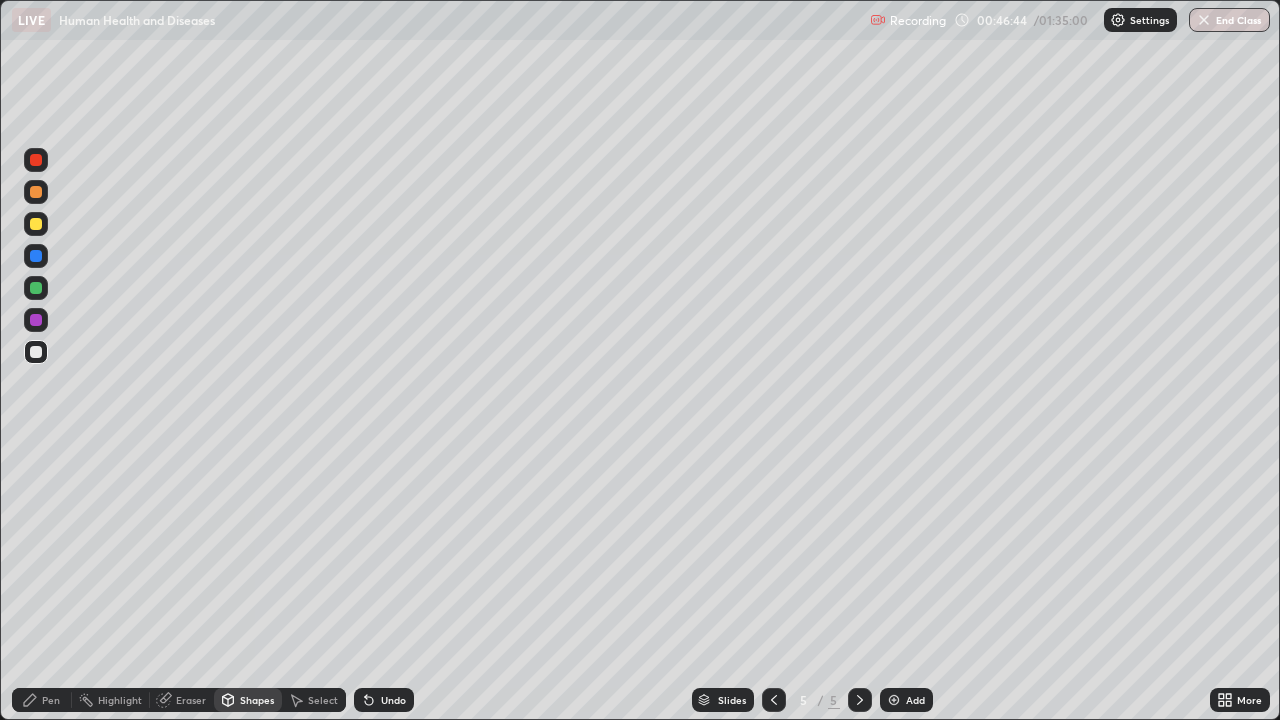 click on "Undo" at bounding box center (393, 700) 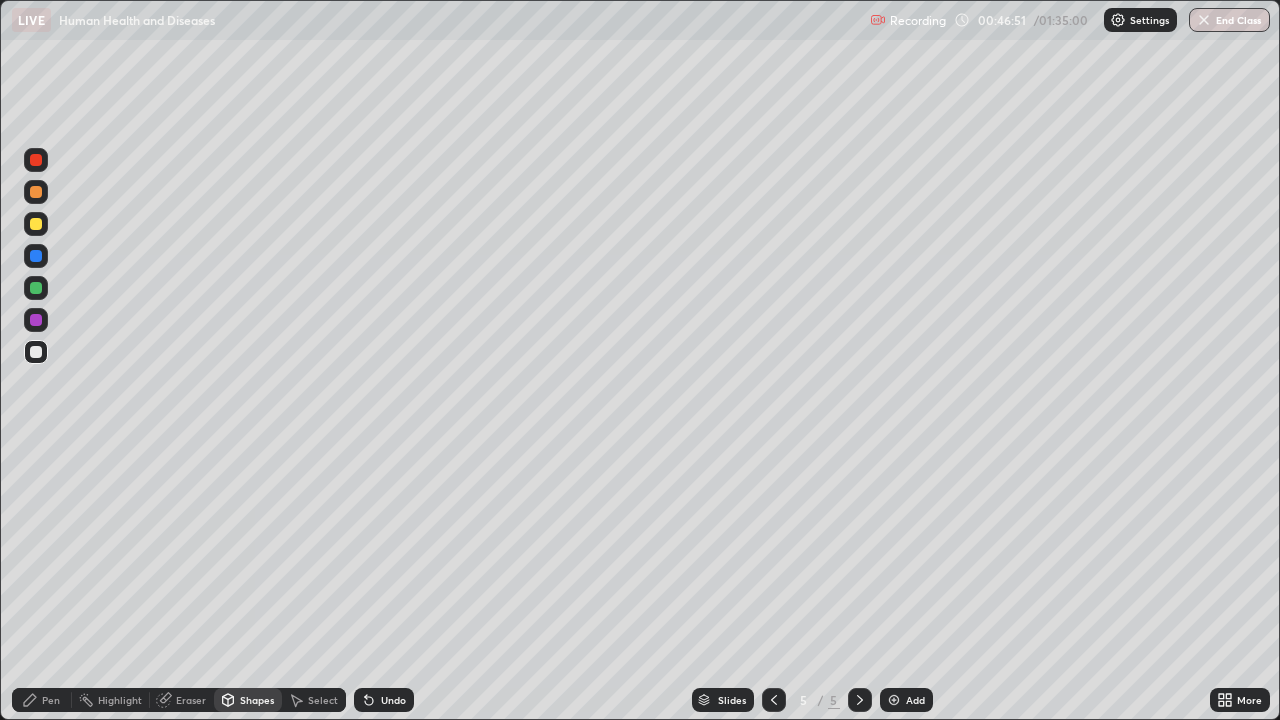click on "Eraser" at bounding box center (182, 700) 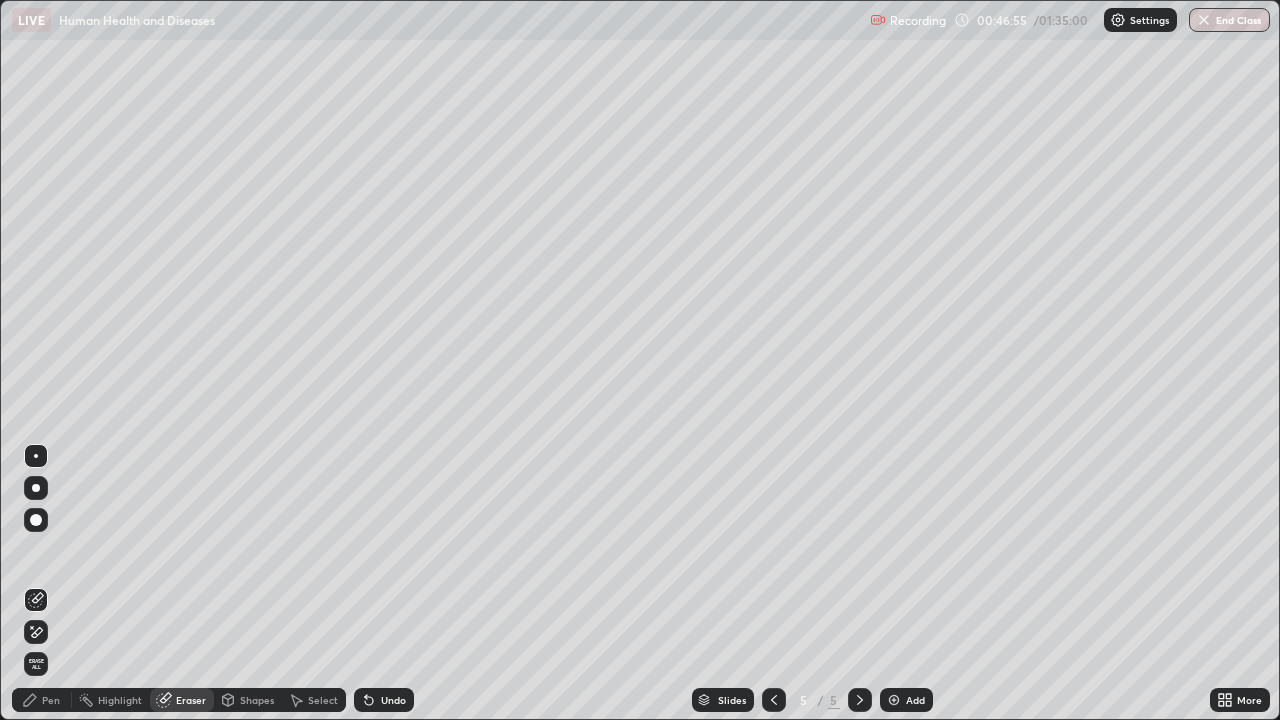 click on "Undo" at bounding box center [393, 700] 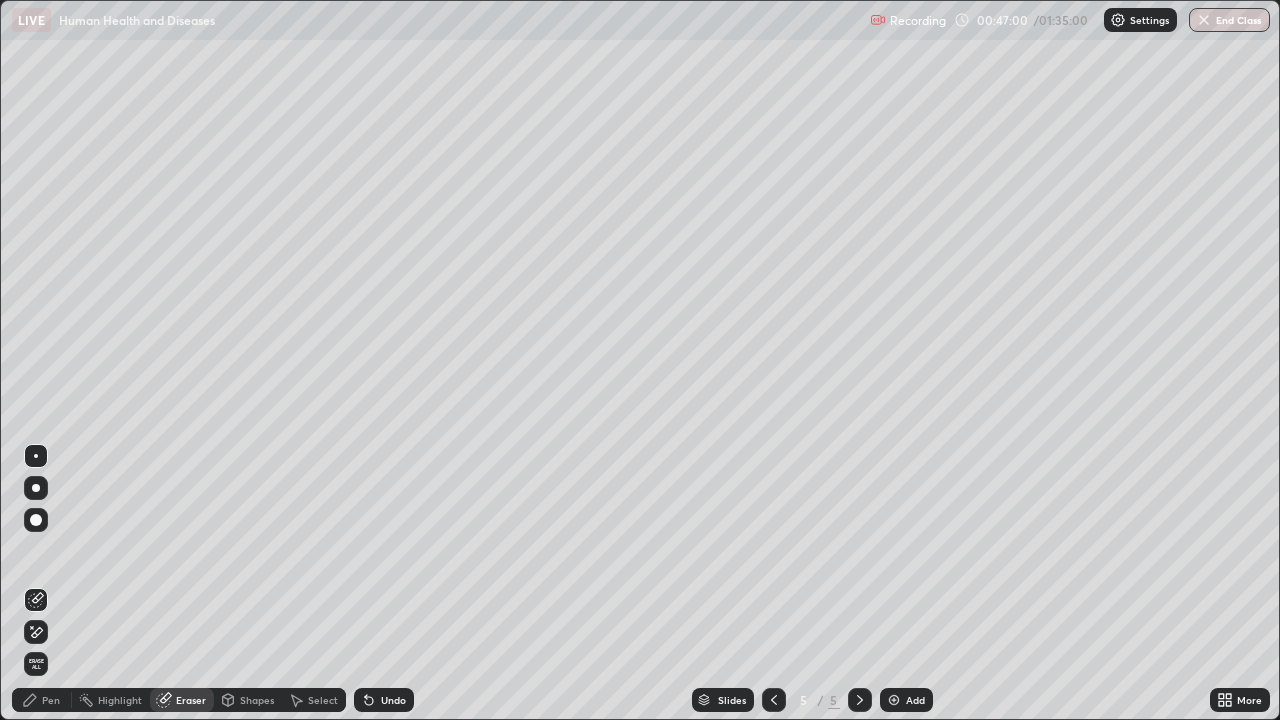 click on "Pen" at bounding box center [51, 700] 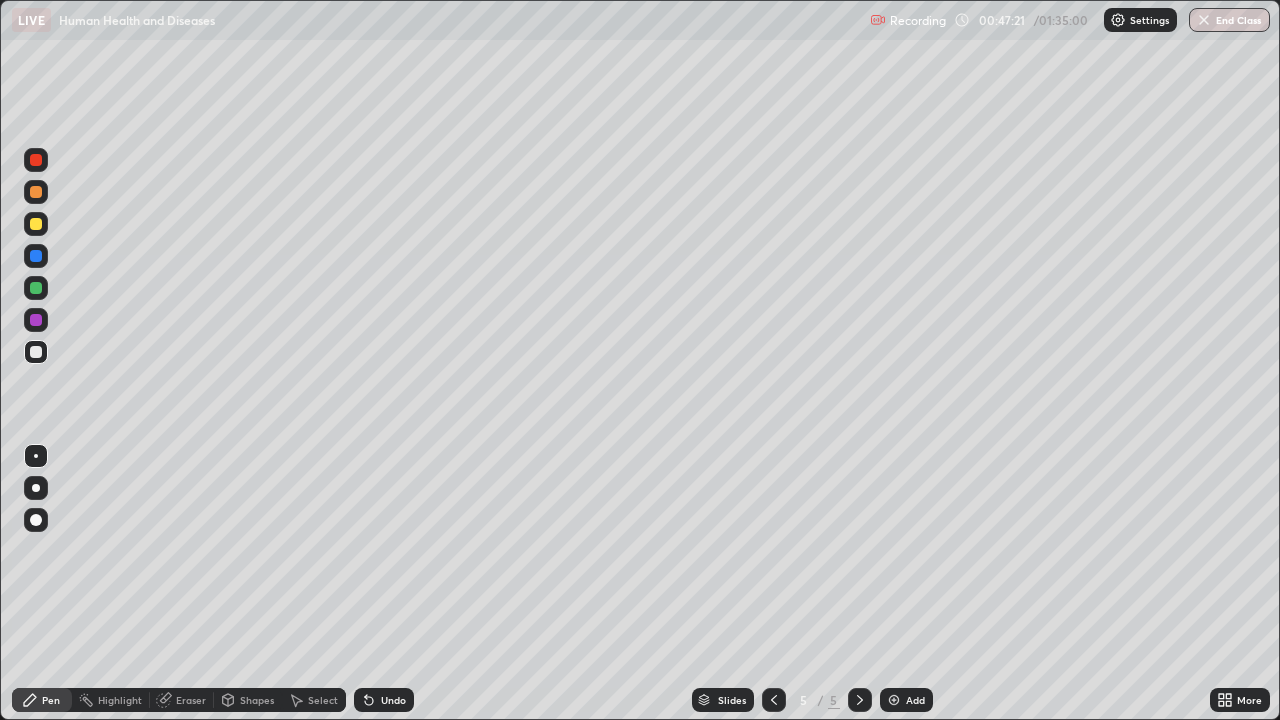 click on "Undo" at bounding box center (393, 700) 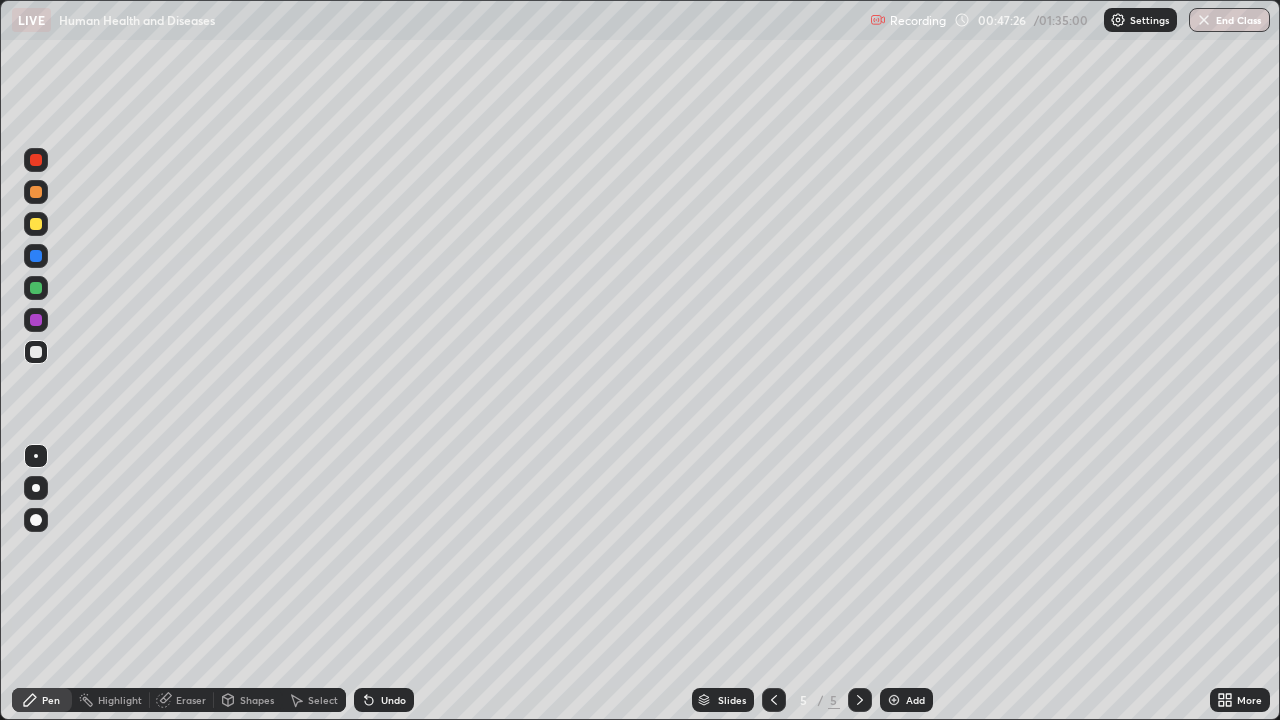 click on "Undo" at bounding box center [393, 700] 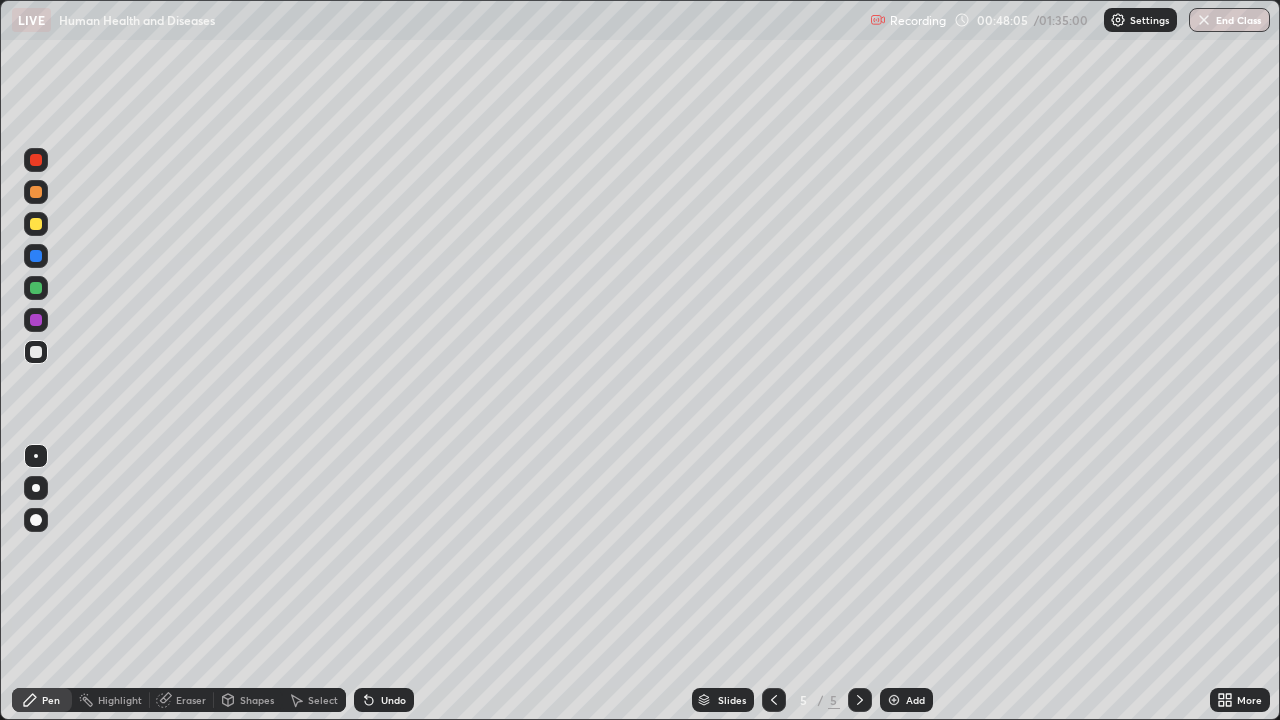 click at bounding box center [36, 224] 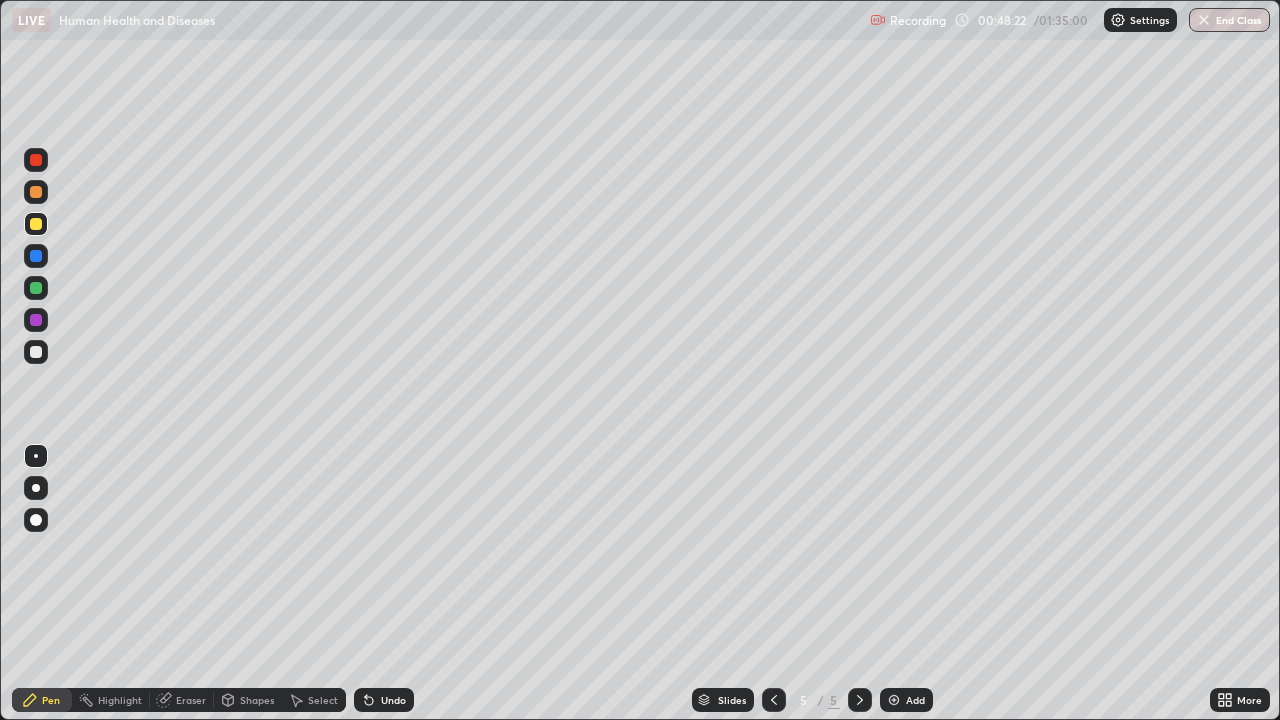 click on "Undo" at bounding box center (393, 700) 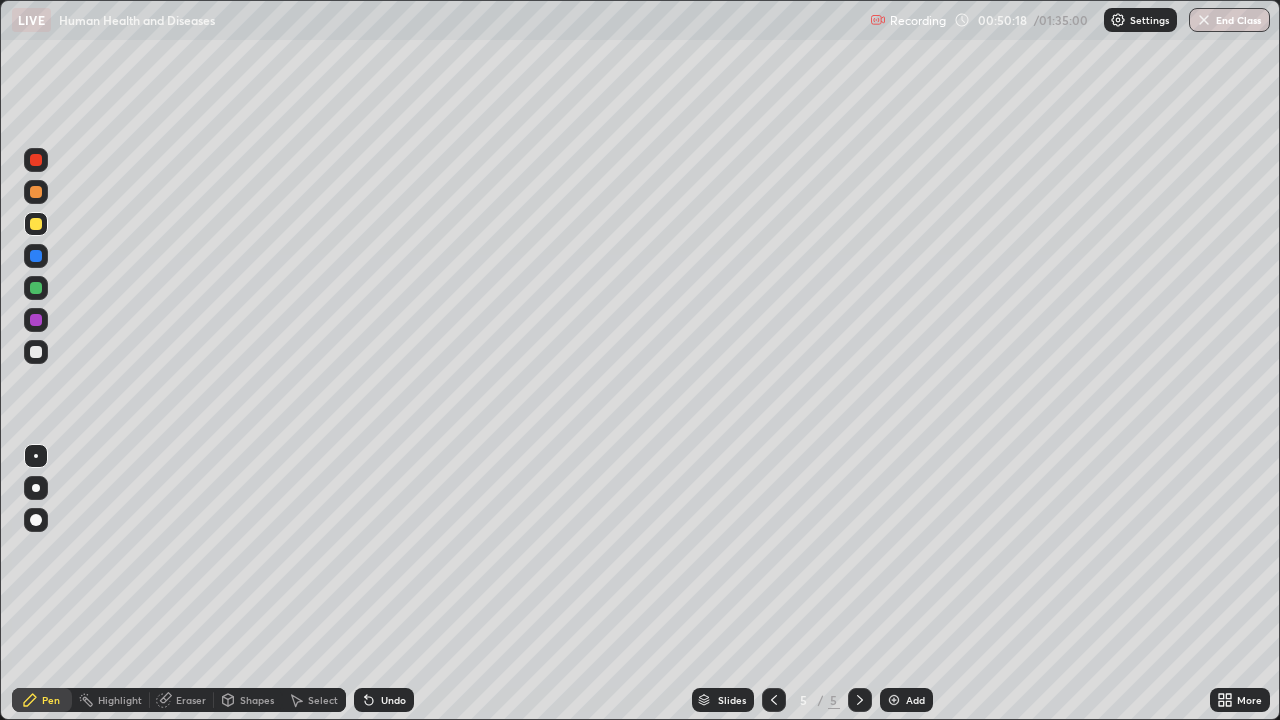 click at bounding box center [36, 160] 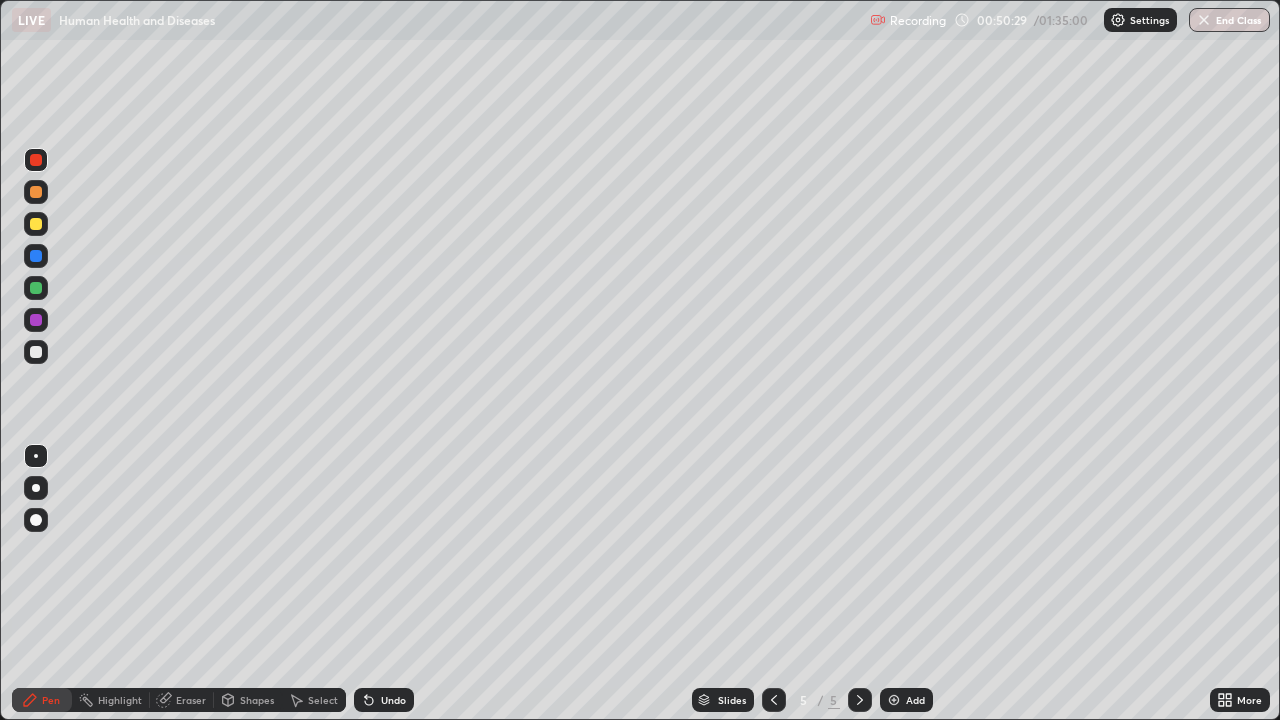 click at bounding box center [36, 224] 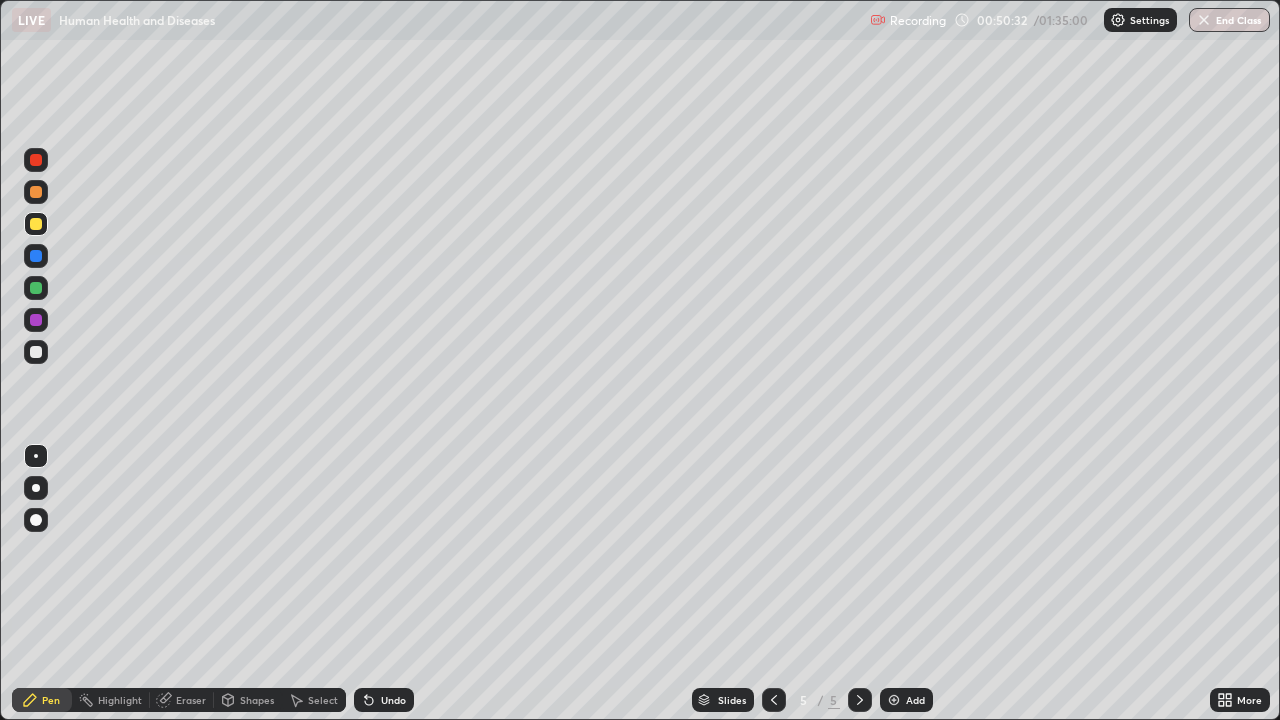 click 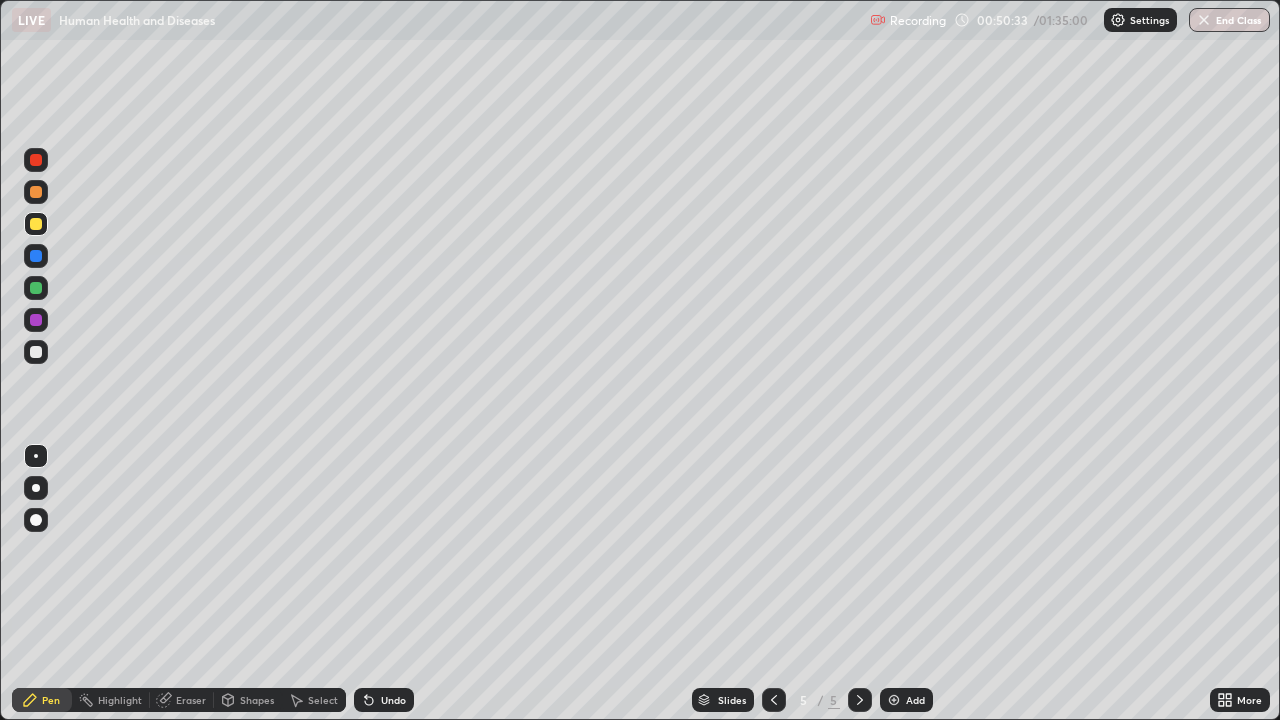 click at bounding box center [36, 160] 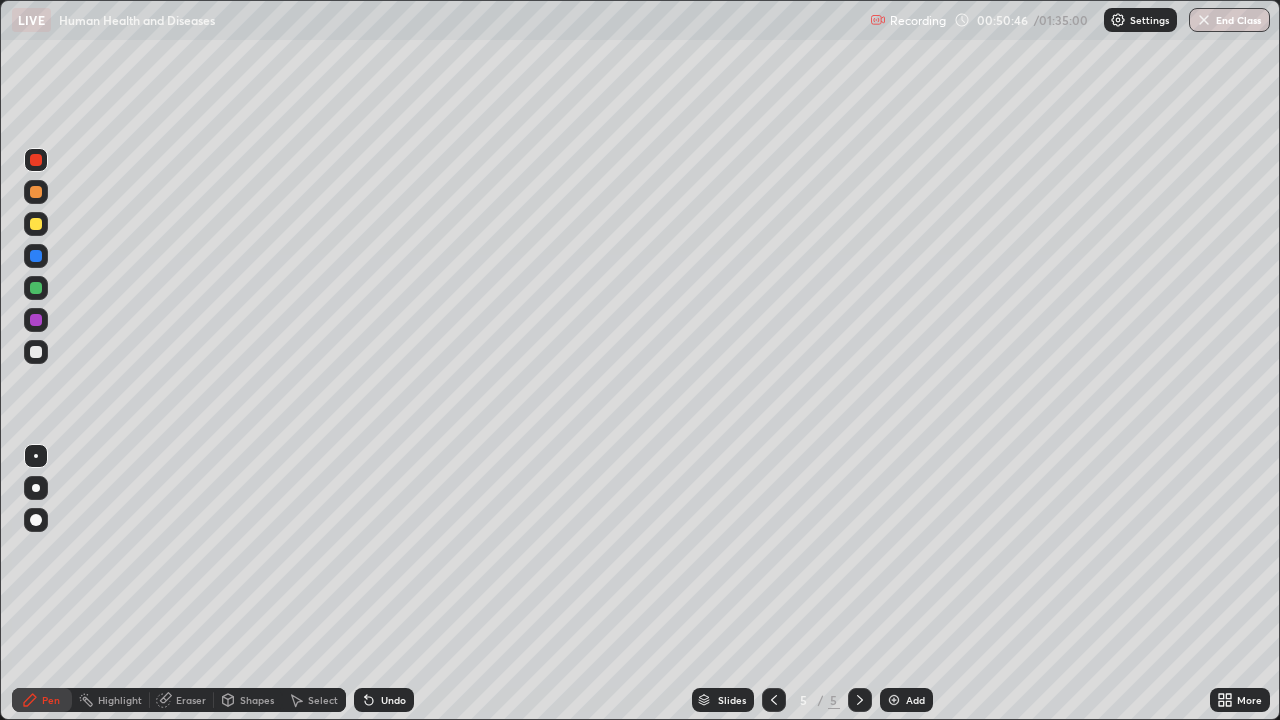 click 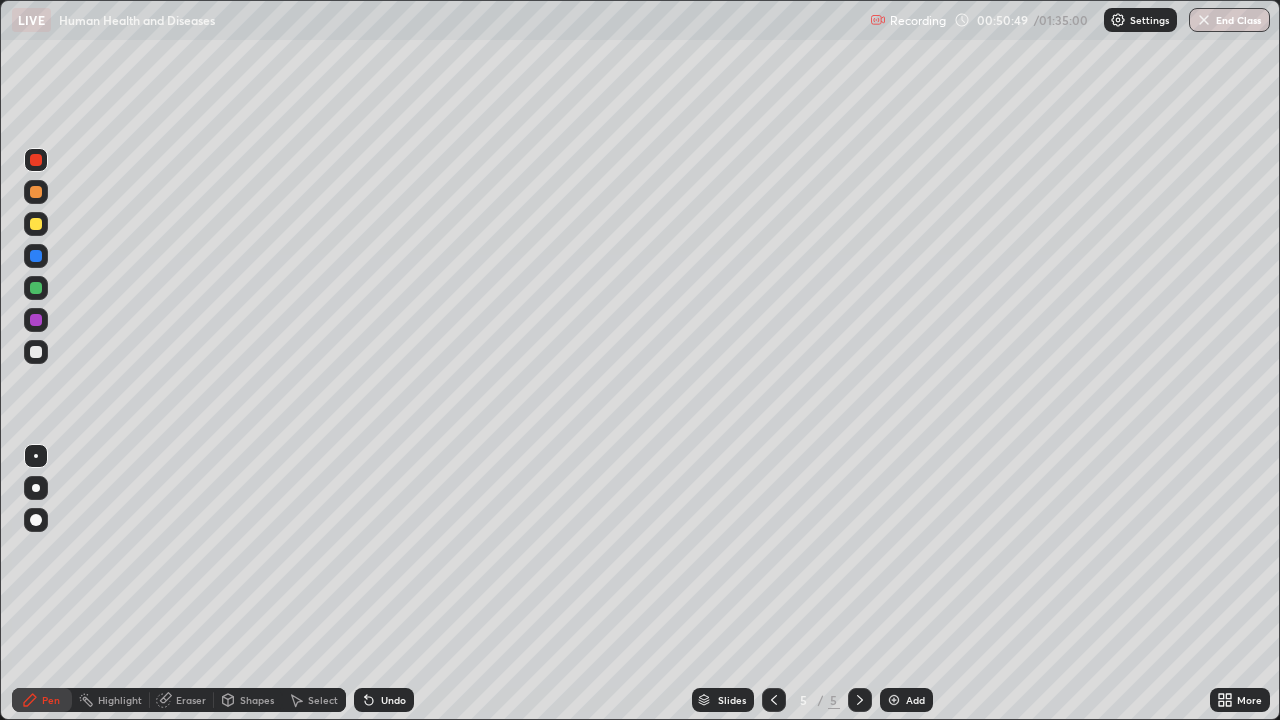 click 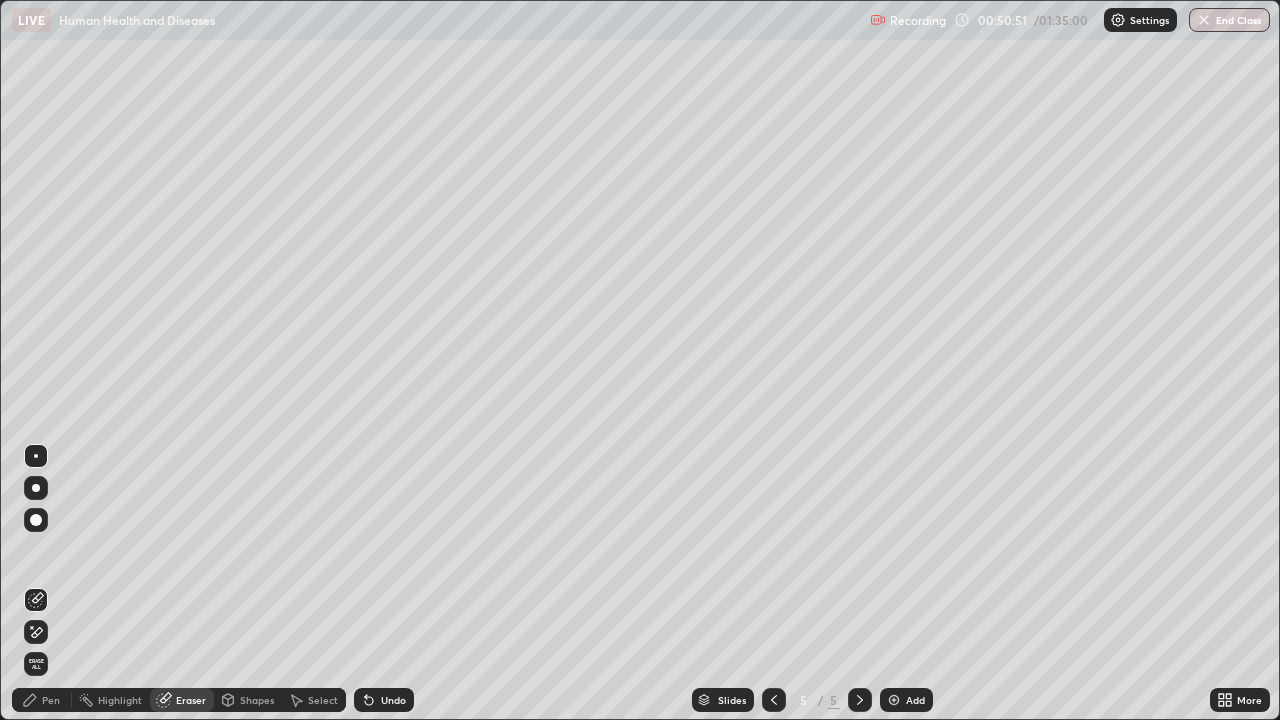 click on "Pen" at bounding box center [42, 700] 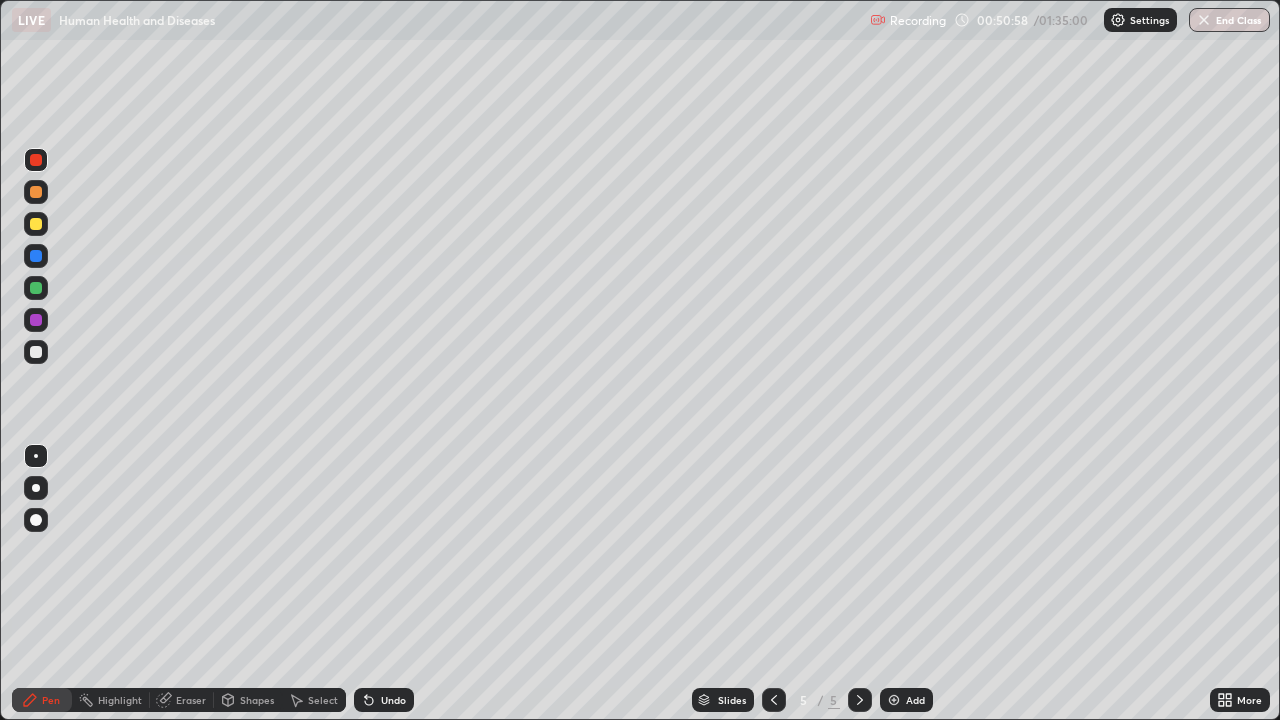 click 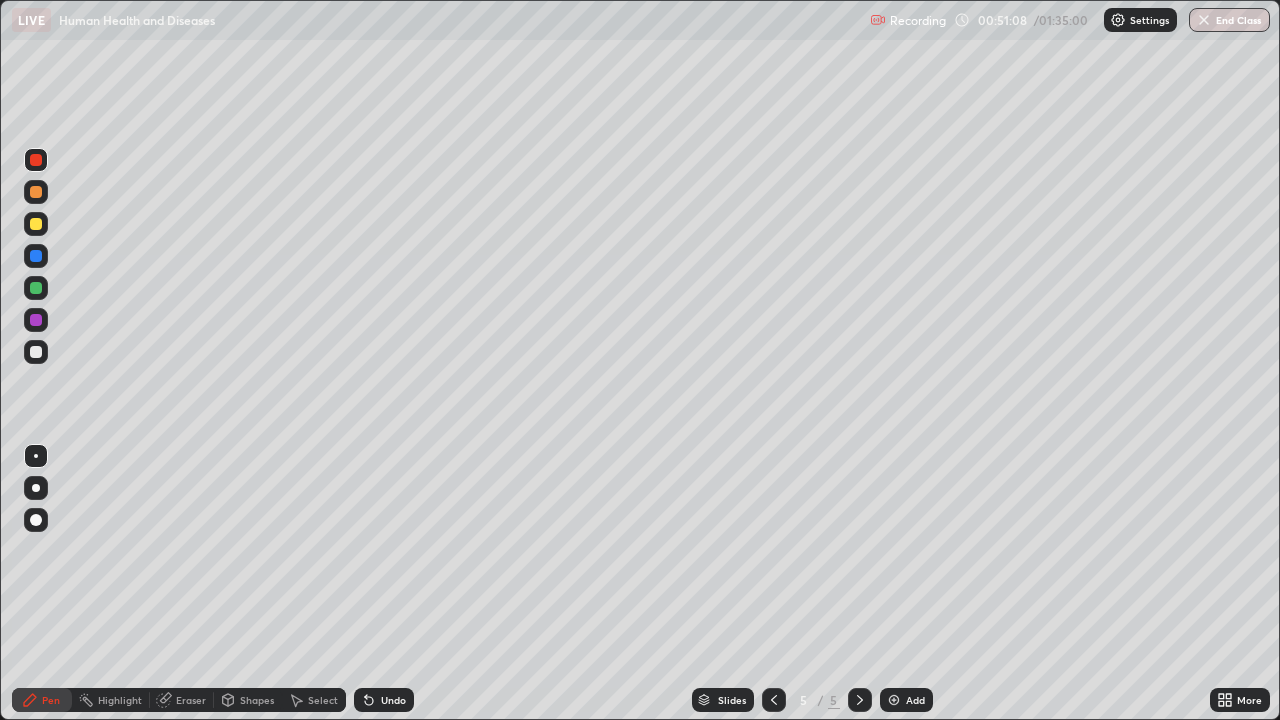click at bounding box center (36, 224) 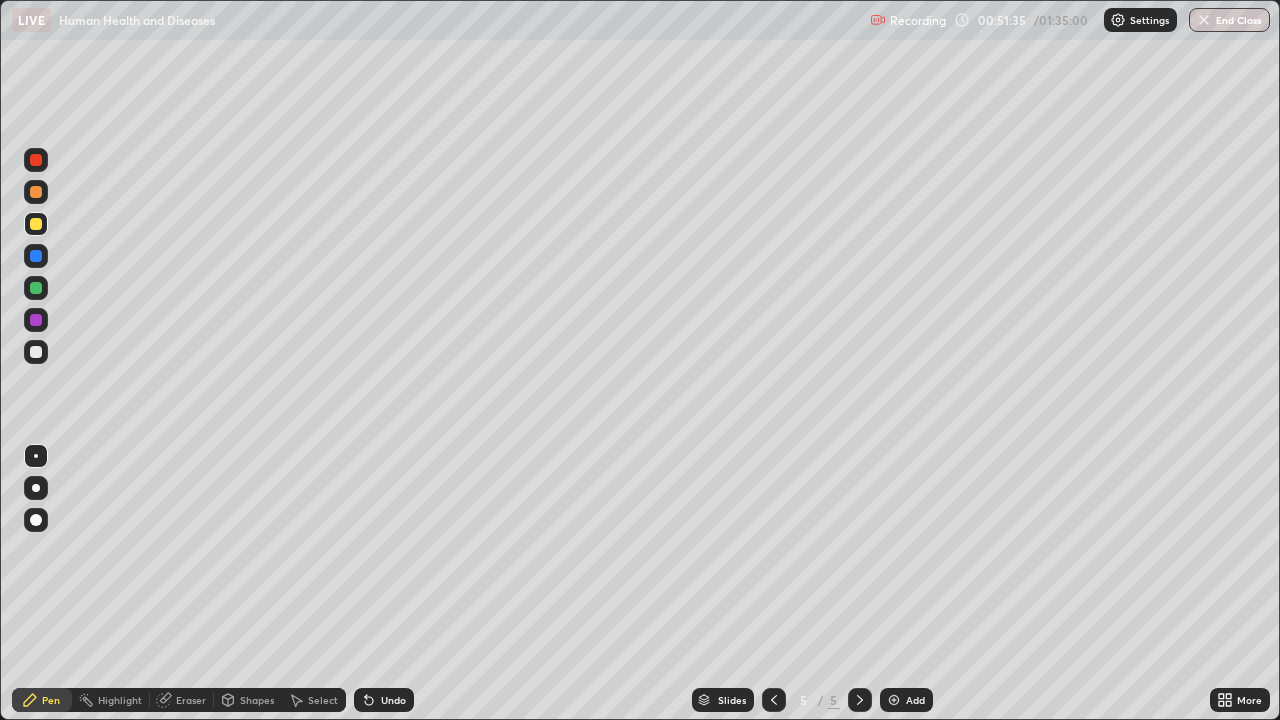 click at bounding box center [36, 352] 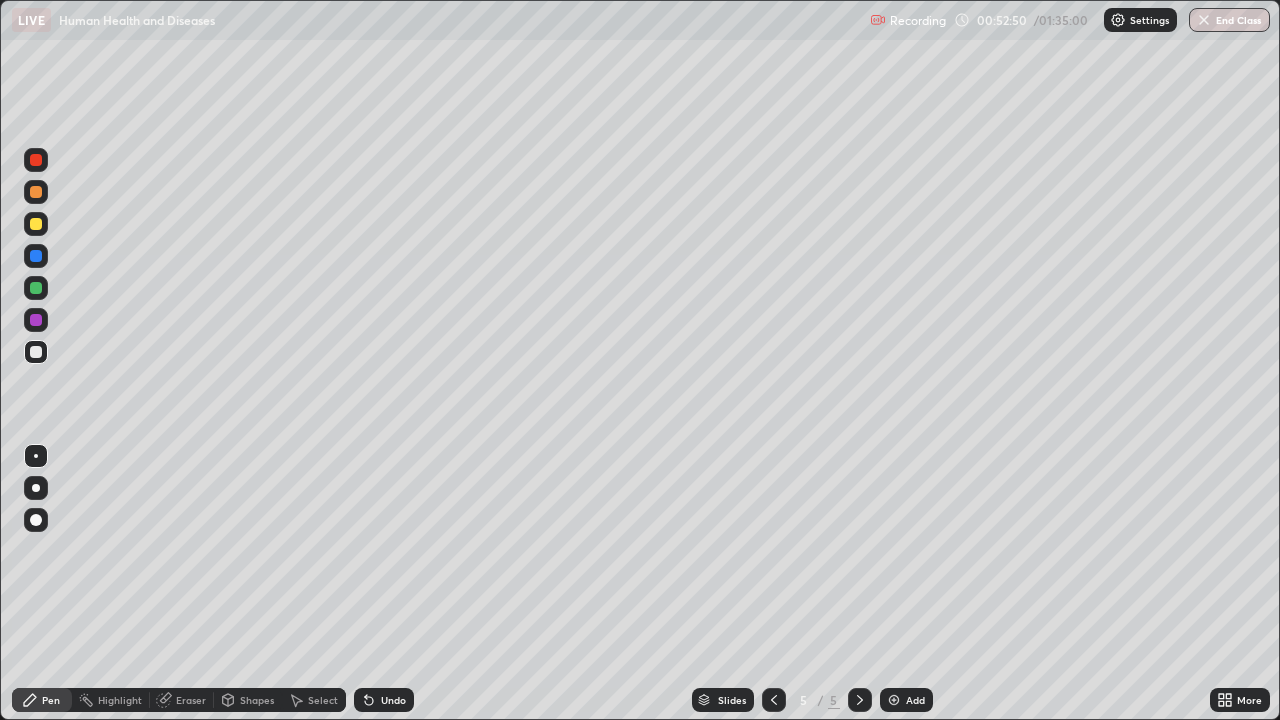 click at bounding box center [36, 224] 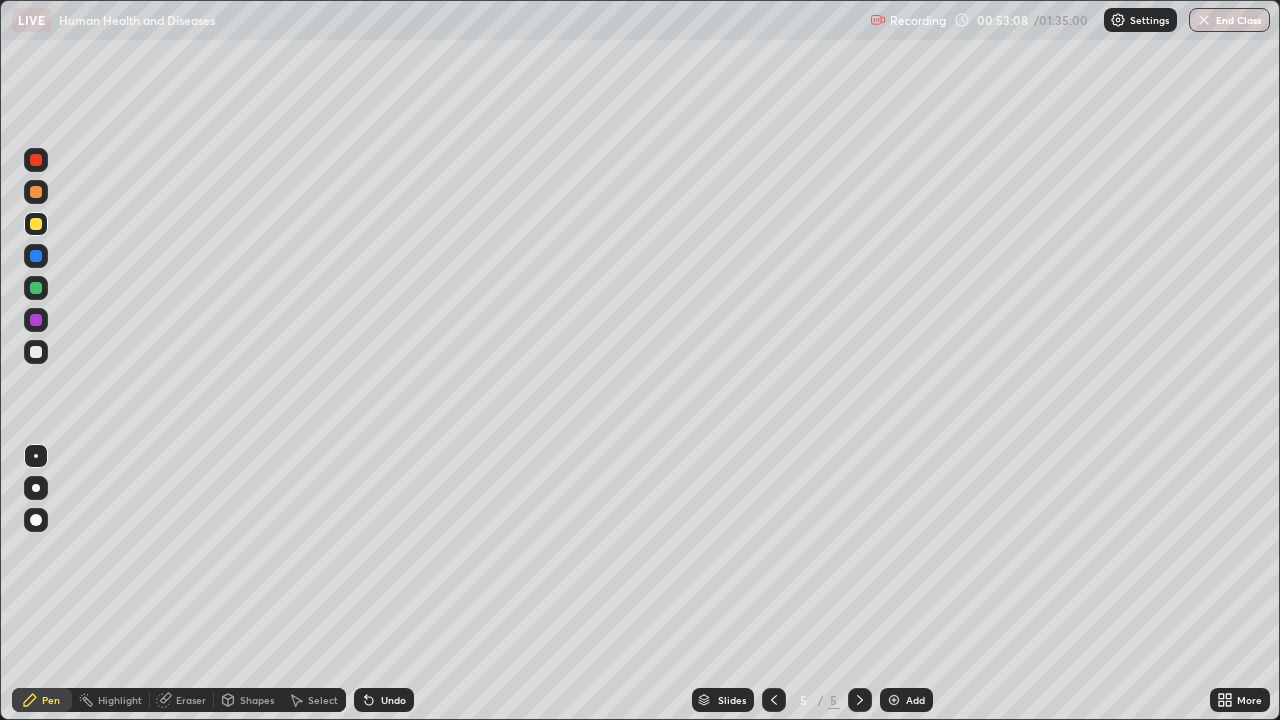 click at bounding box center (36, 352) 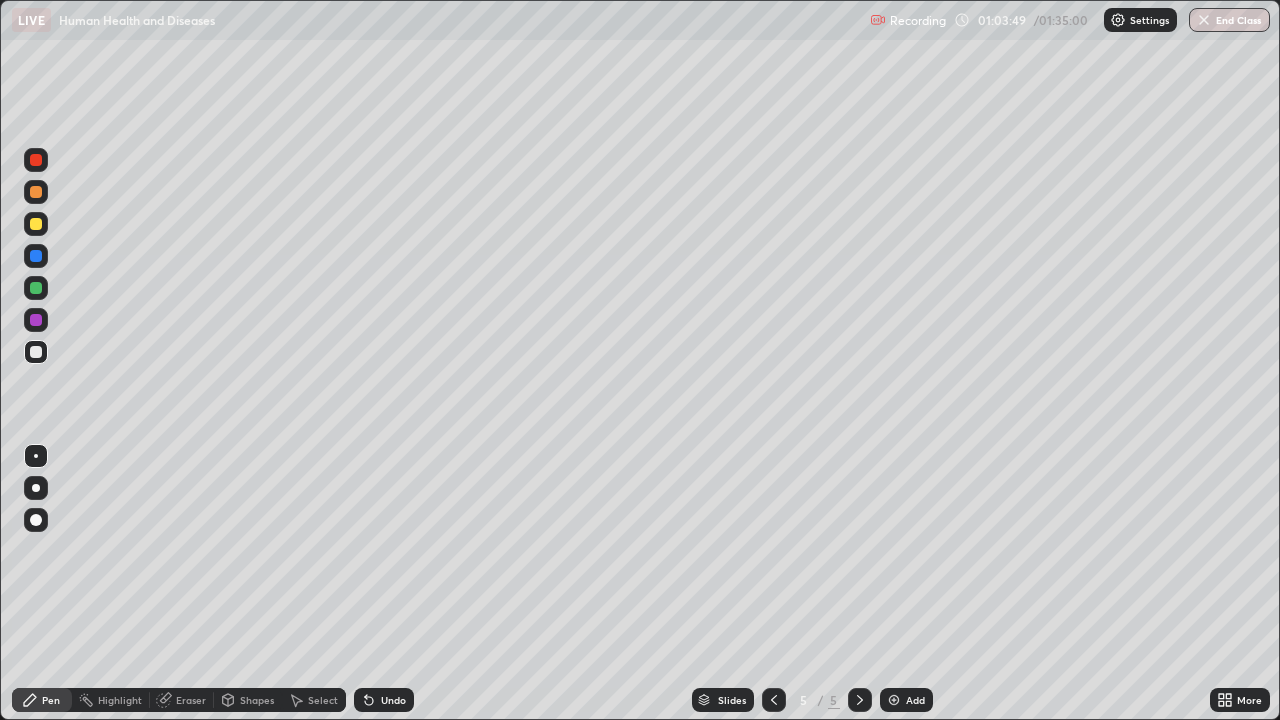 click at bounding box center (894, 700) 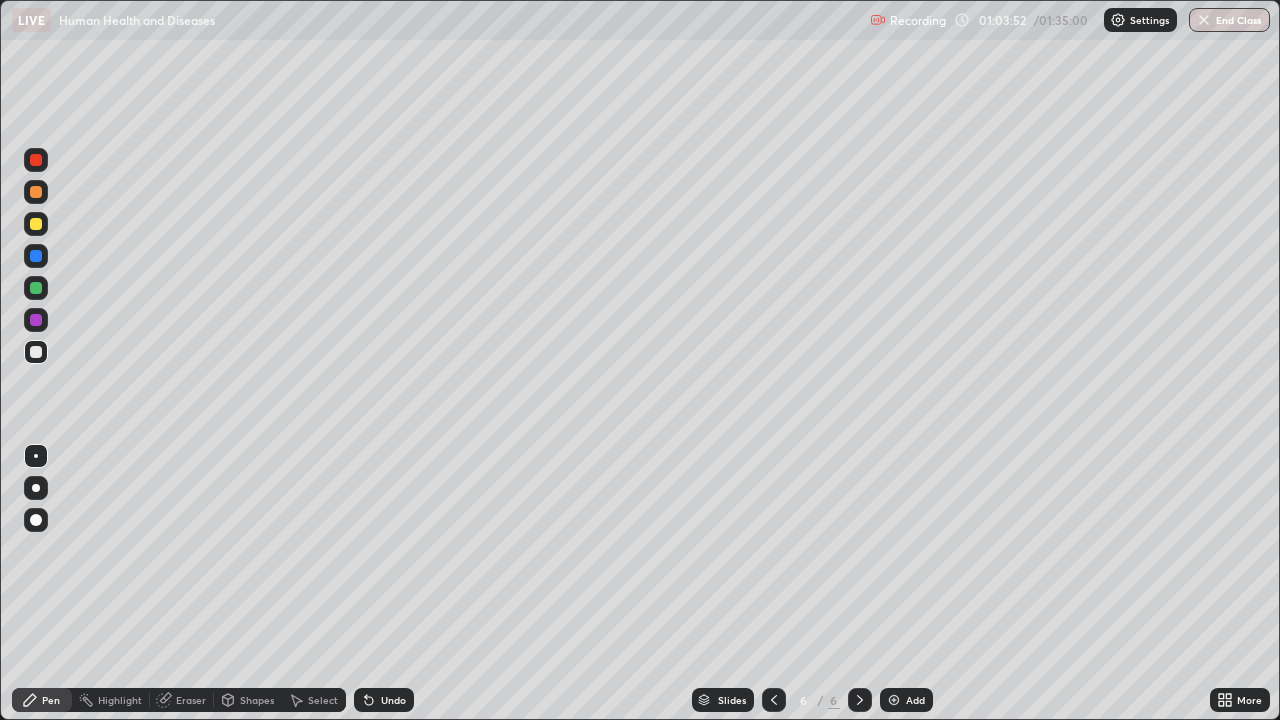 click at bounding box center (36, 192) 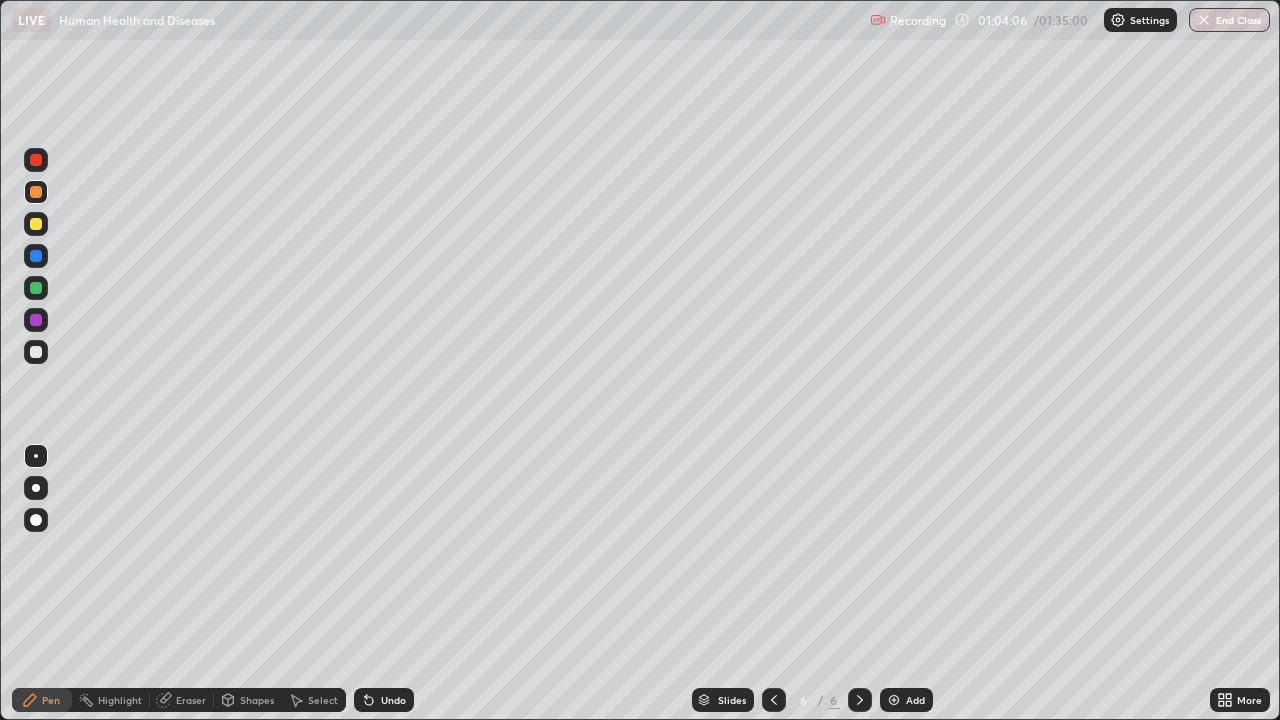 click at bounding box center (36, 224) 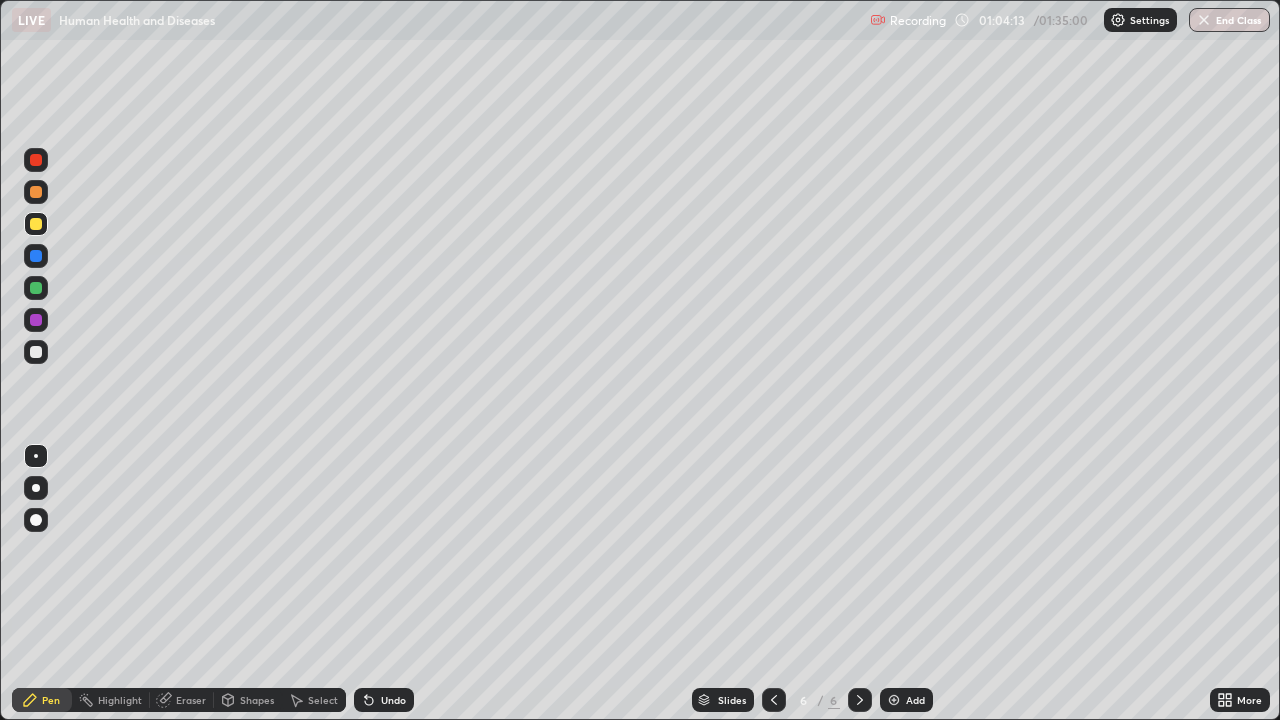 click on "Eraser" at bounding box center (191, 700) 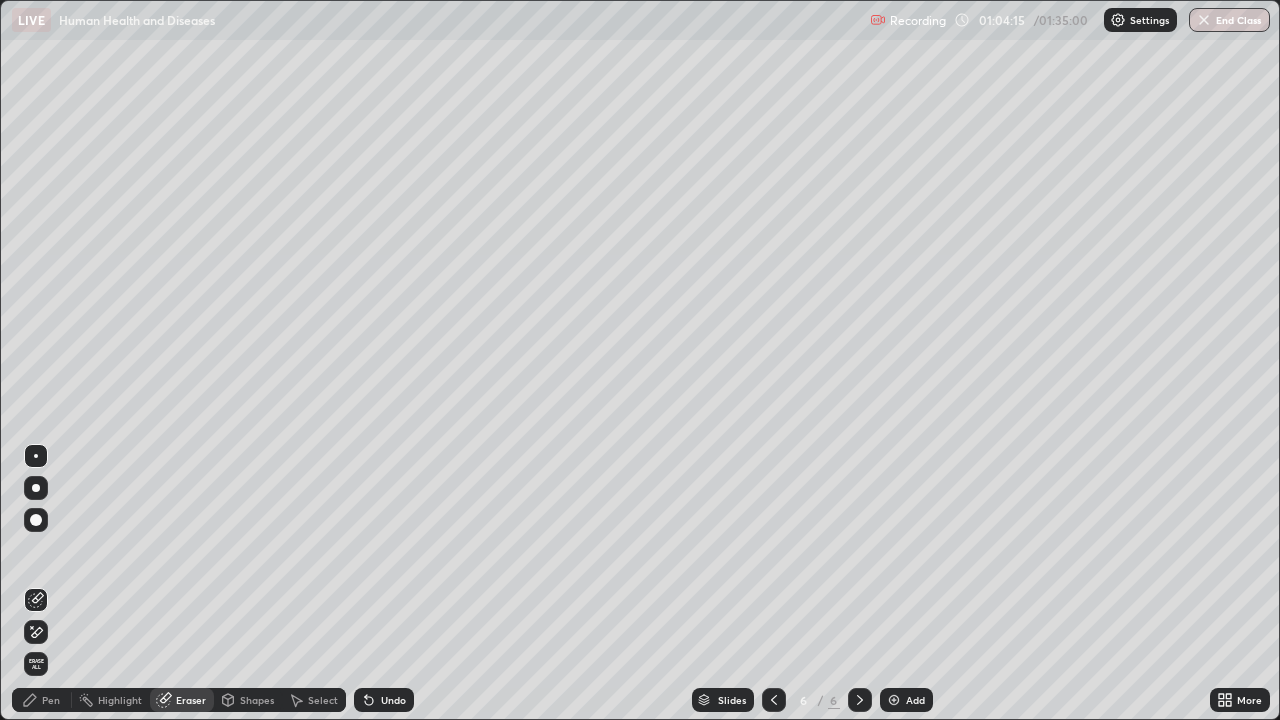 click on "Pen" at bounding box center [42, 700] 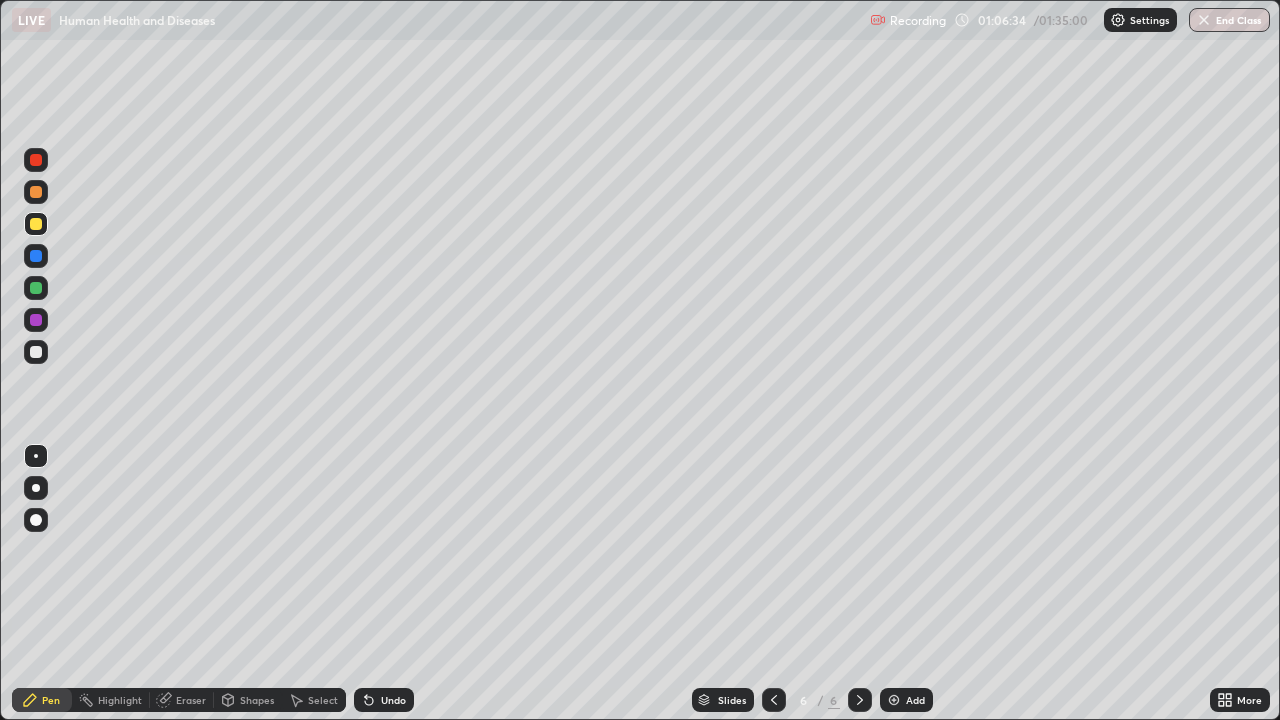 click on "Undo" at bounding box center (393, 700) 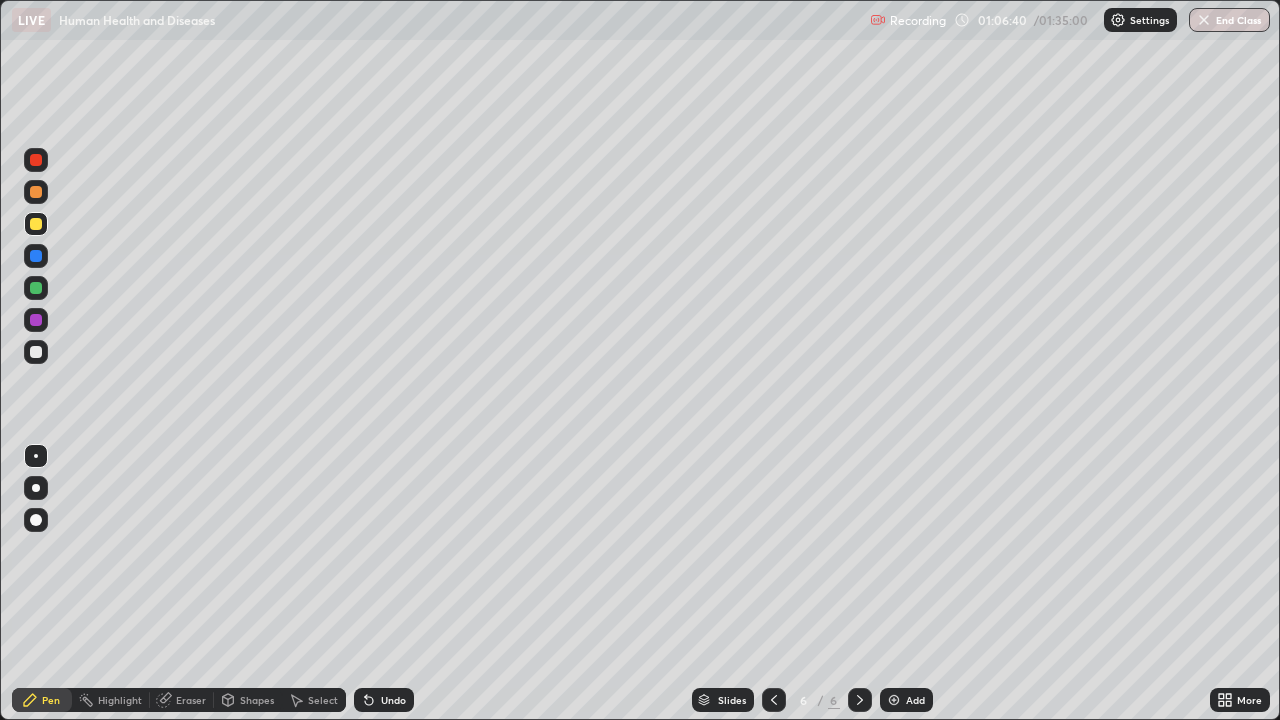 click 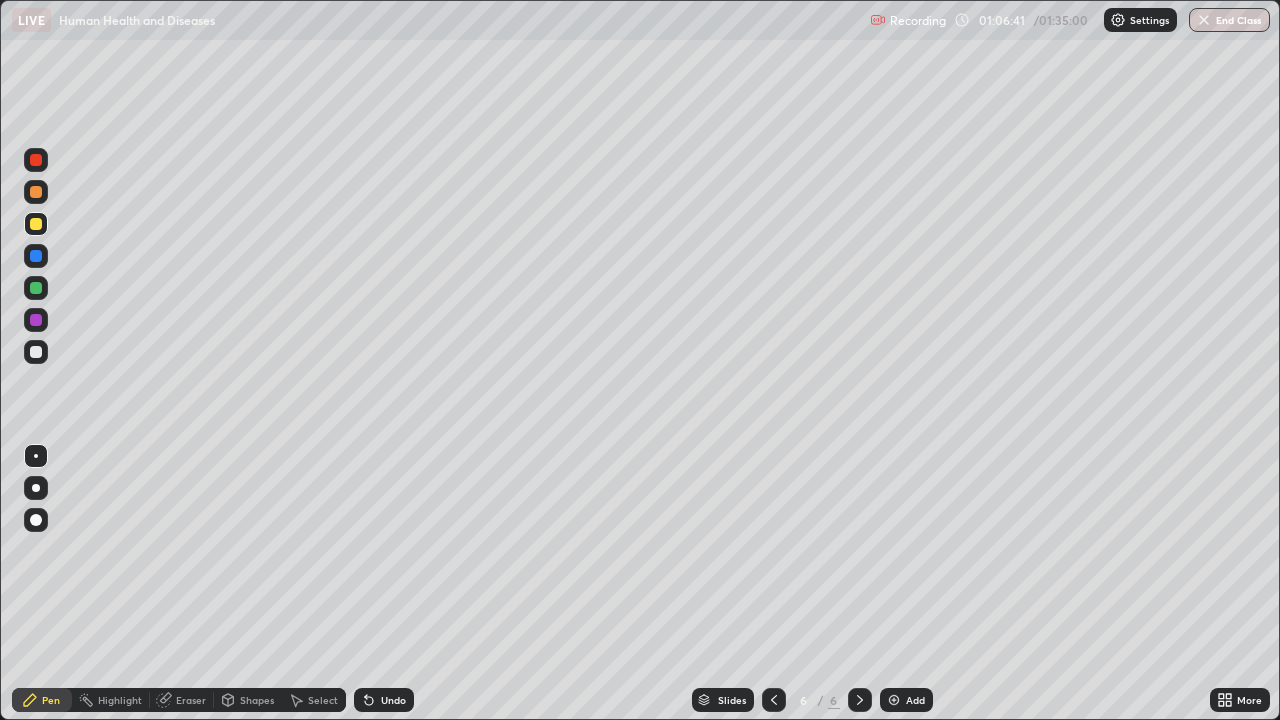 click on "Undo" at bounding box center [384, 700] 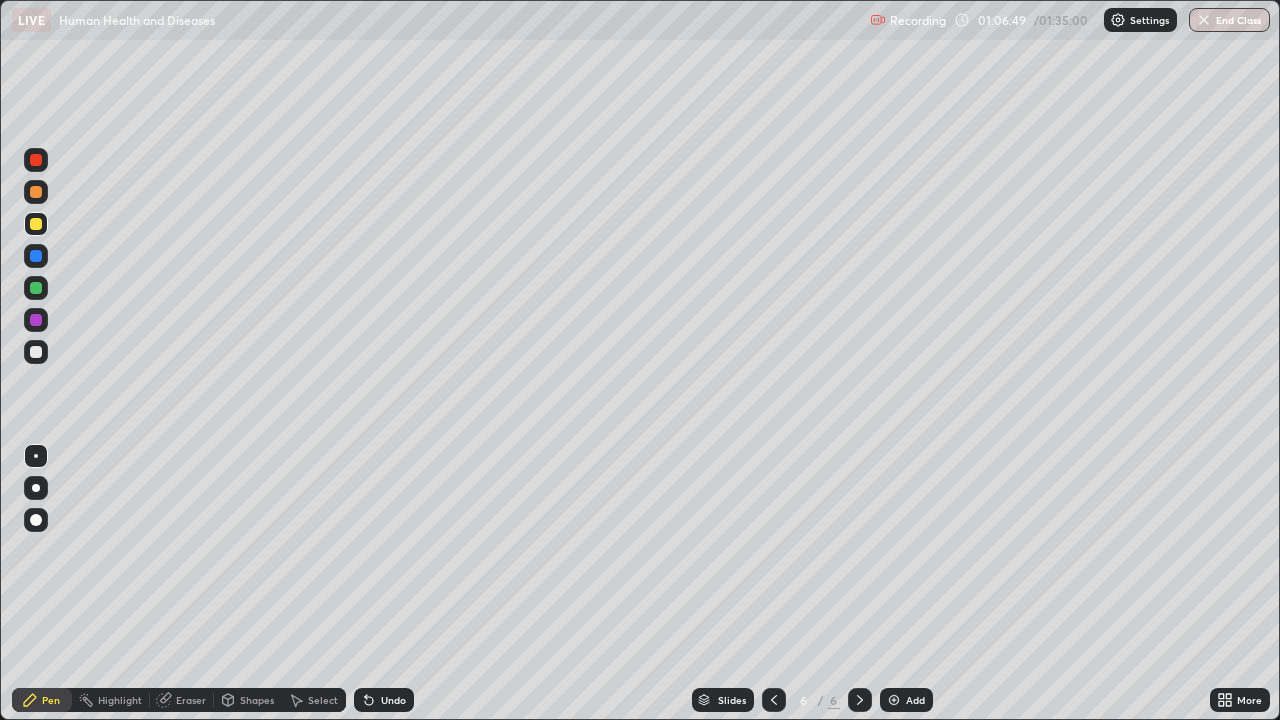 click at bounding box center (36, 352) 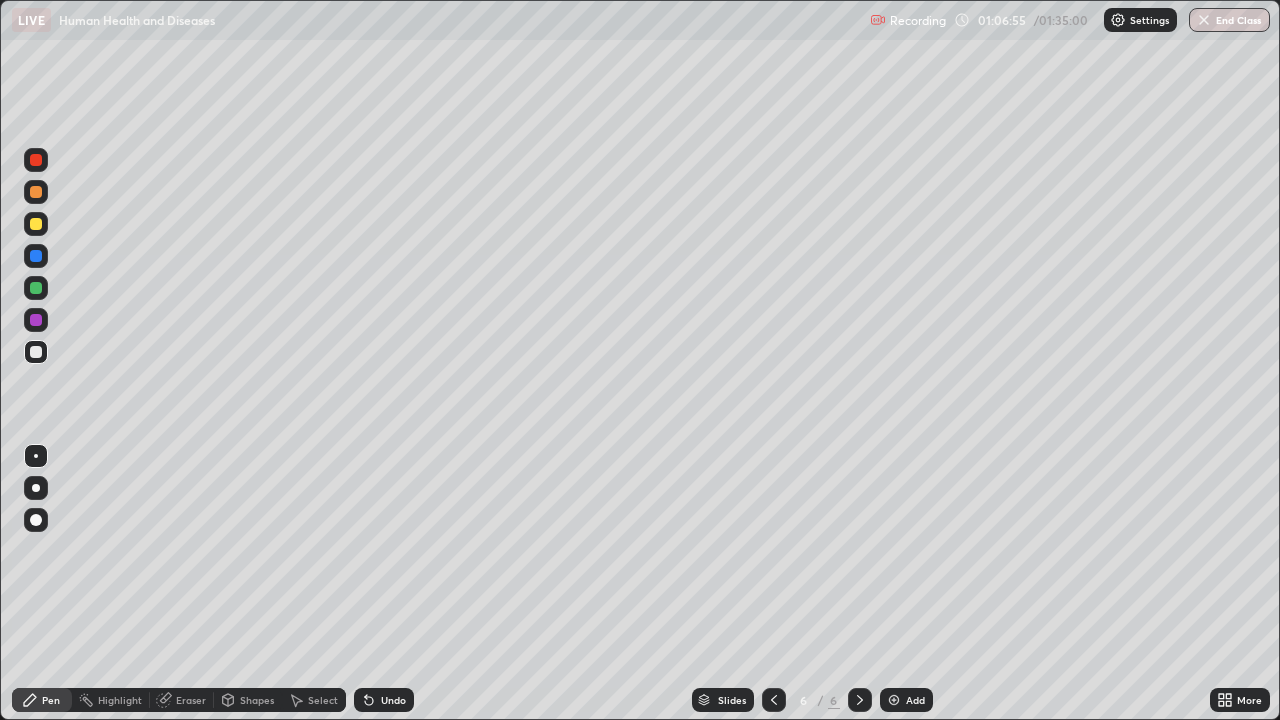 click on "Undo" at bounding box center (384, 700) 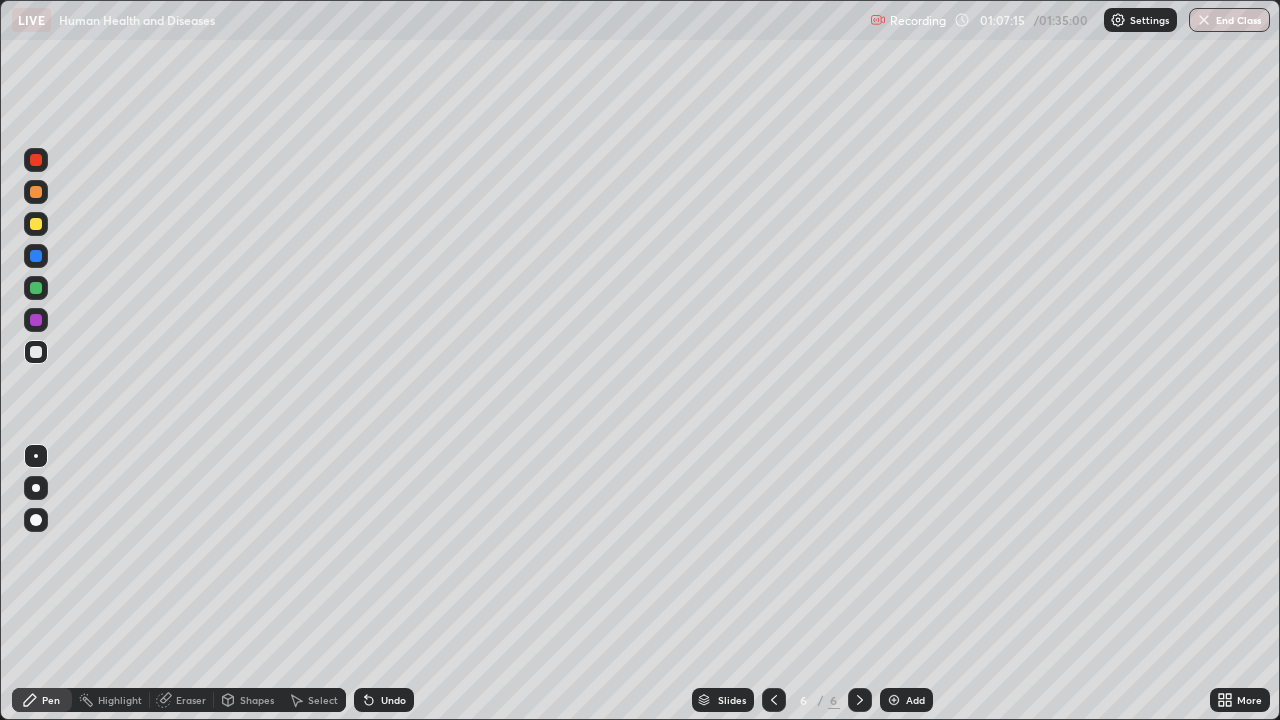 click on "Undo" at bounding box center (393, 700) 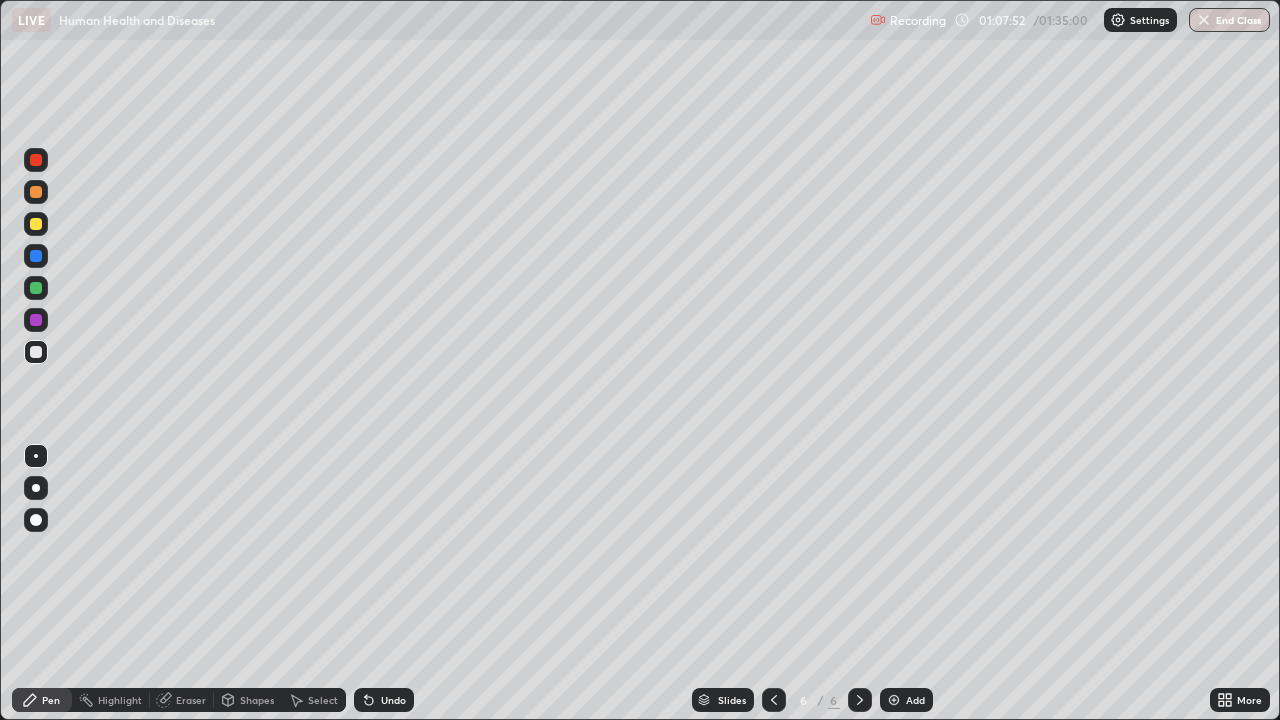 click 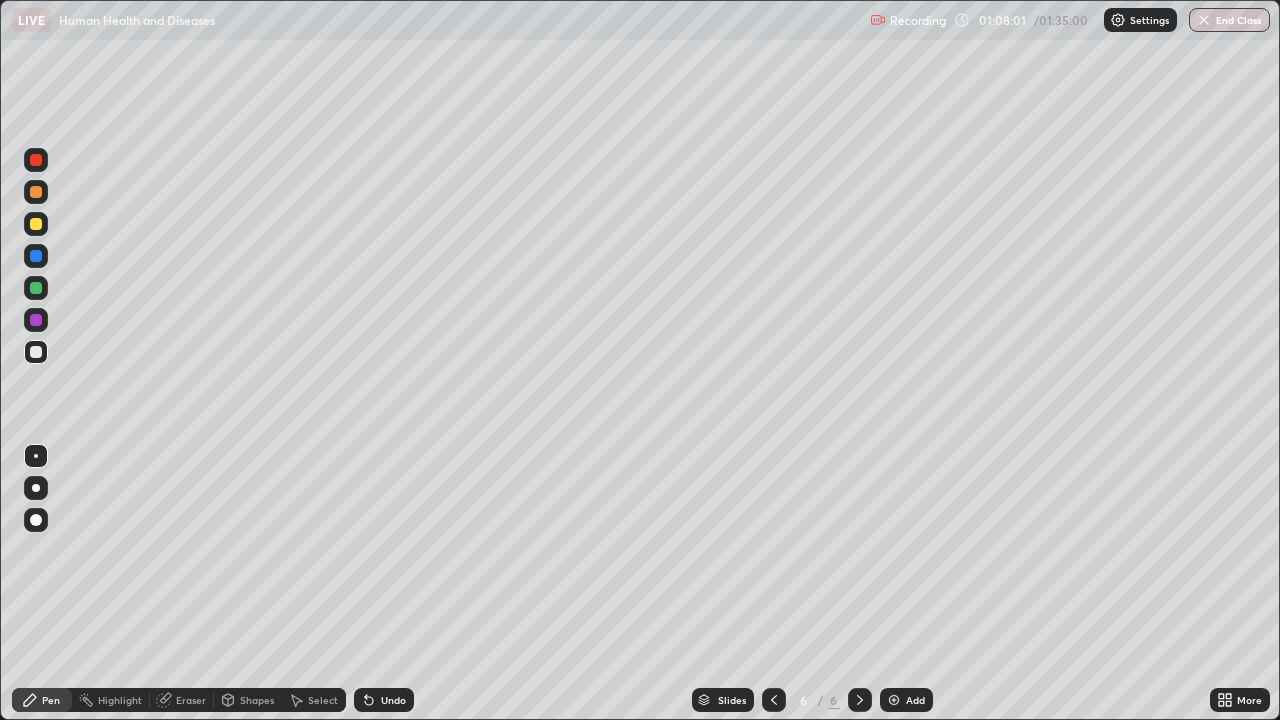 click at bounding box center [36, 224] 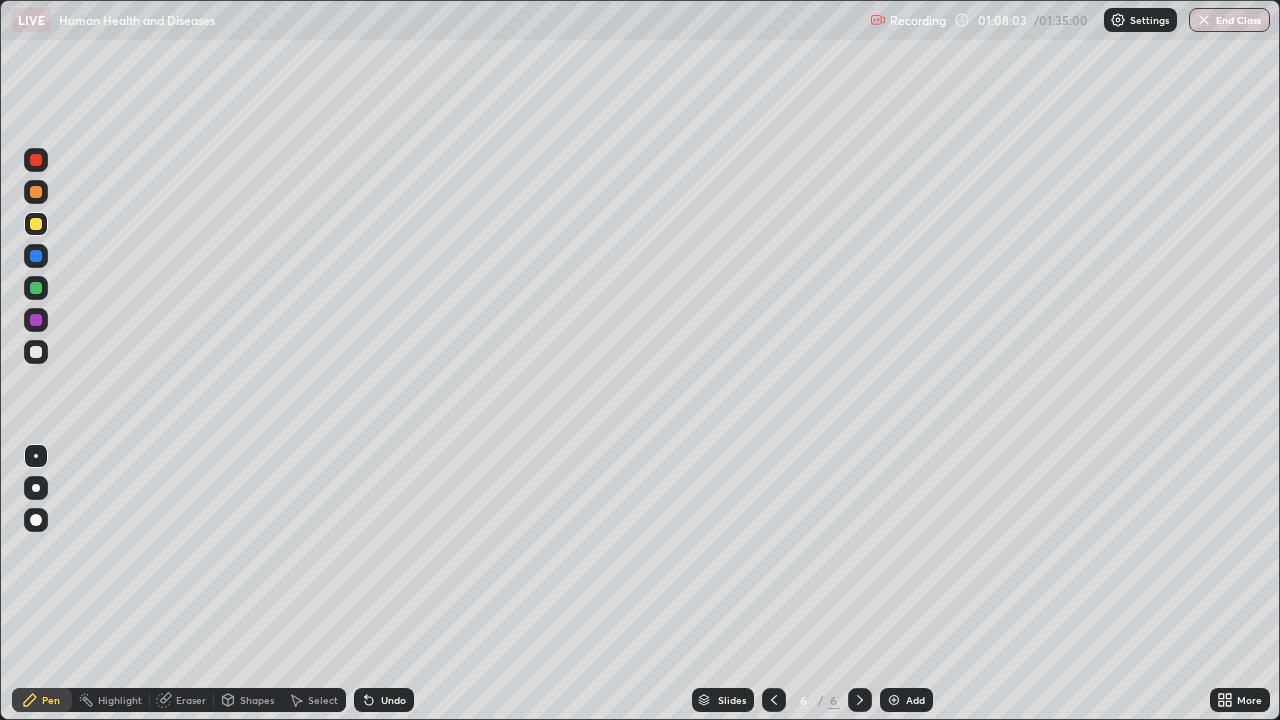 click 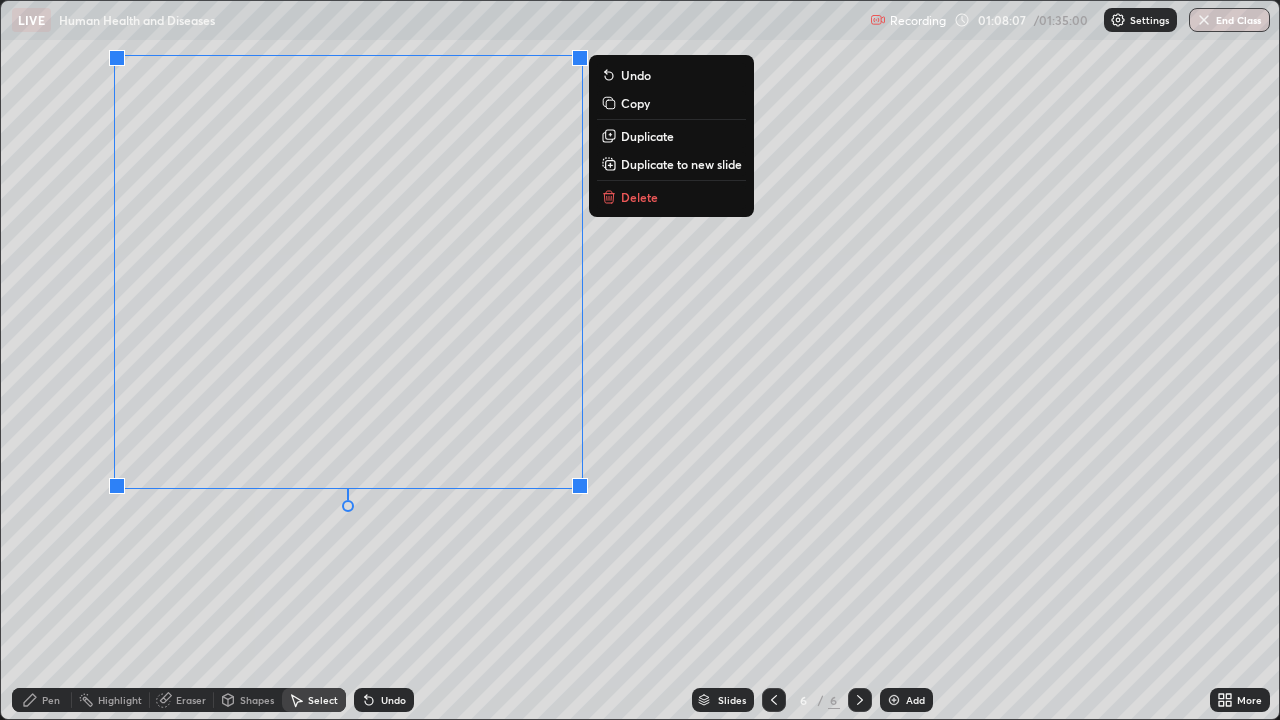 click on "Pen" at bounding box center [51, 700] 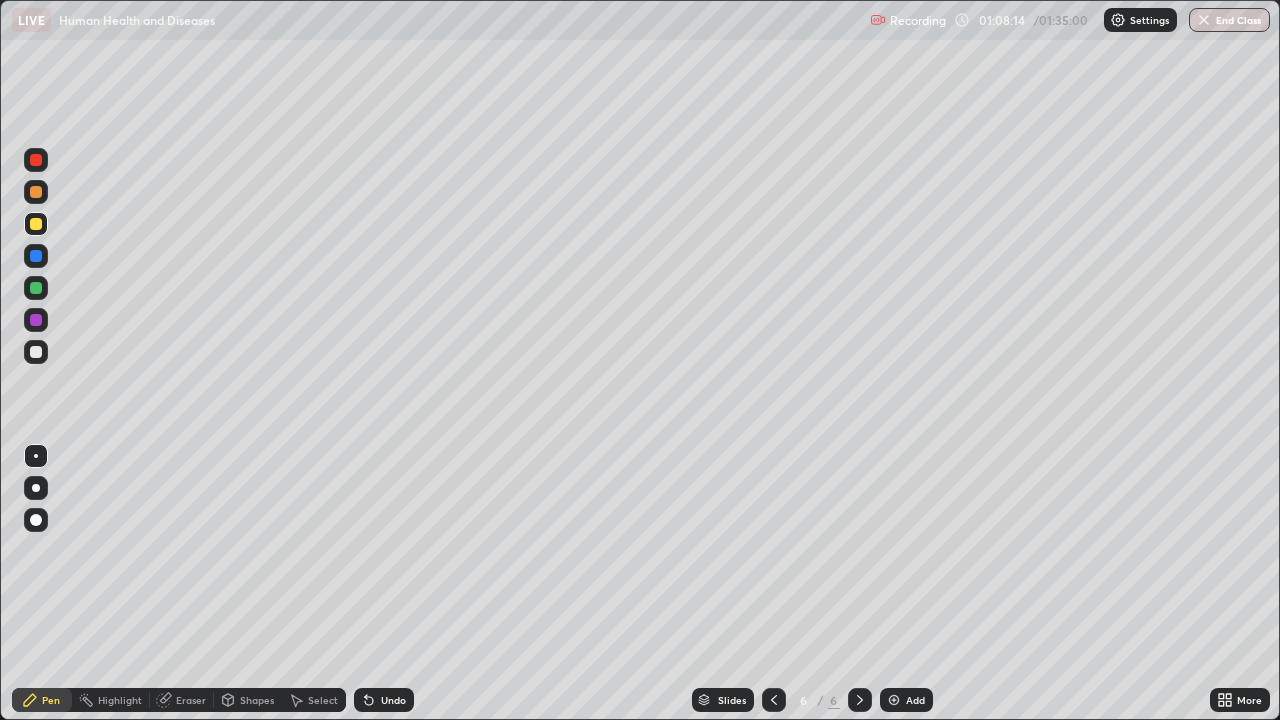click at bounding box center (36, 352) 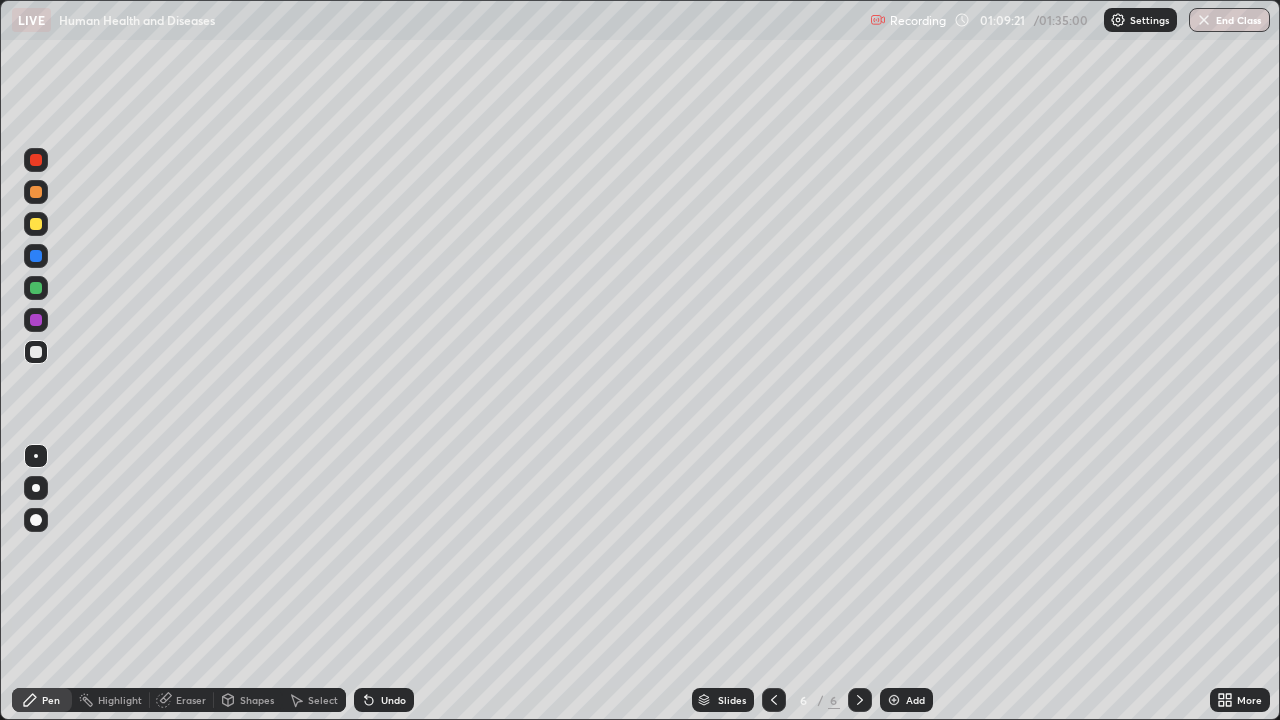 click on "Undo" at bounding box center (393, 700) 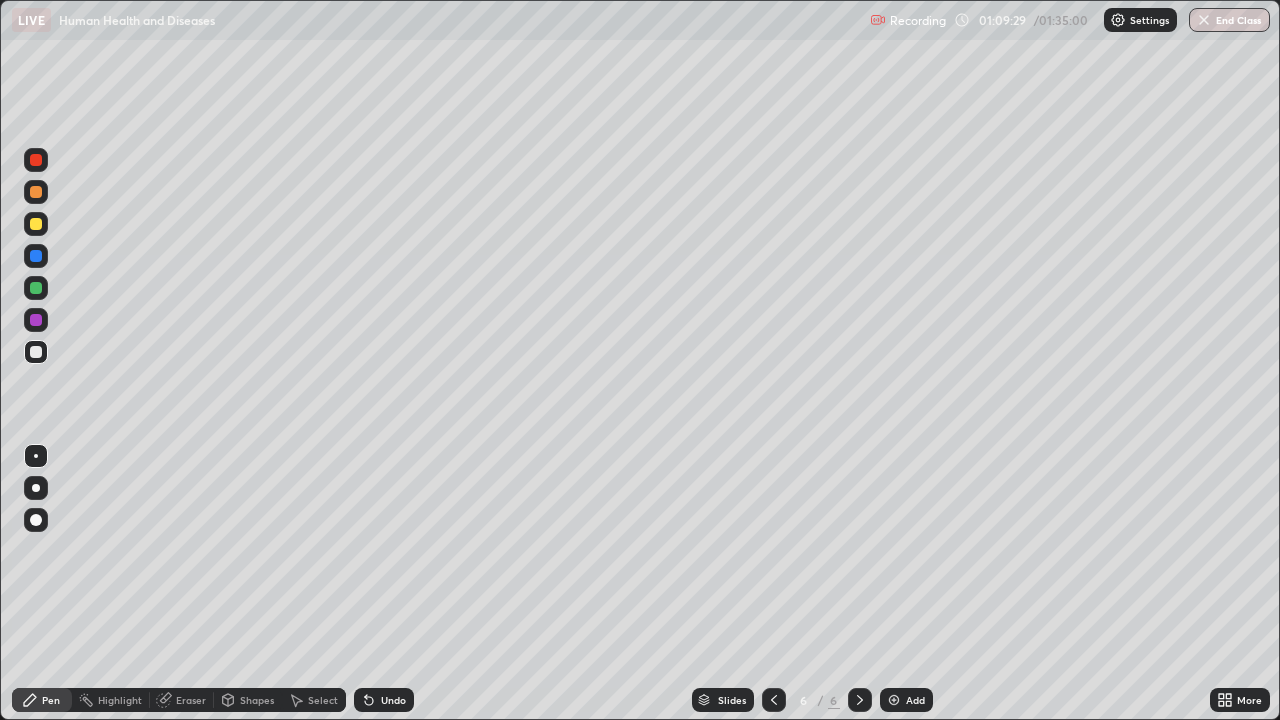 click at bounding box center [36, 224] 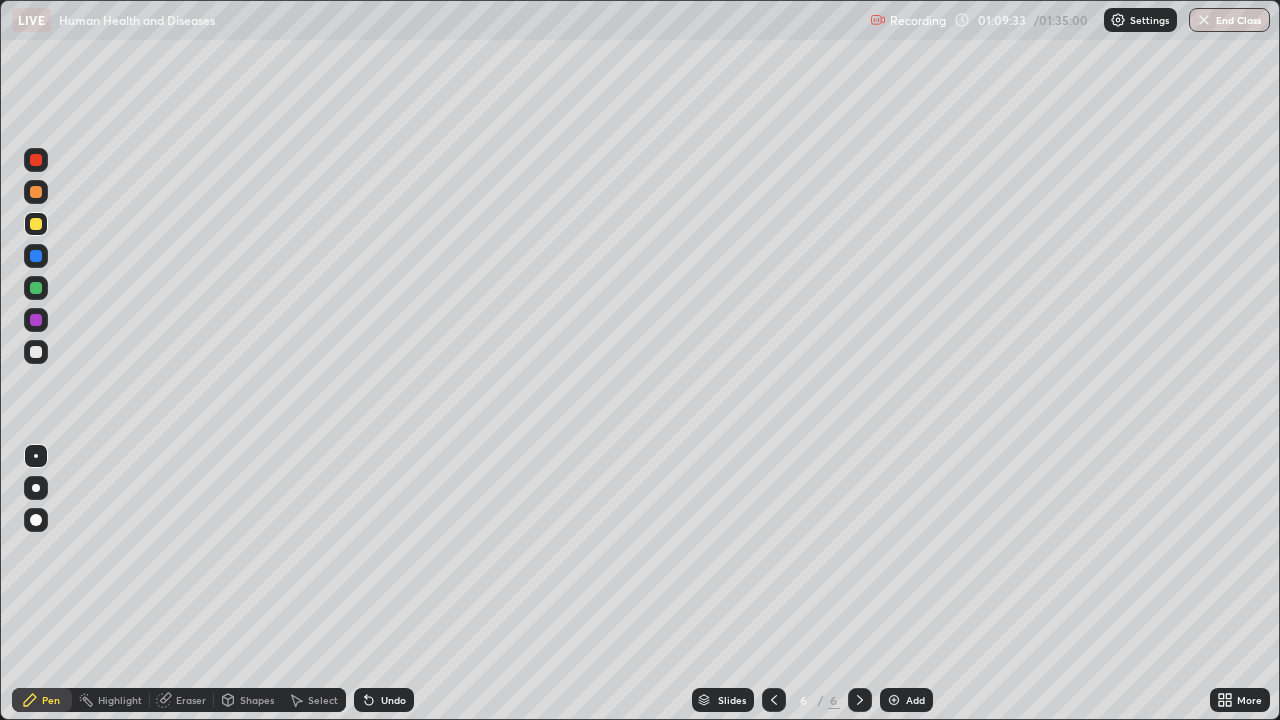 click at bounding box center (36, 352) 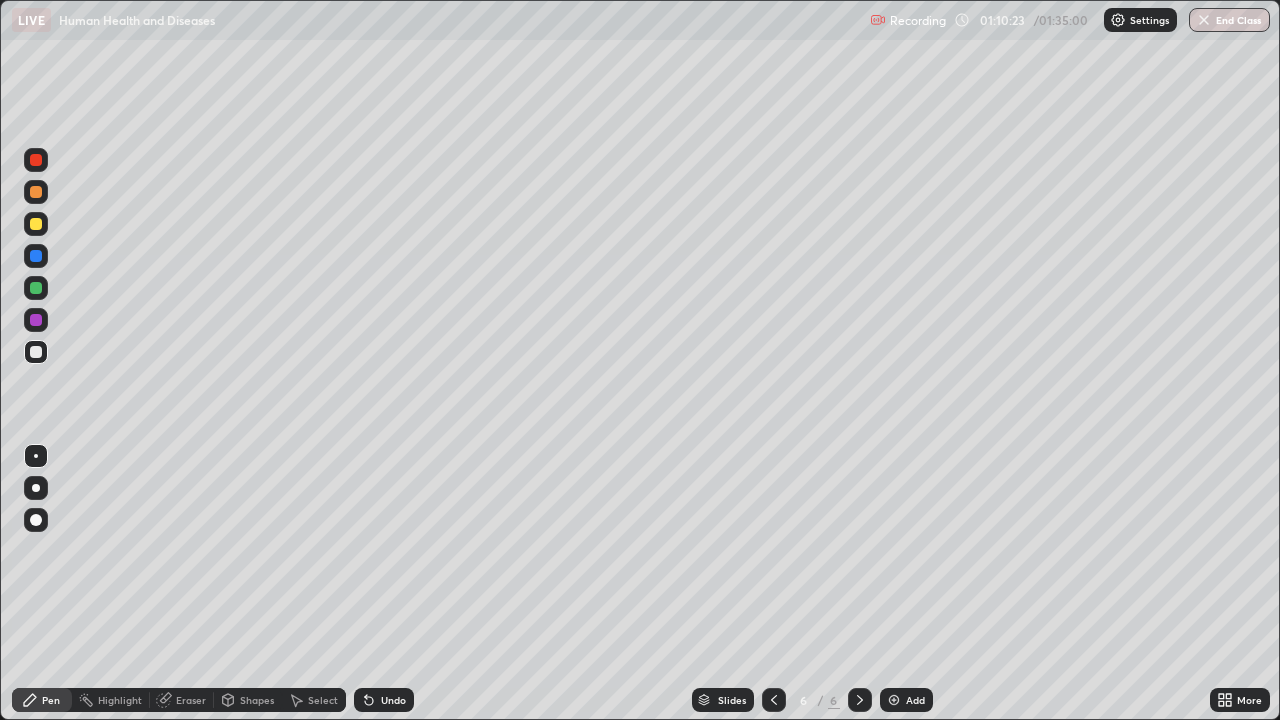 click at bounding box center [36, 224] 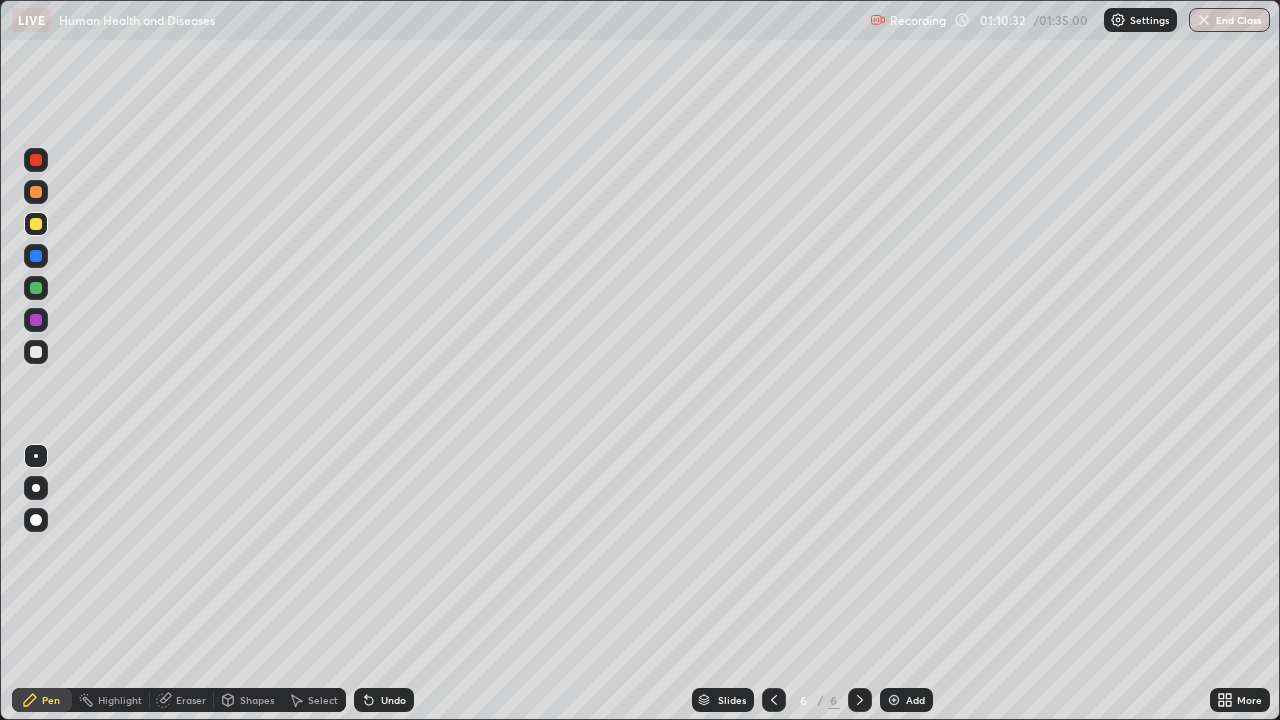 click at bounding box center (36, 352) 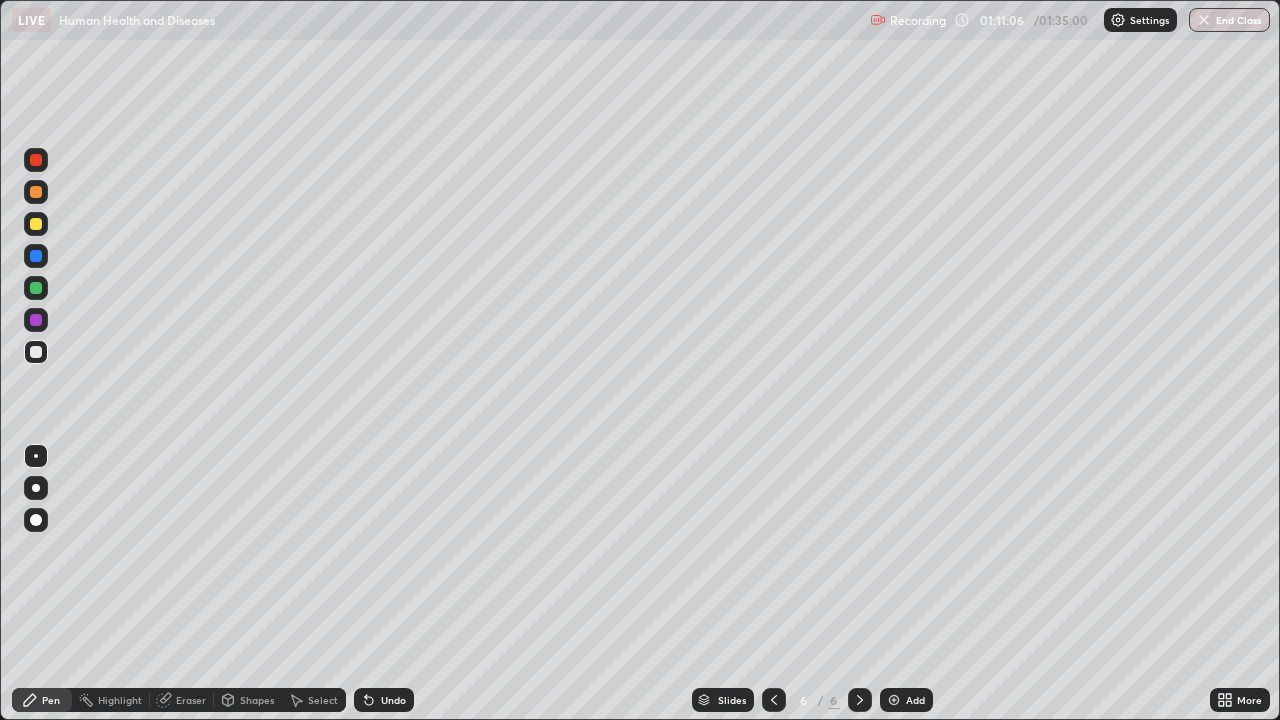 click on "Undo" at bounding box center [393, 700] 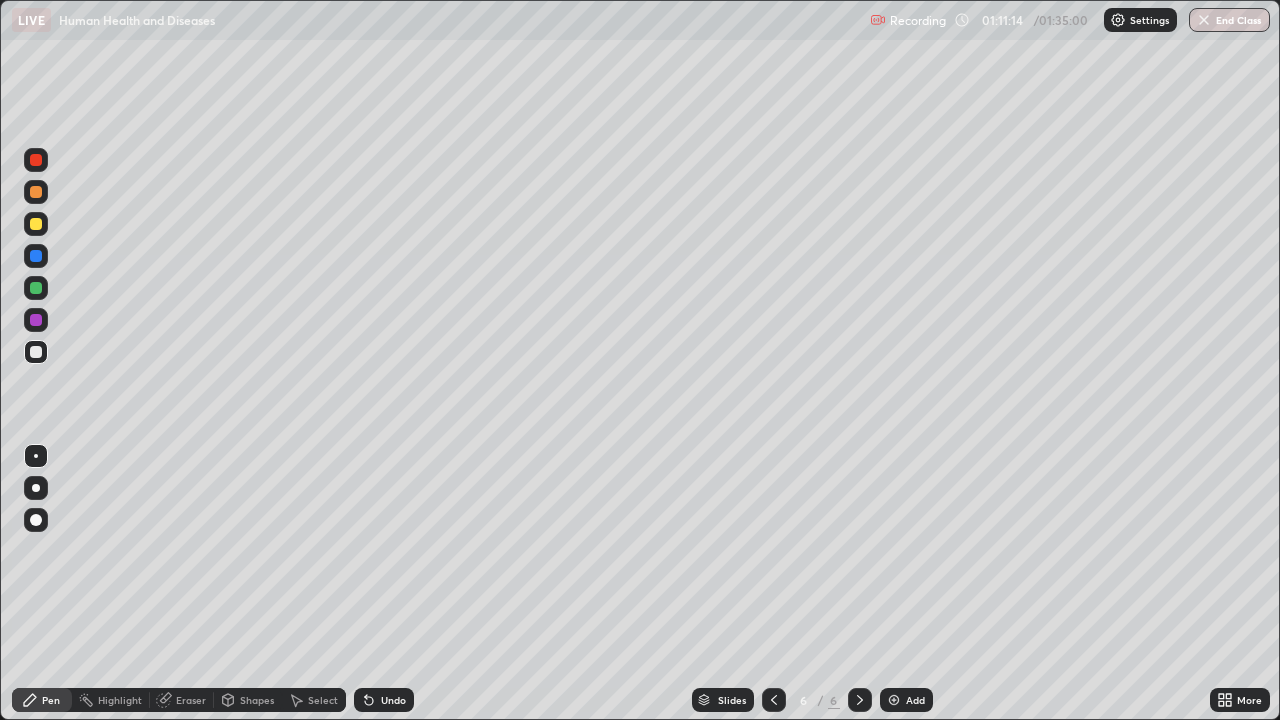 click on "Undo" at bounding box center (393, 700) 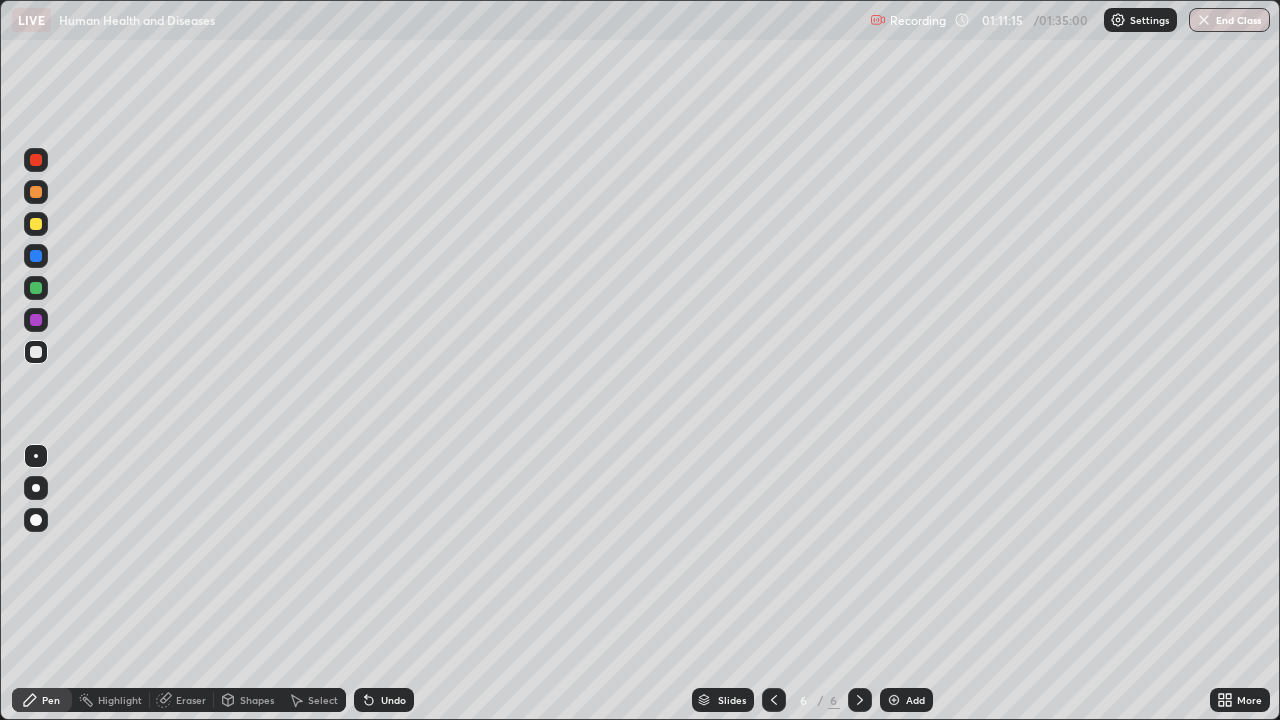 click on "Undo" at bounding box center (393, 700) 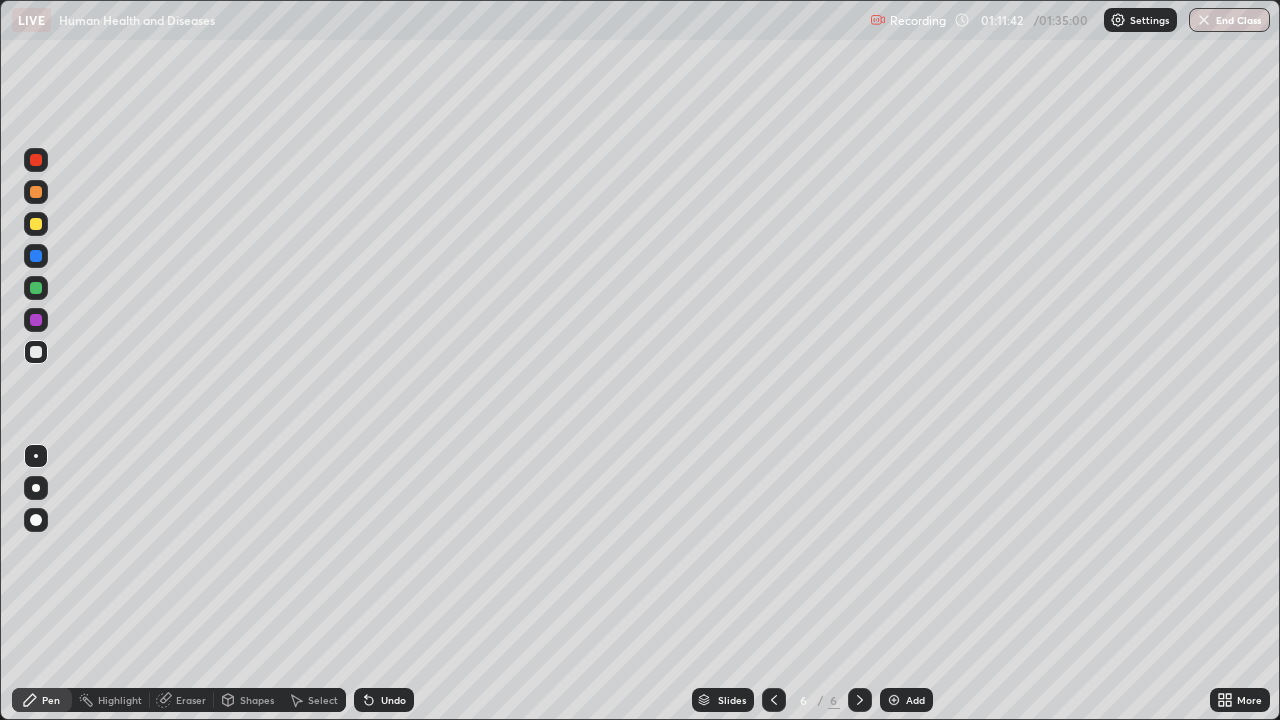 click at bounding box center [36, 224] 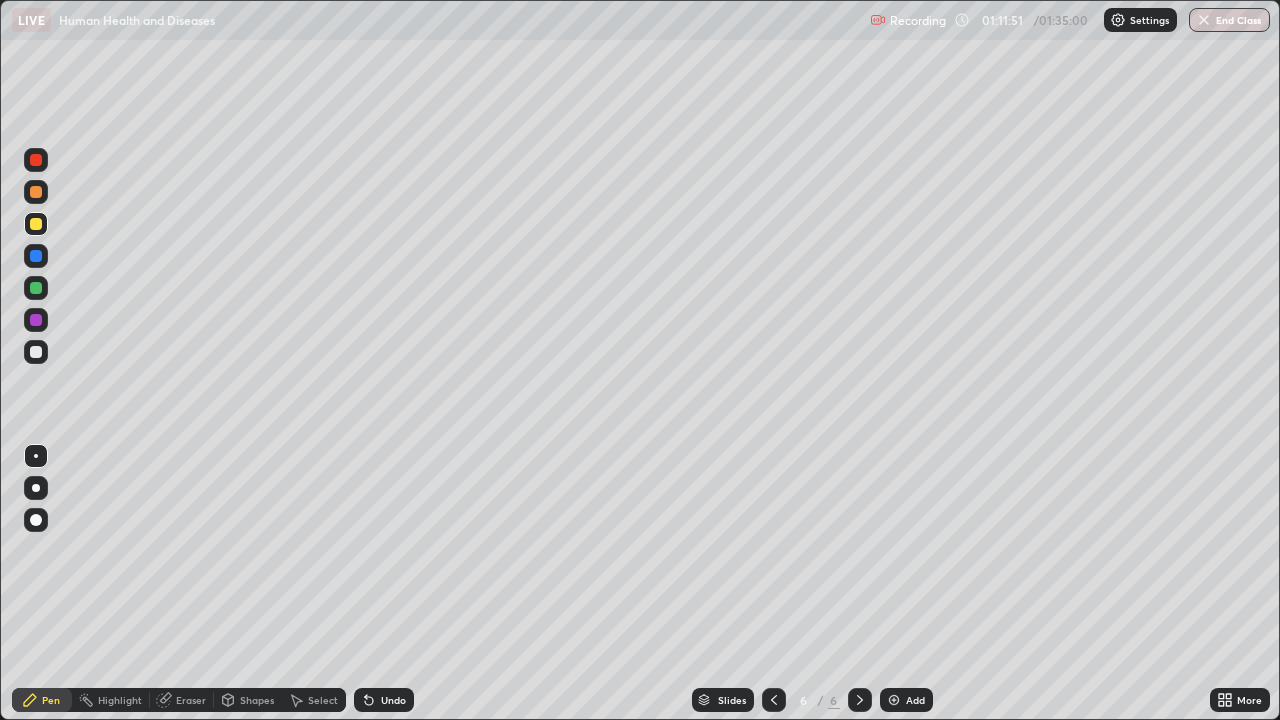 click at bounding box center [36, 352] 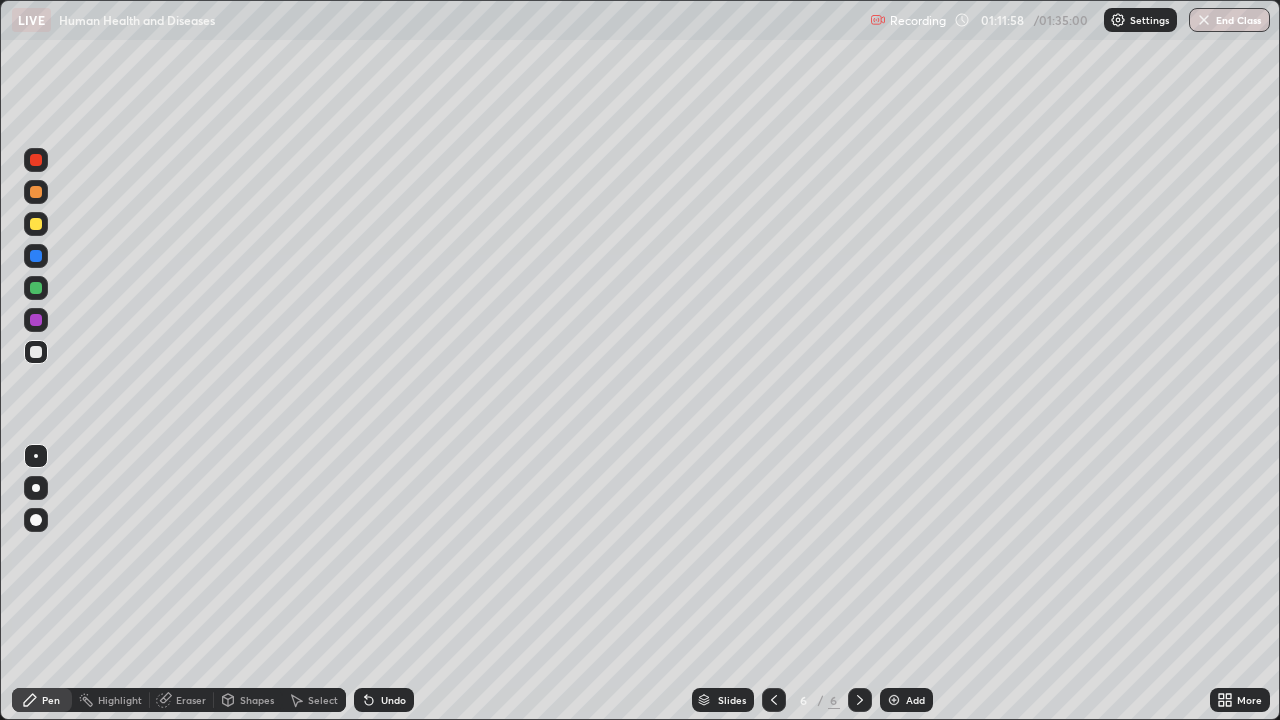 click on "Undo" at bounding box center (393, 700) 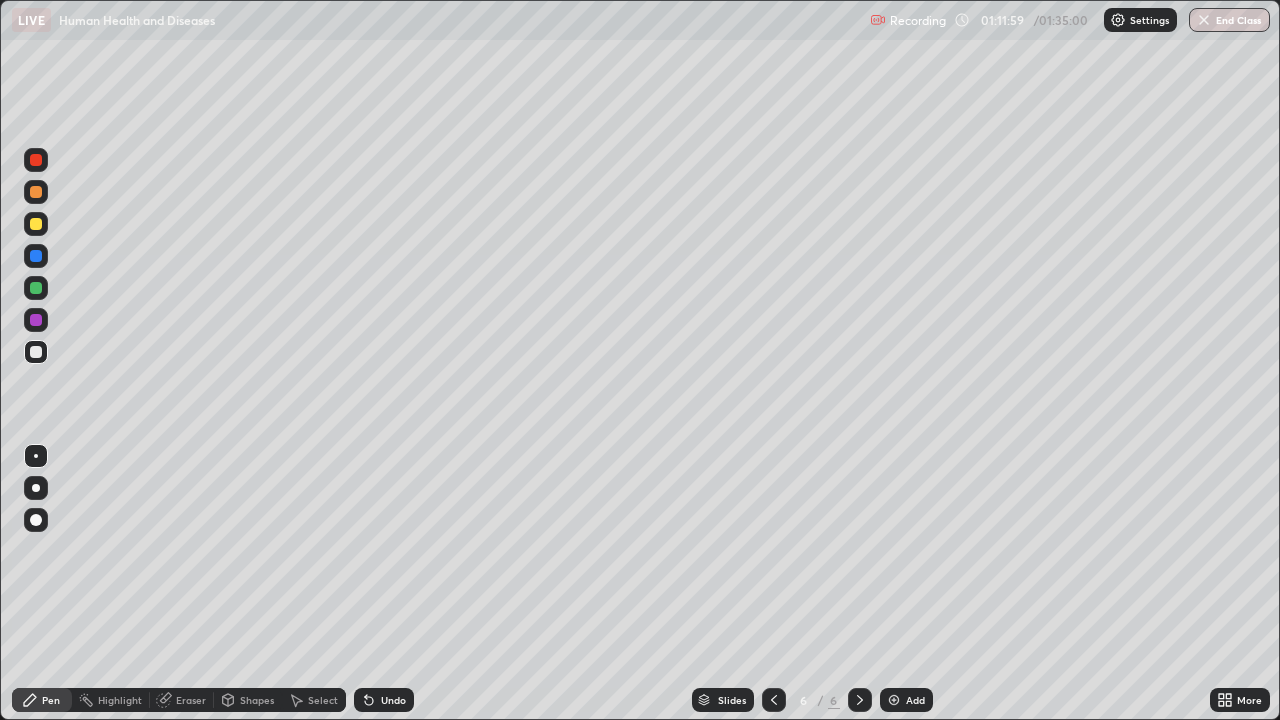click on "Undo" at bounding box center [393, 700] 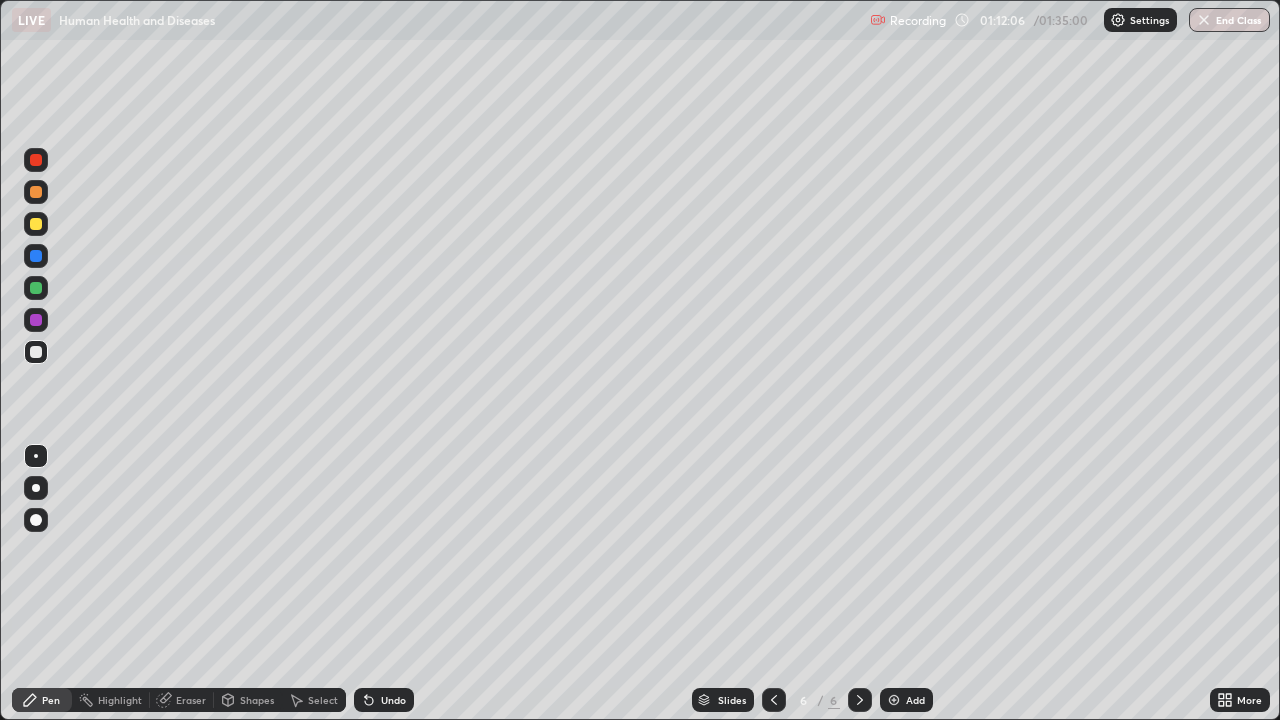 click on "Undo" at bounding box center [393, 700] 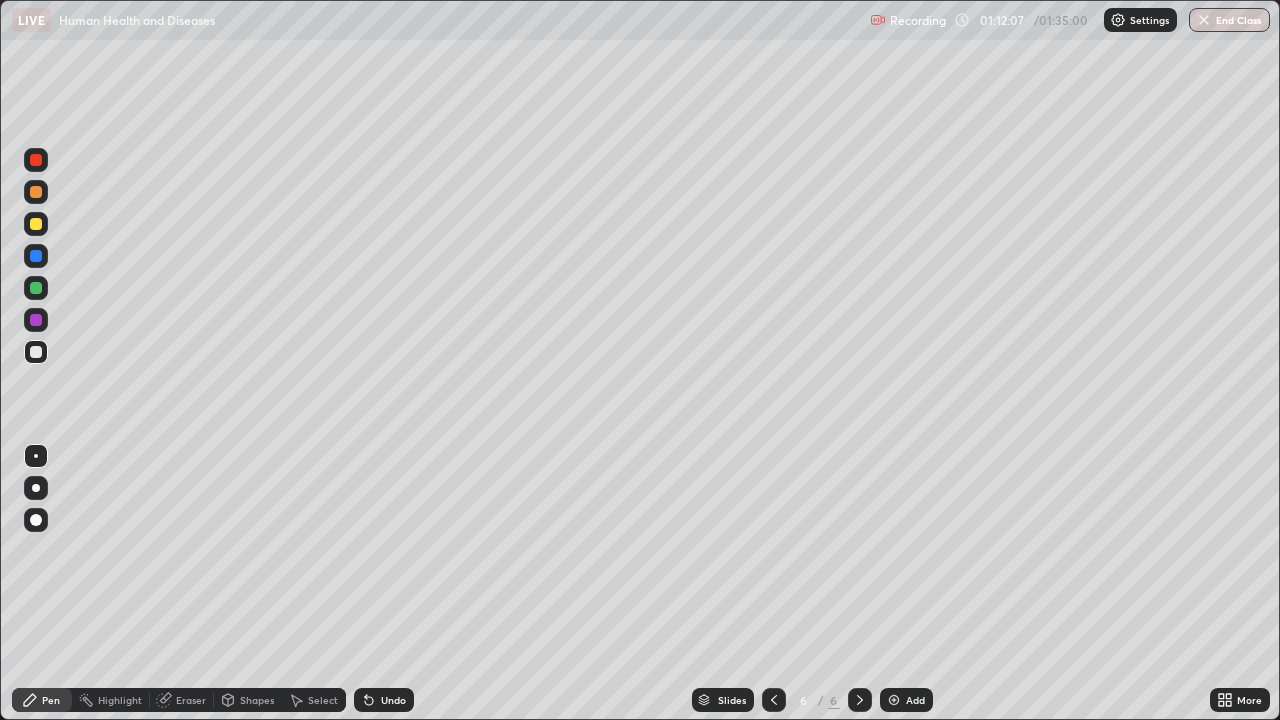 click on "Undo" at bounding box center (393, 700) 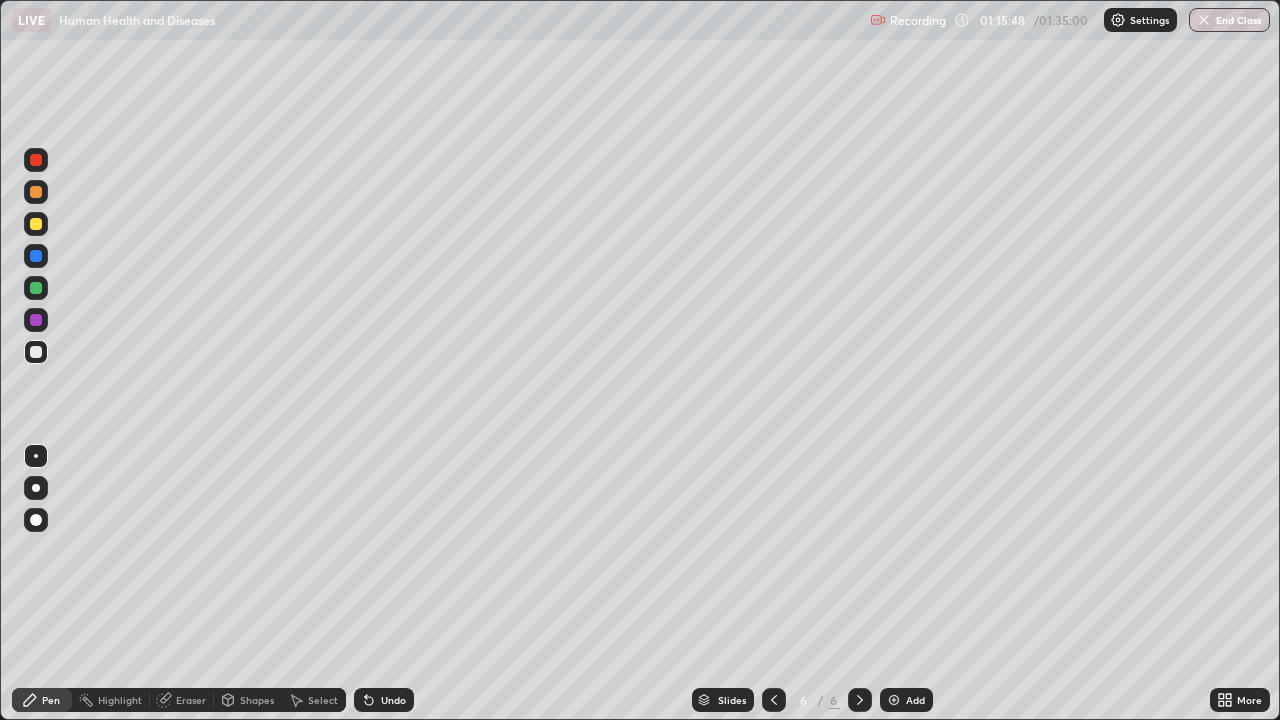 click at bounding box center [894, 700] 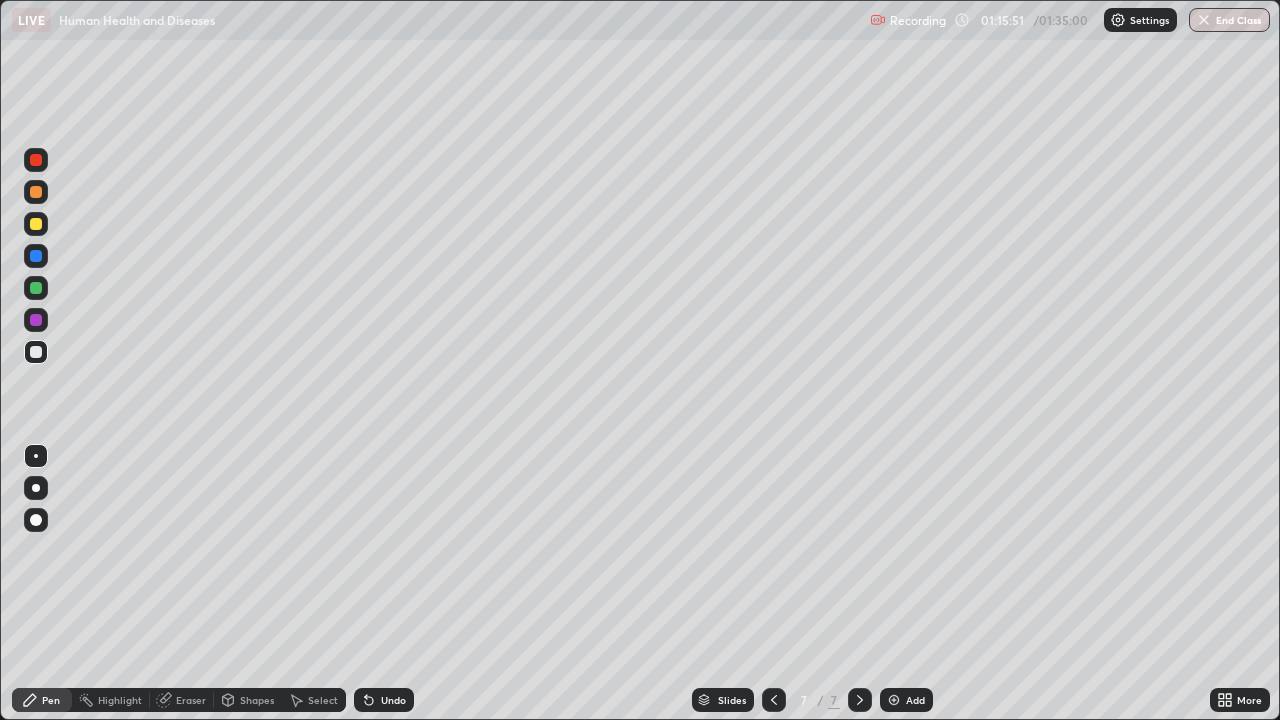 click at bounding box center (36, 192) 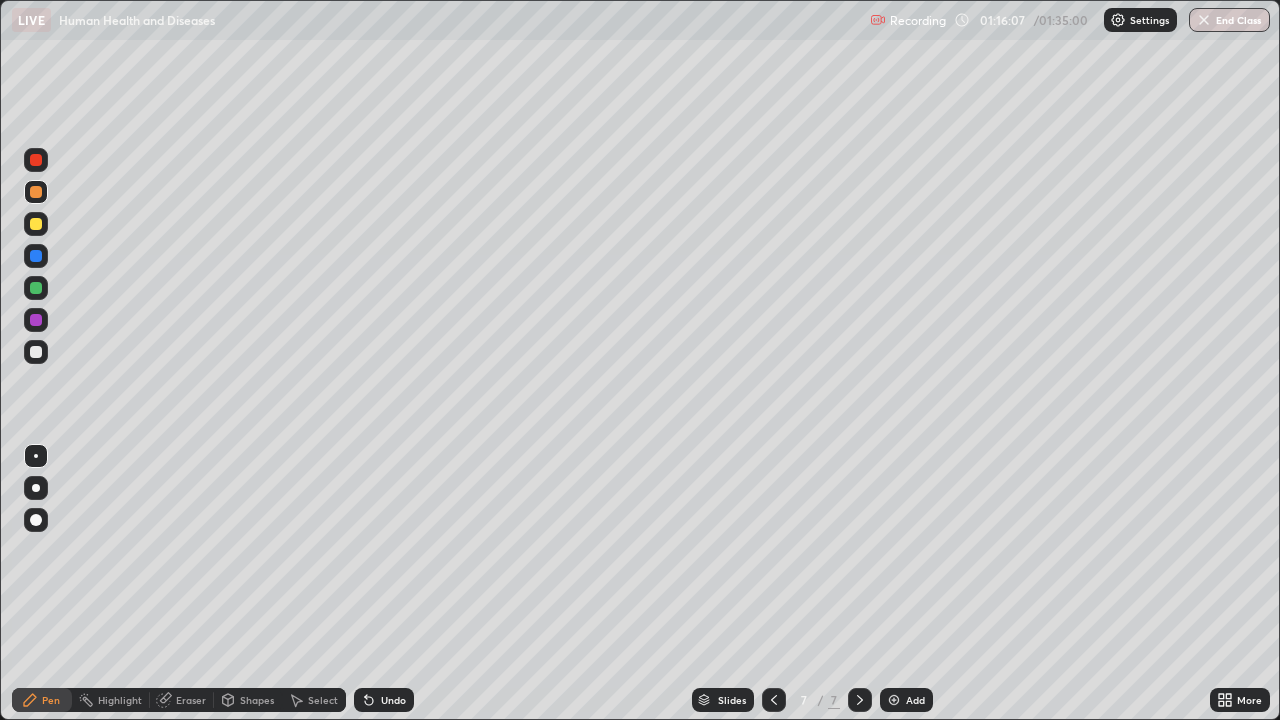 click 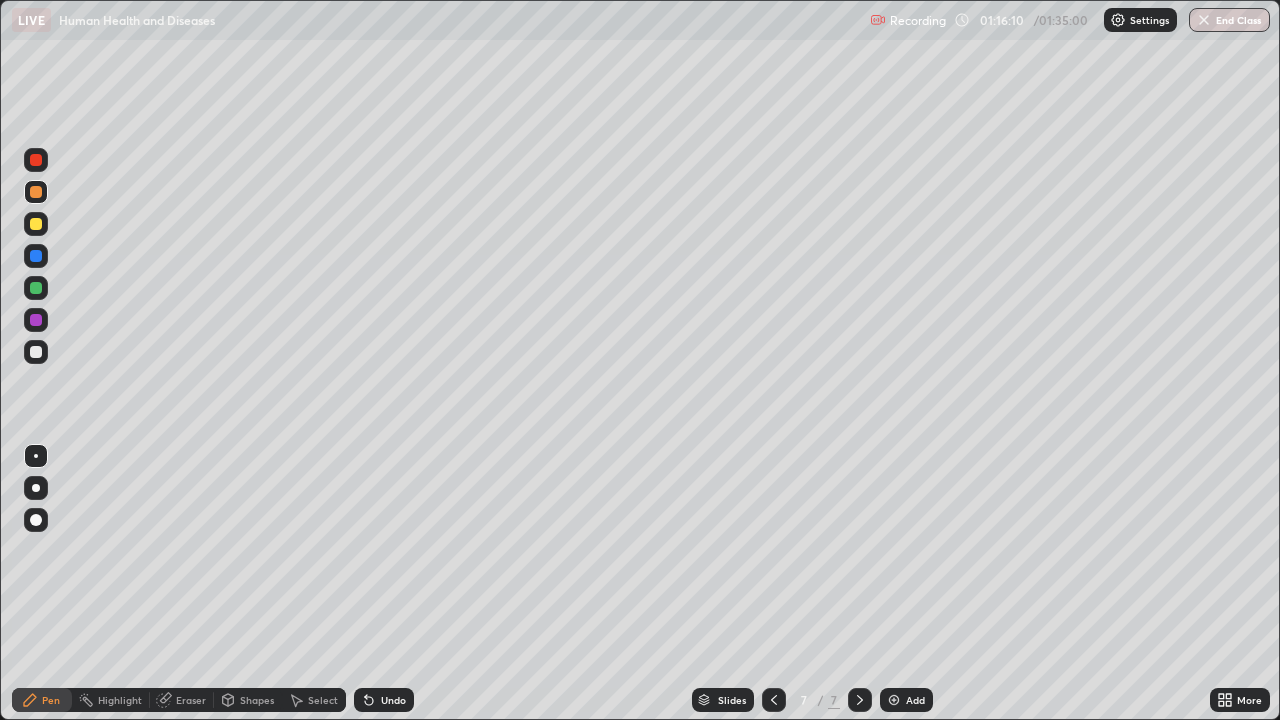 click at bounding box center [36, 352] 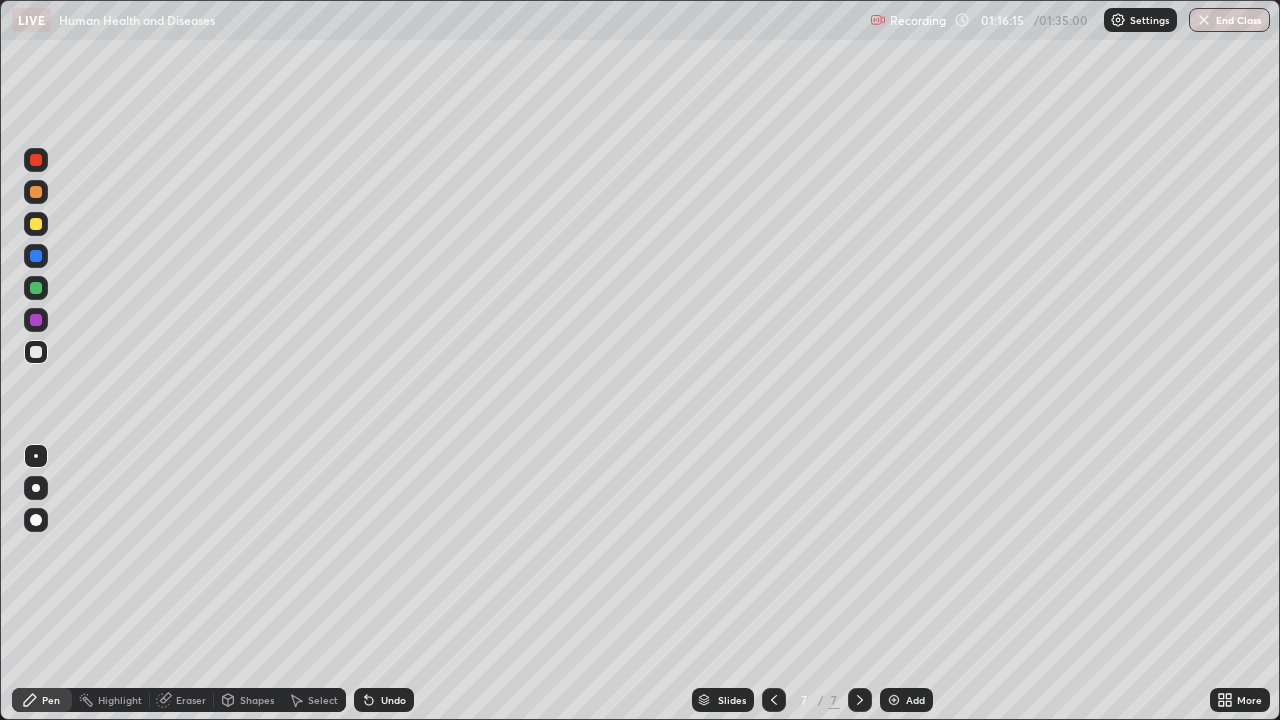 click at bounding box center (36, 224) 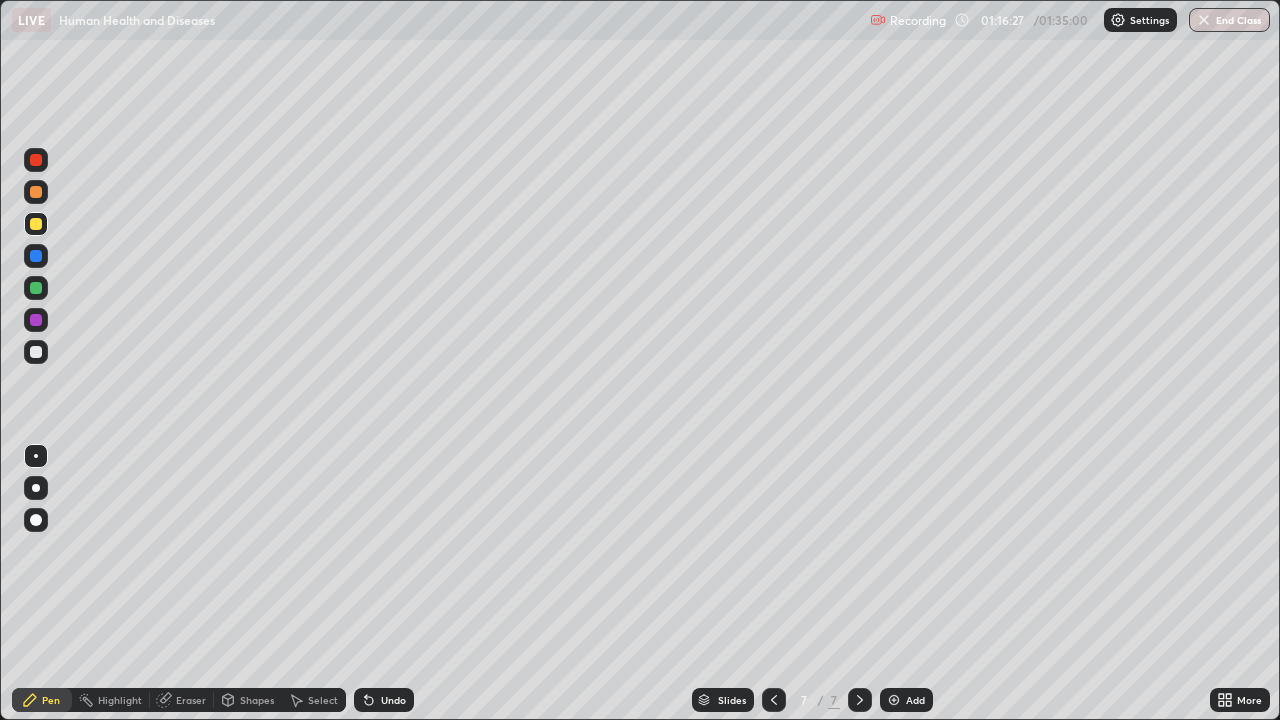 click at bounding box center (36, 352) 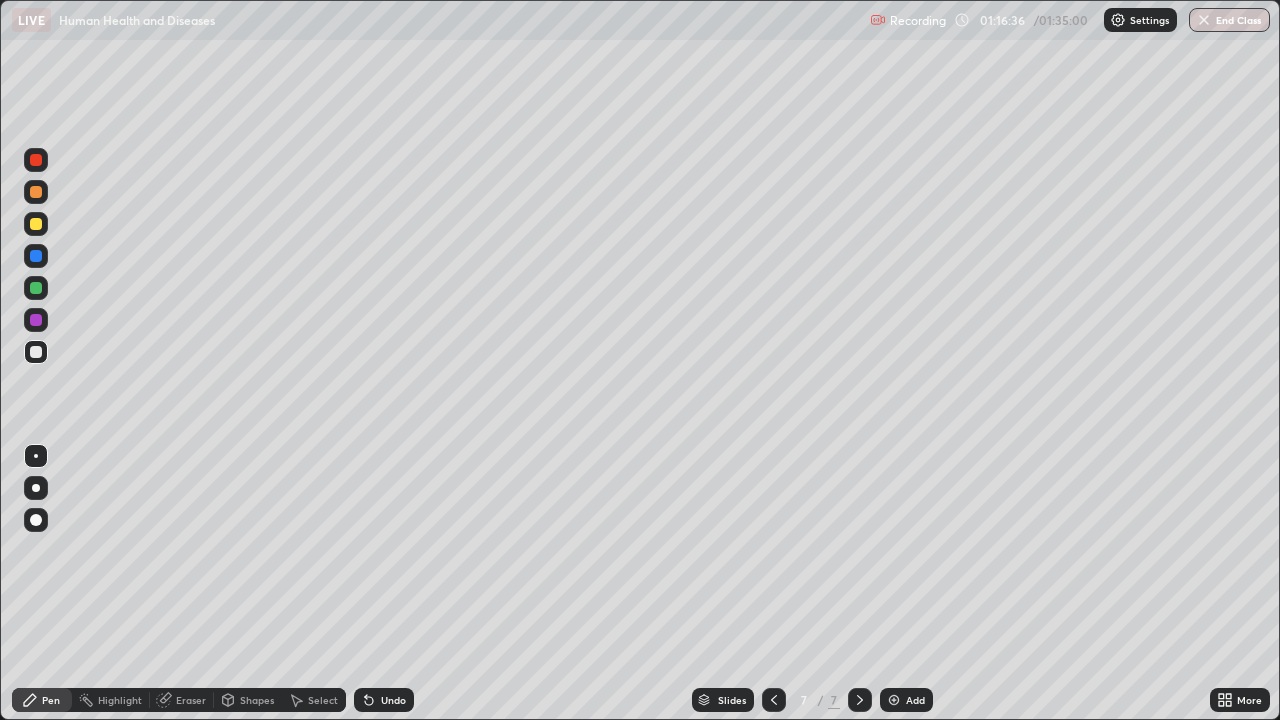 click on "Eraser" at bounding box center (191, 700) 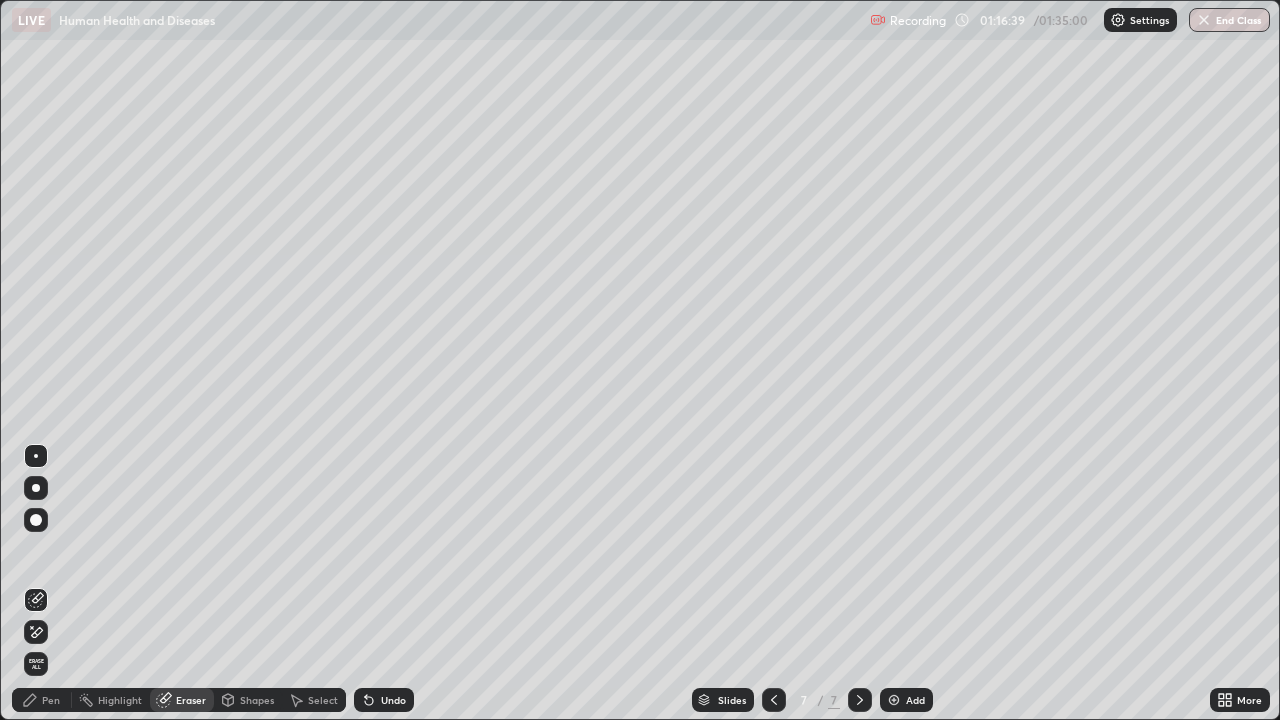 click on "Pen" at bounding box center (51, 700) 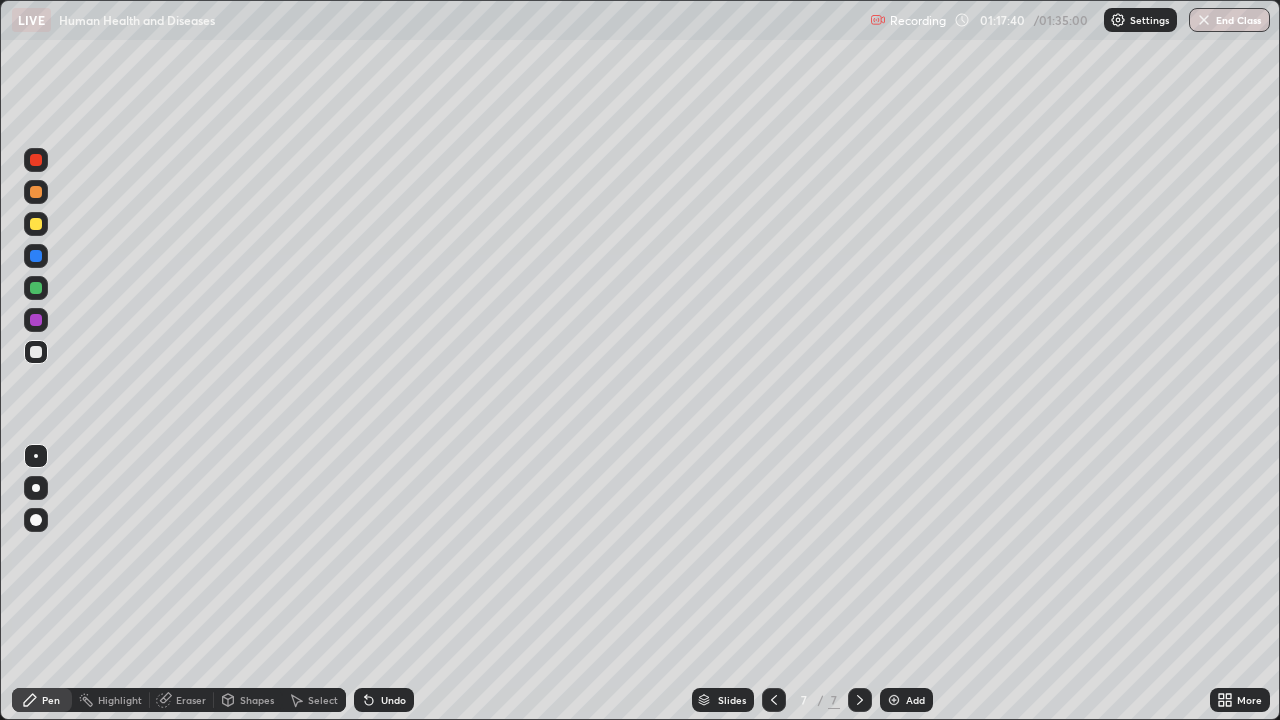 click at bounding box center (36, 224) 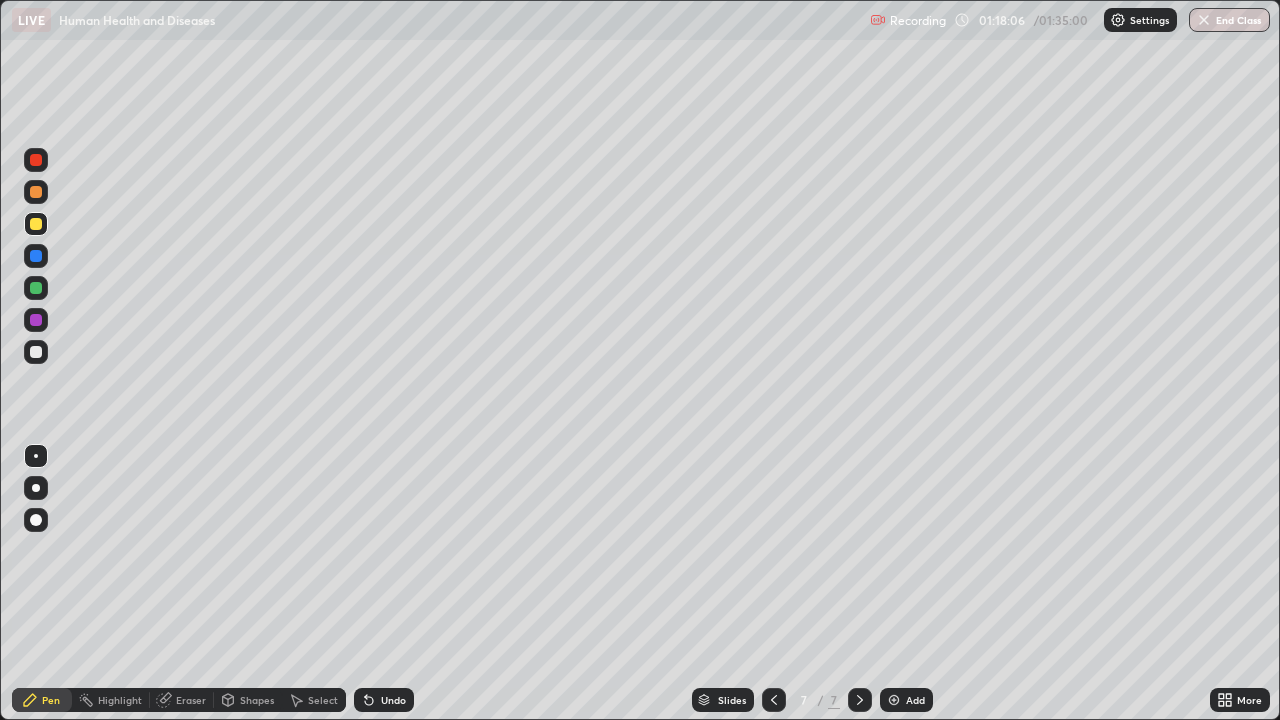 click at bounding box center [36, 352] 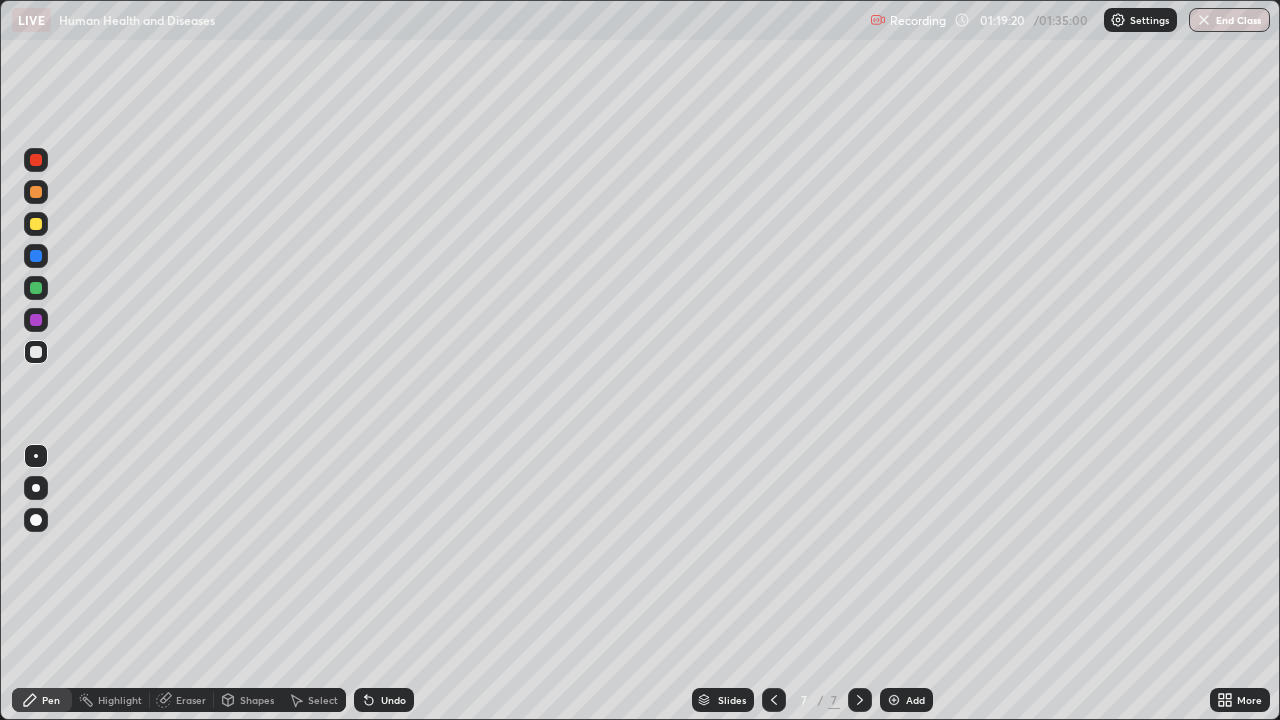 click 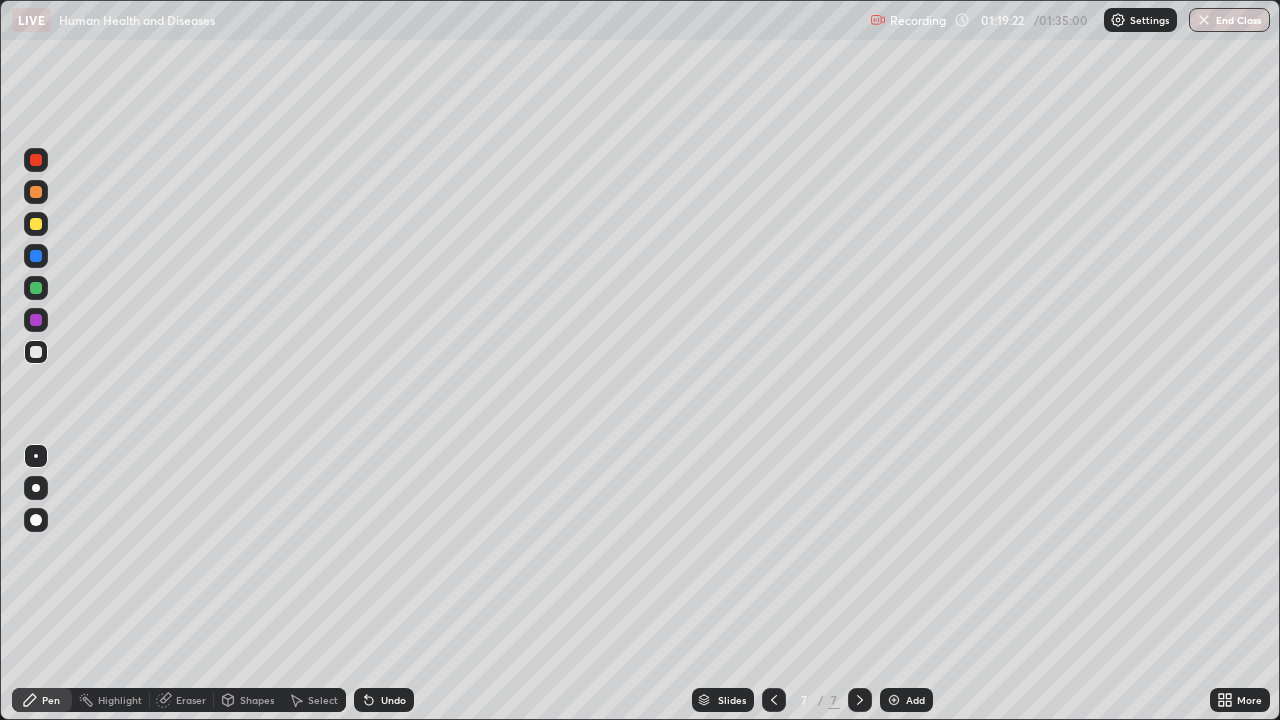 click 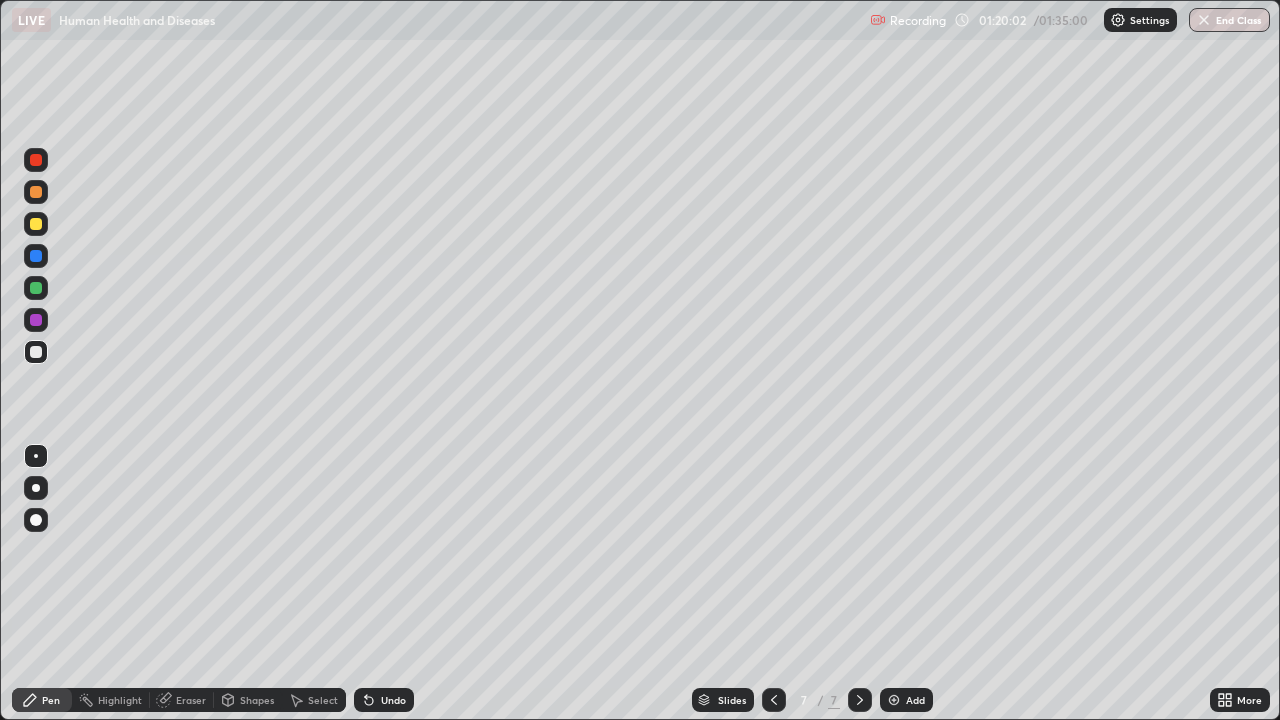 click on "Select" at bounding box center (323, 700) 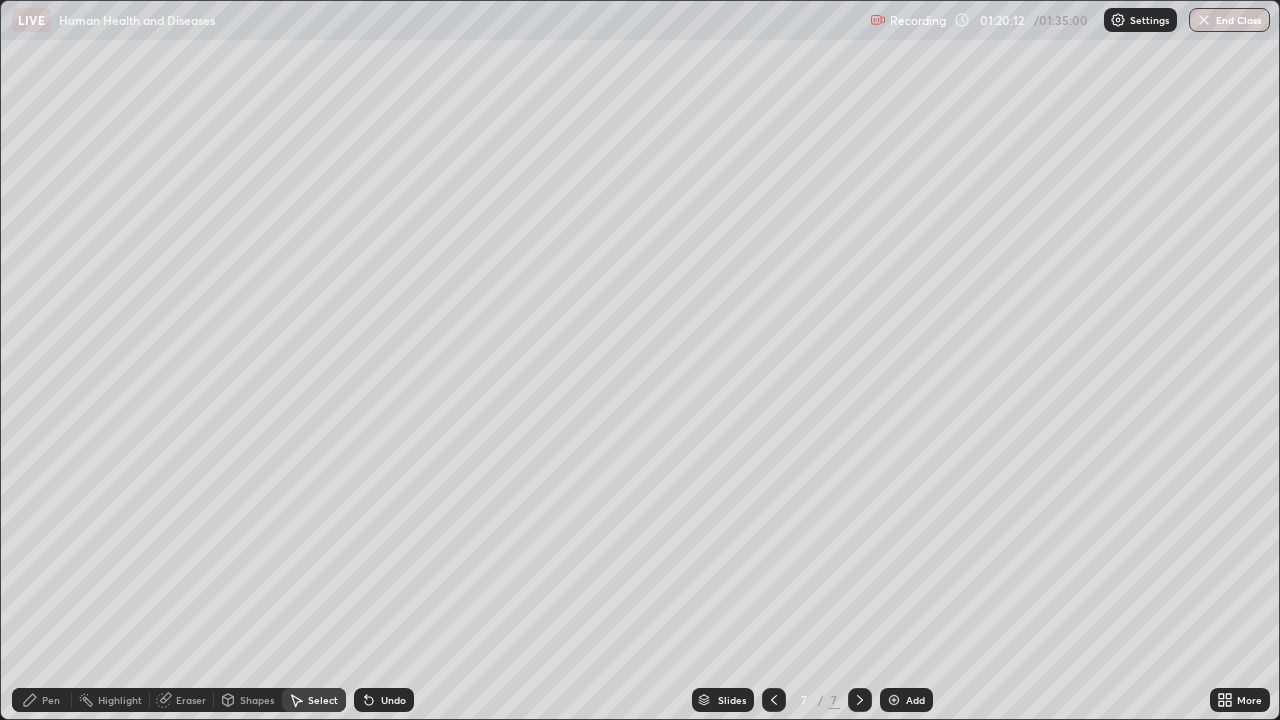 click on "Pen" at bounding box center (42, 700) 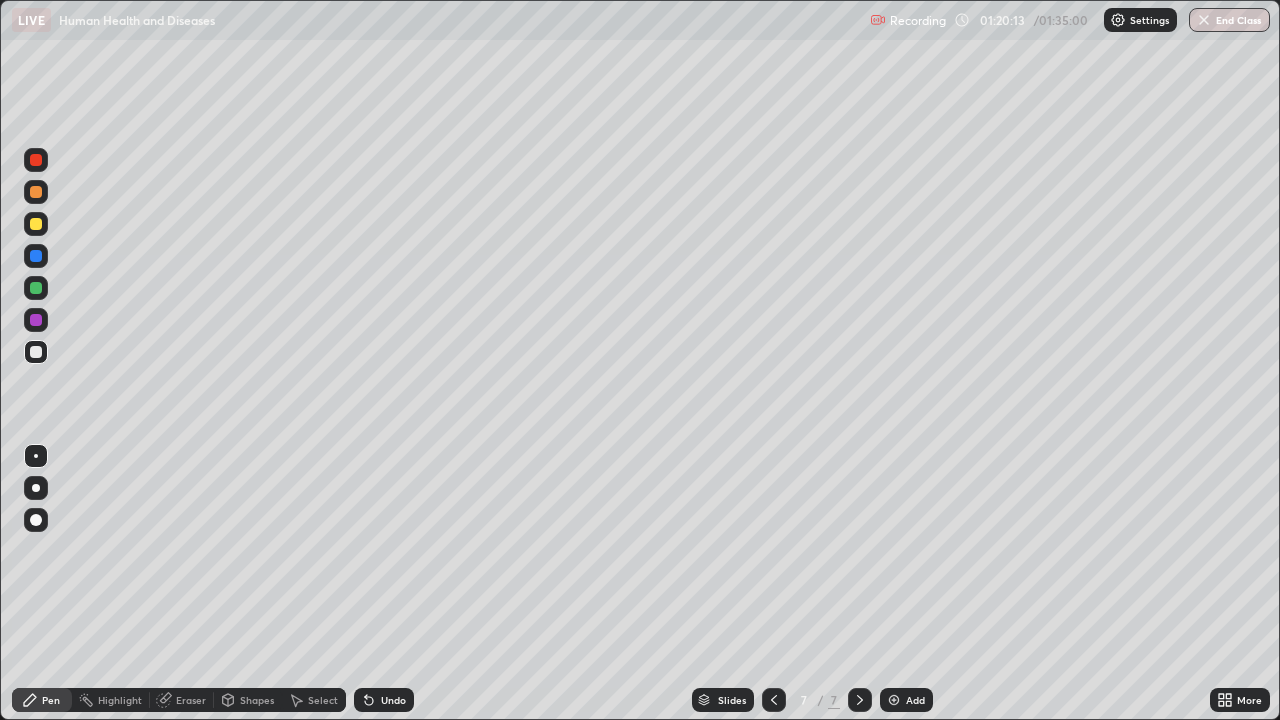 click at bounding box center [36, 224] 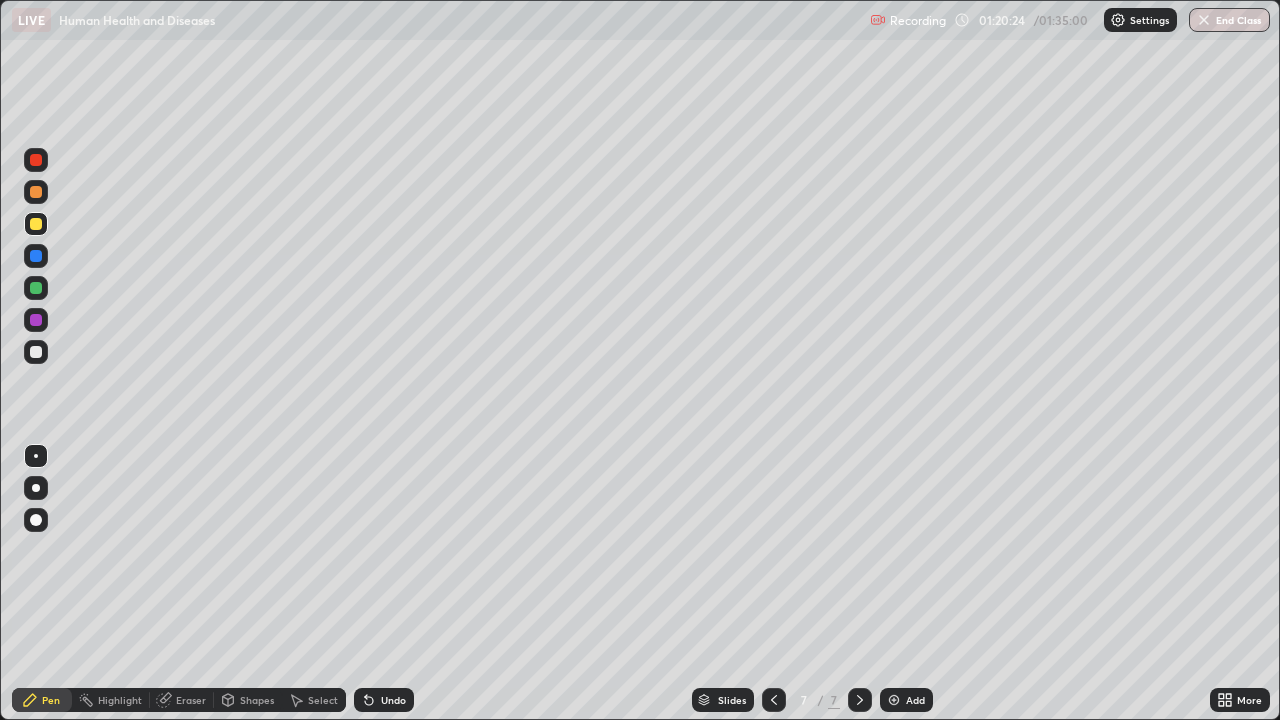 click at bounding box center [36, 352] 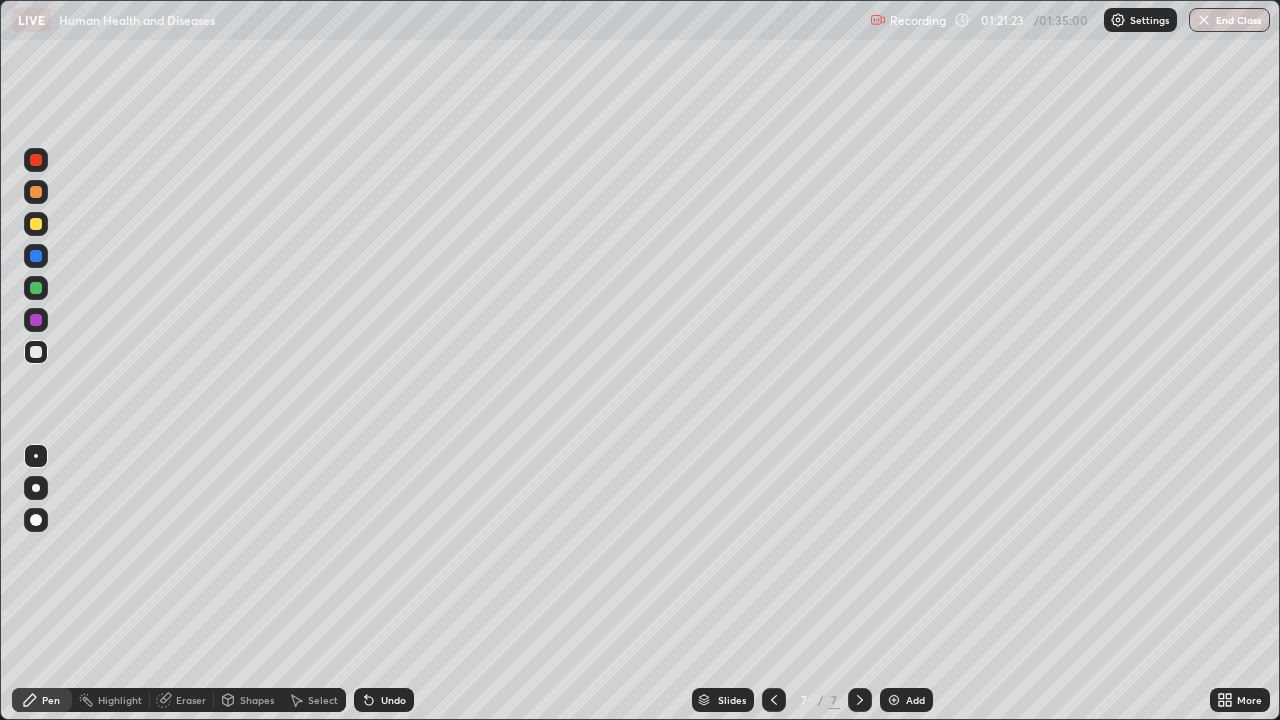 click 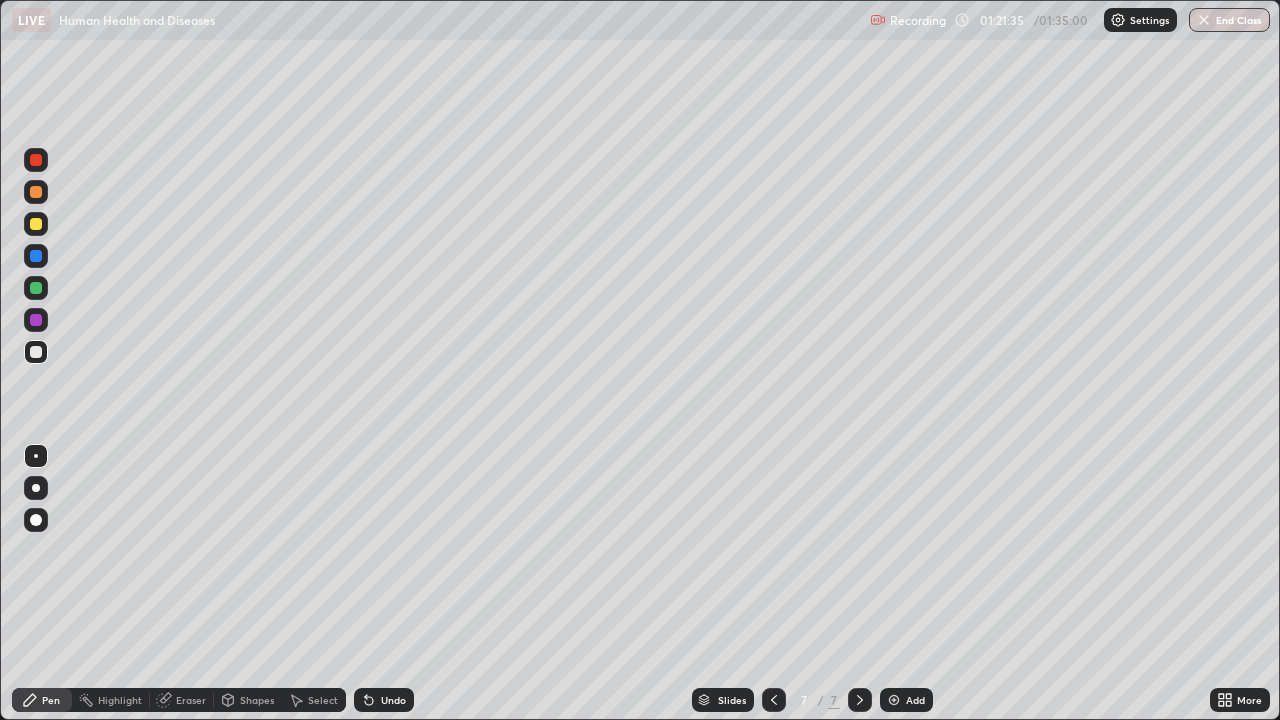 click on "Undo" at bounding box center [384, 700] 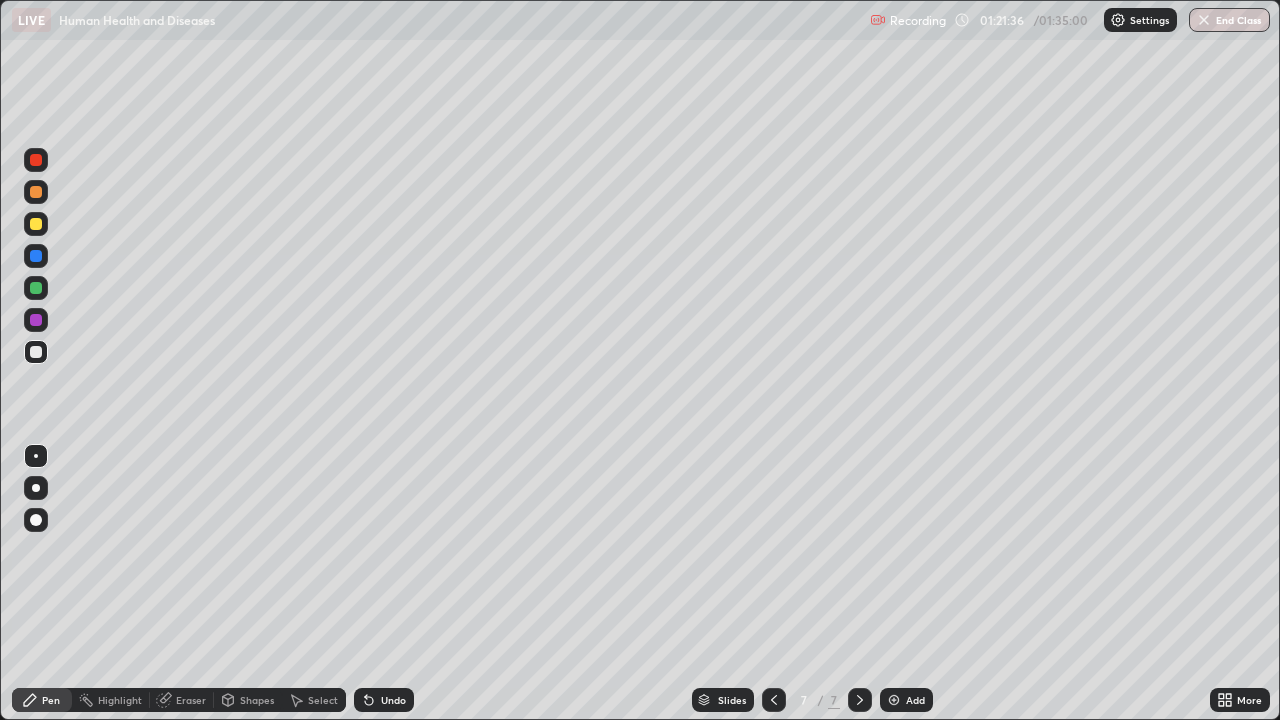 click on "Undo" at bounding box center (393, 700) 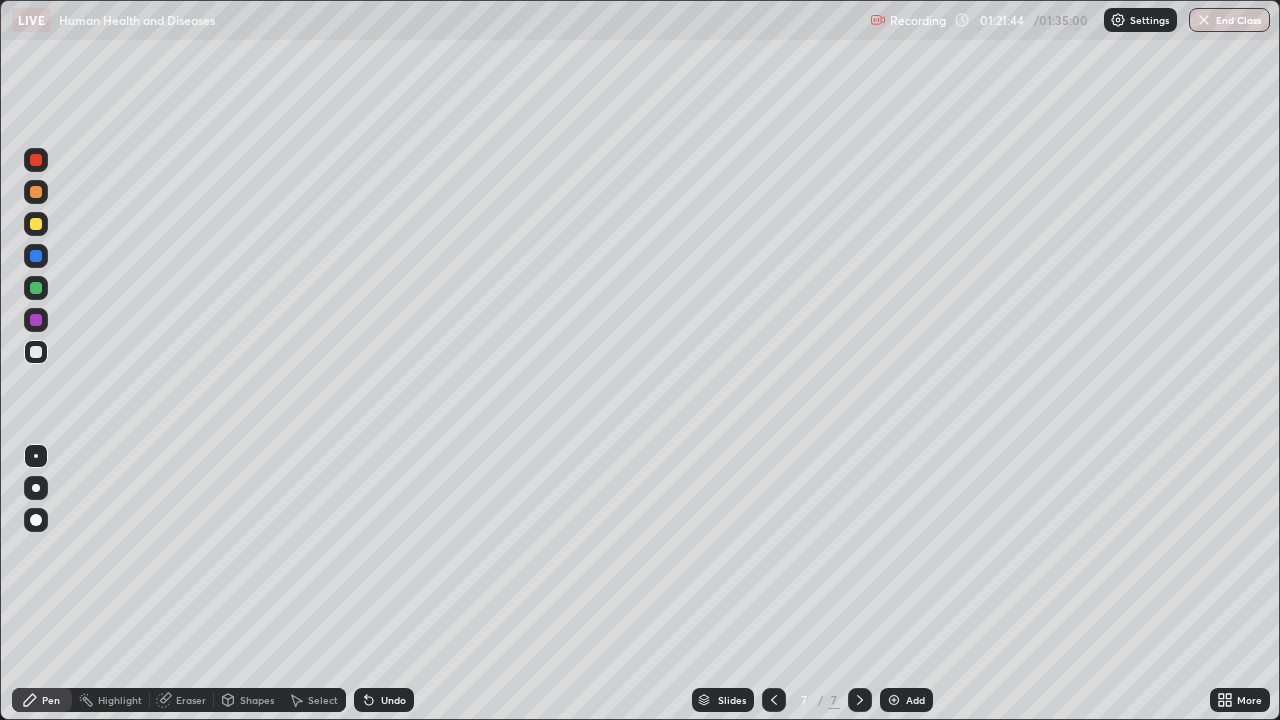 click 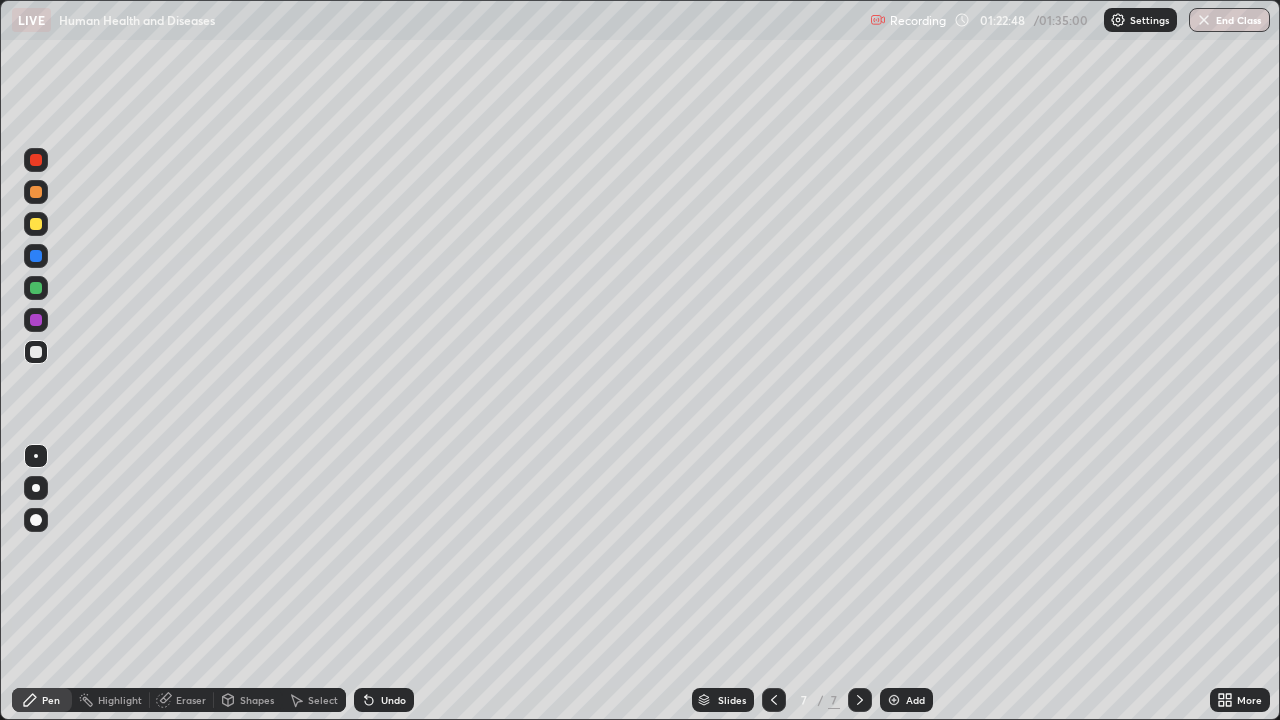 click on "Add" at bounding box center [915, 700] 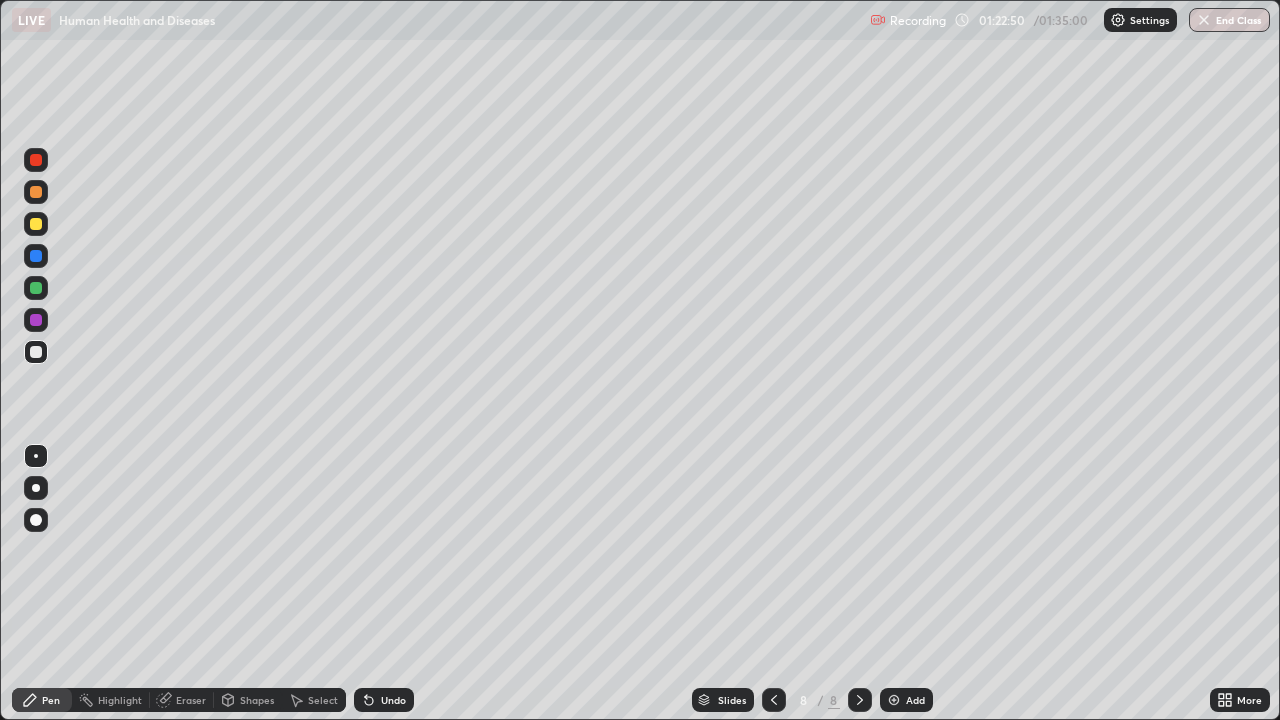 click at bounding box center [36, 224] 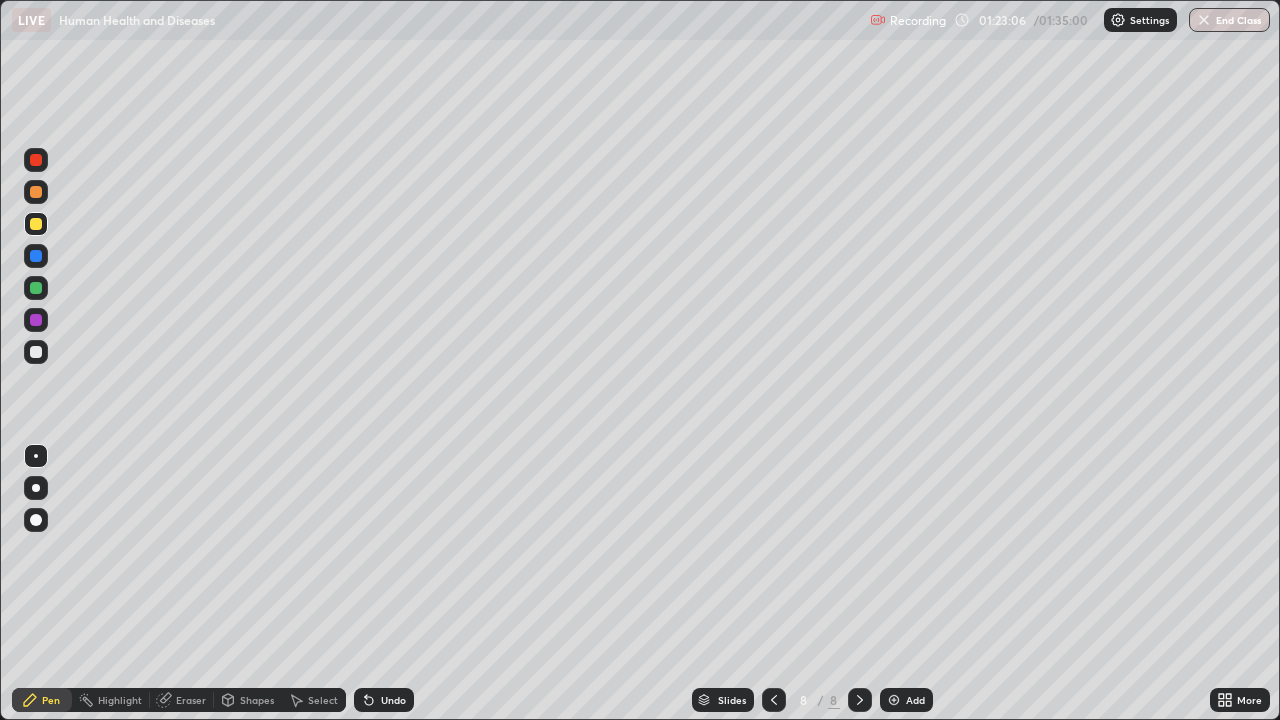 click at bounding box center [36, 352] 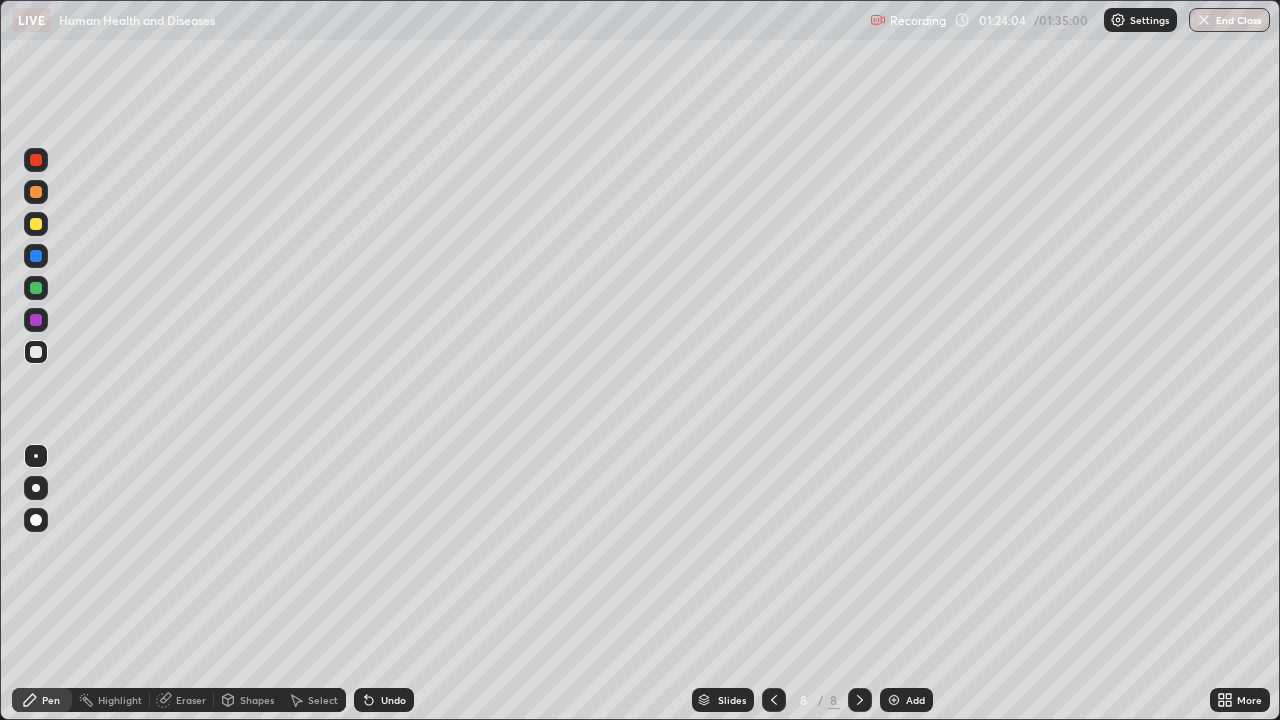 click at bounding box center [36, 224] 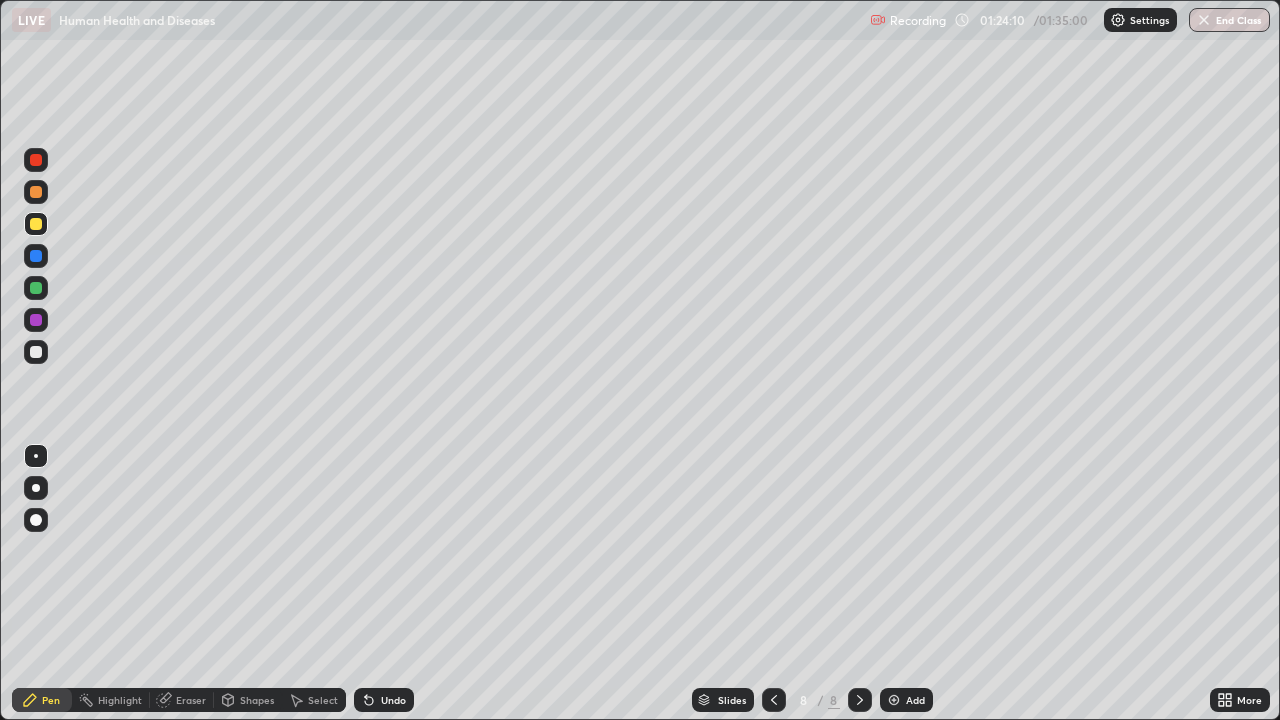 click at bounding box center [36, 352] 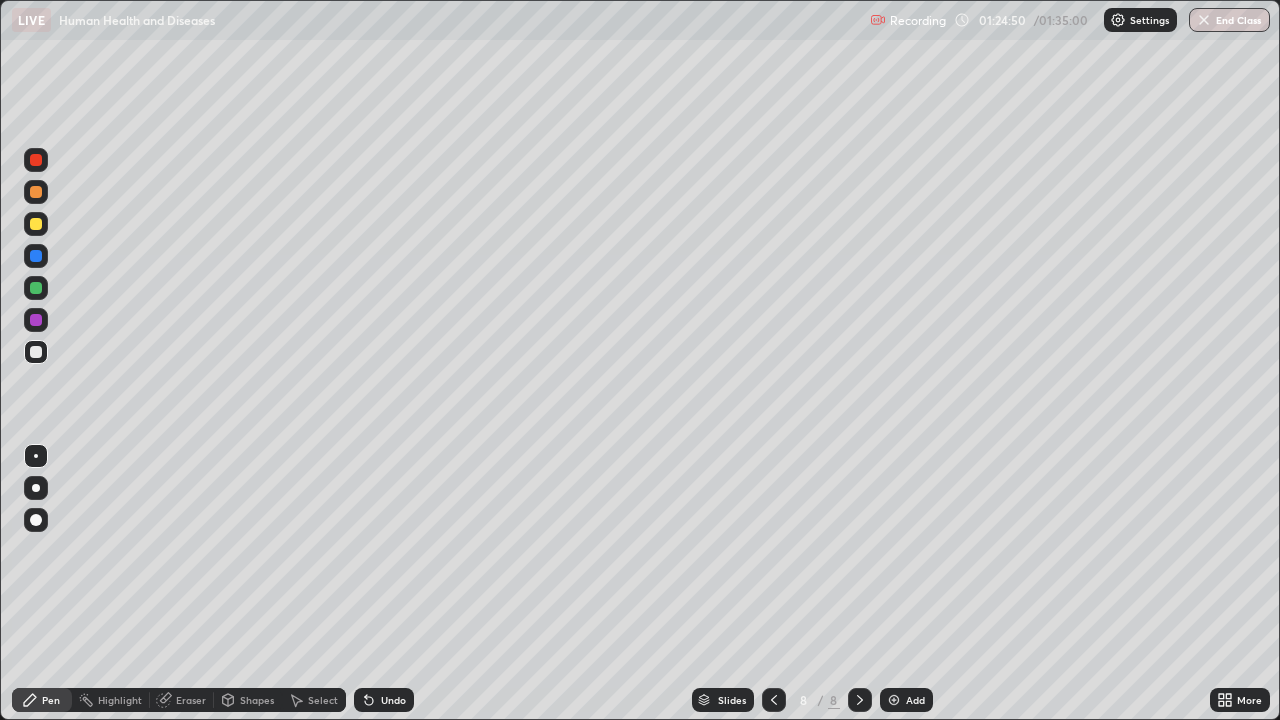 click on "Eraser" at bounding box center [191, 700] 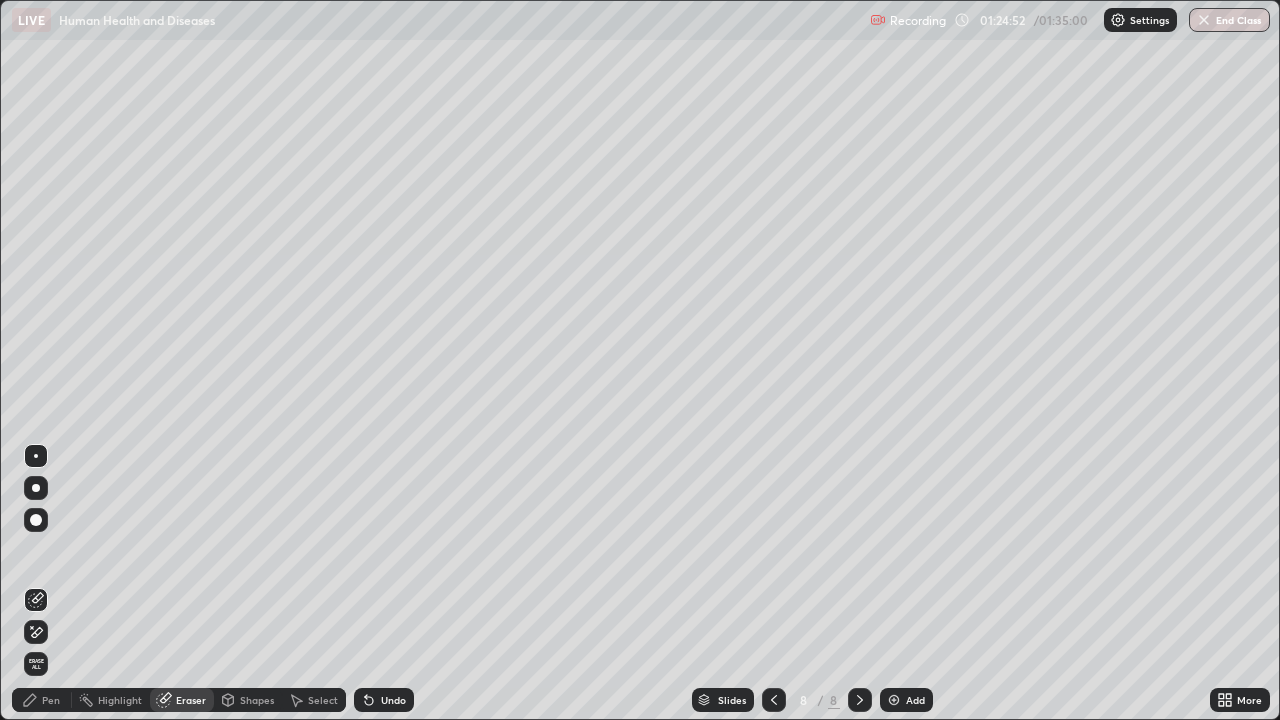 click on "Pen" at bounding box center [51, 700] 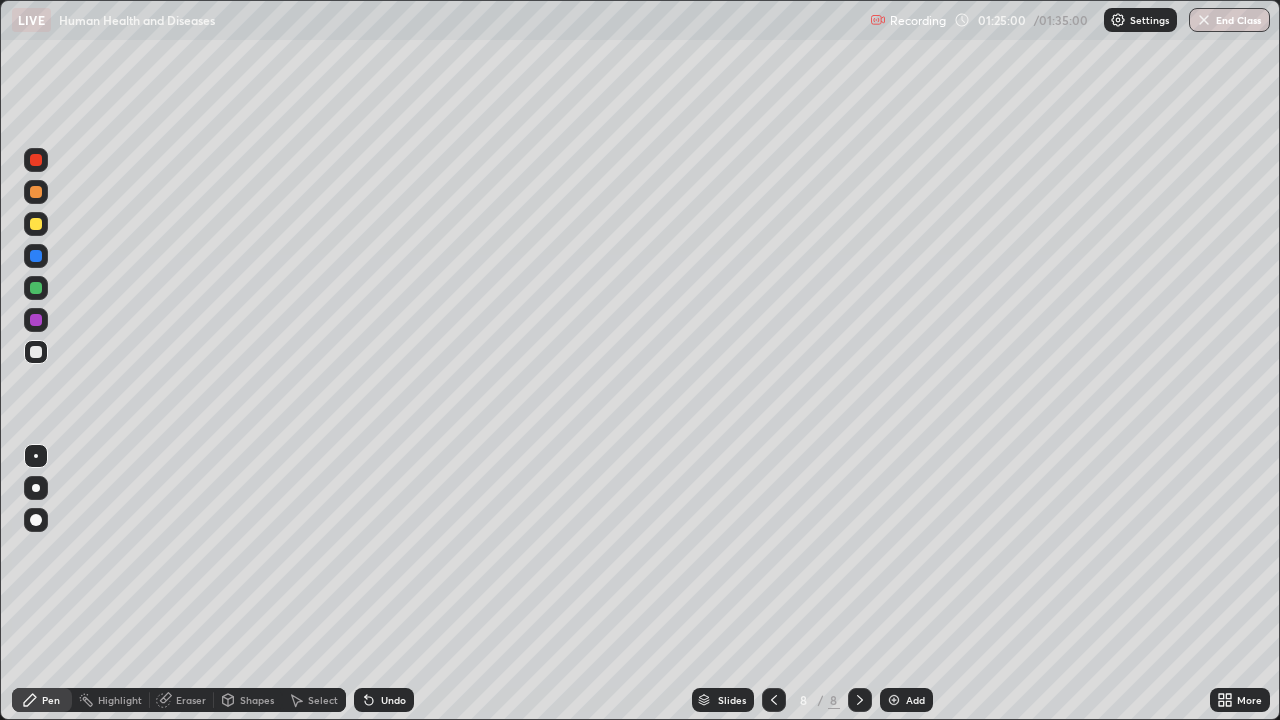 click on "Undo" at bounding box center [393, 700] 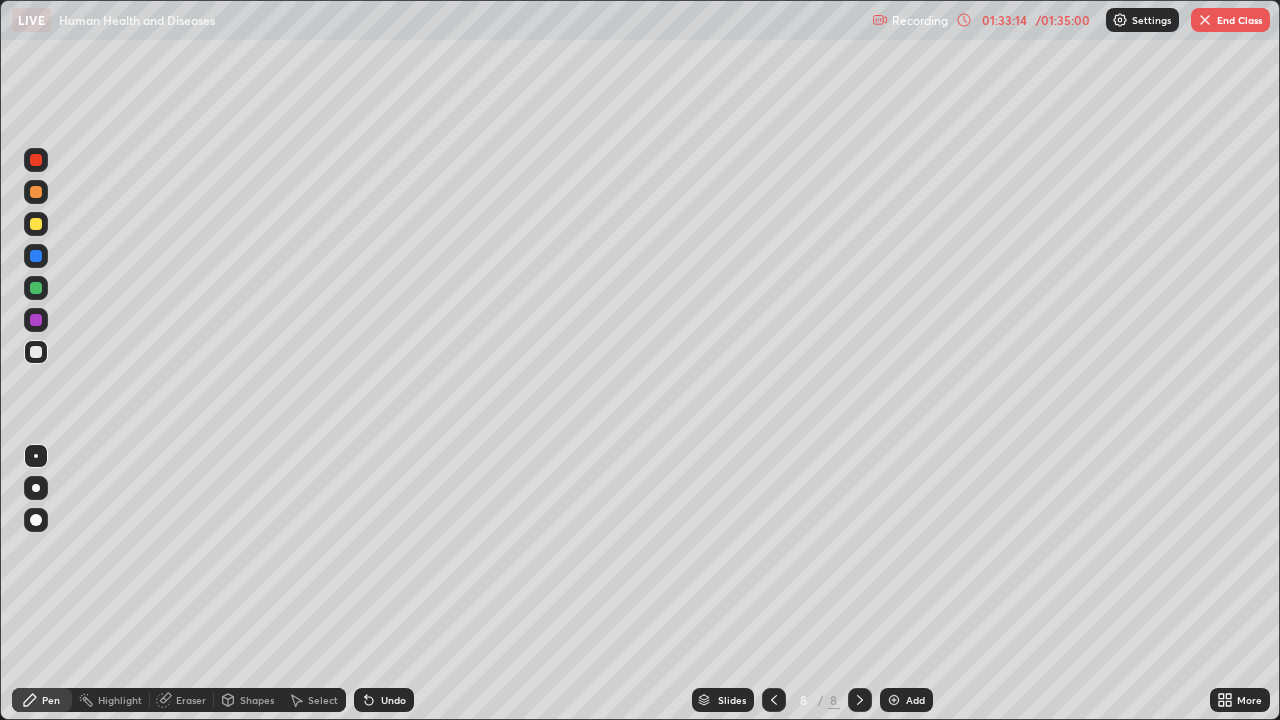 click on "End Class" at bounding box center [1230, 20] 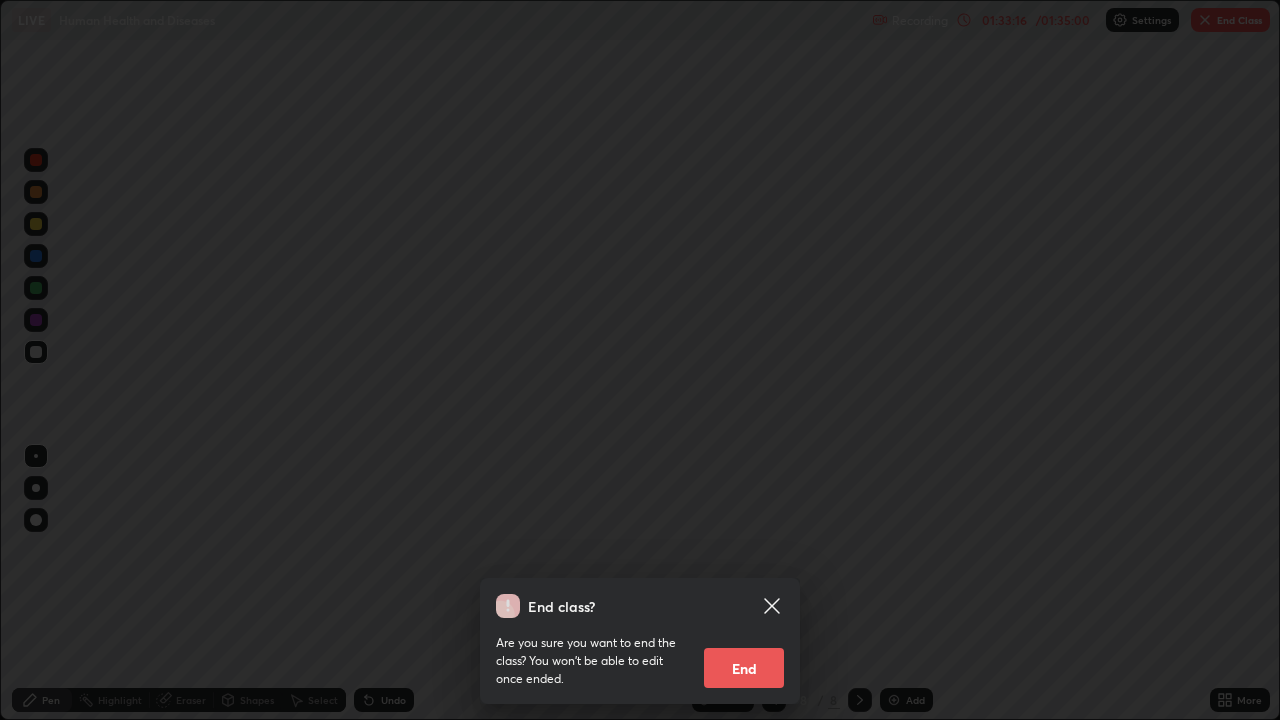 click on "End" at bounding box center (744, 668) 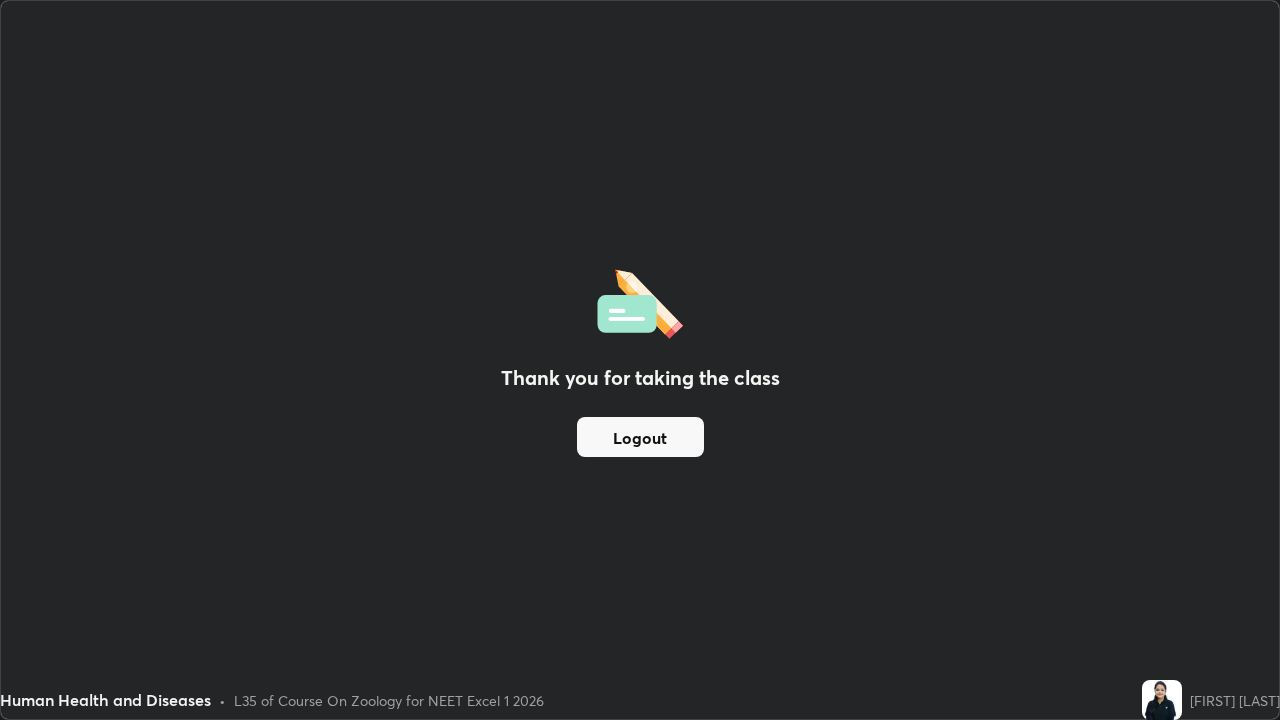 click on "Logout" at bounding box center [640, 437] 